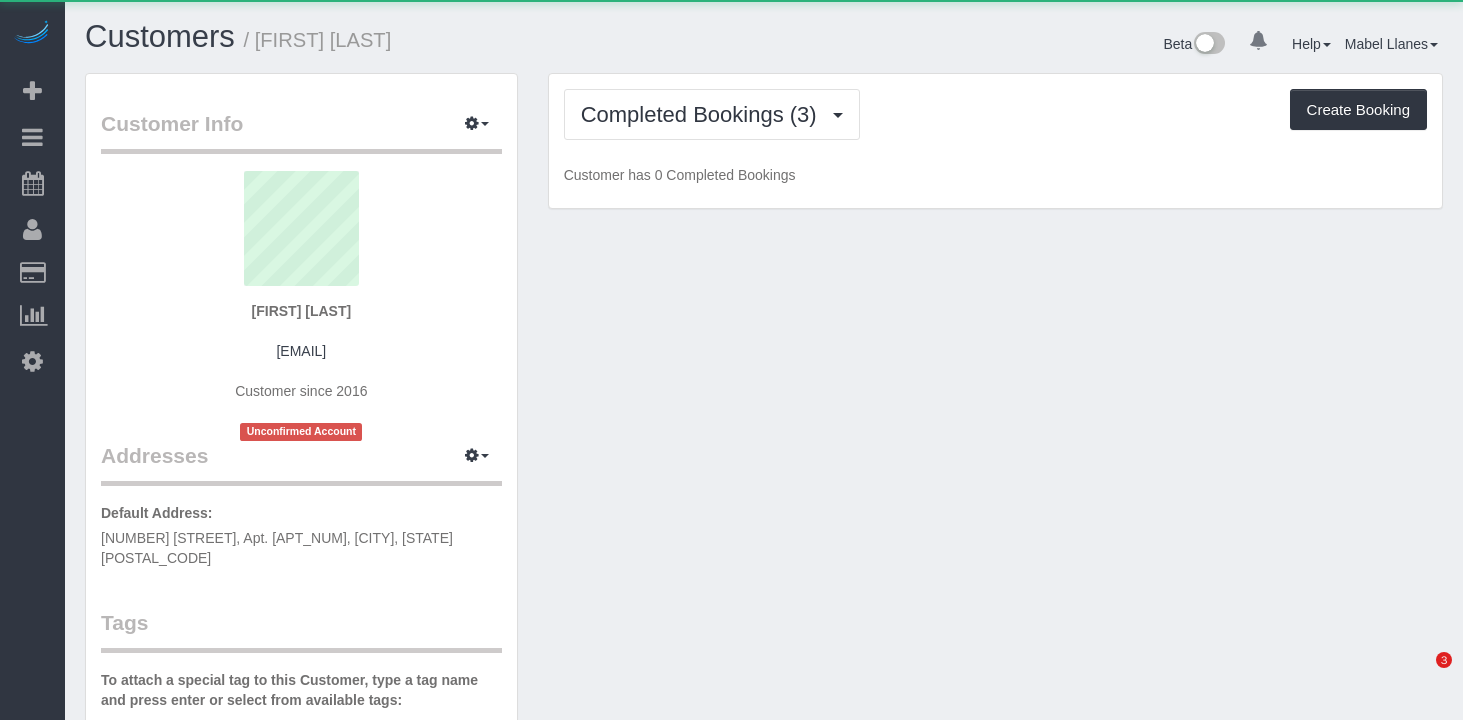 scroll, scrollTop: 0, scrollLeft: 0, axis: both 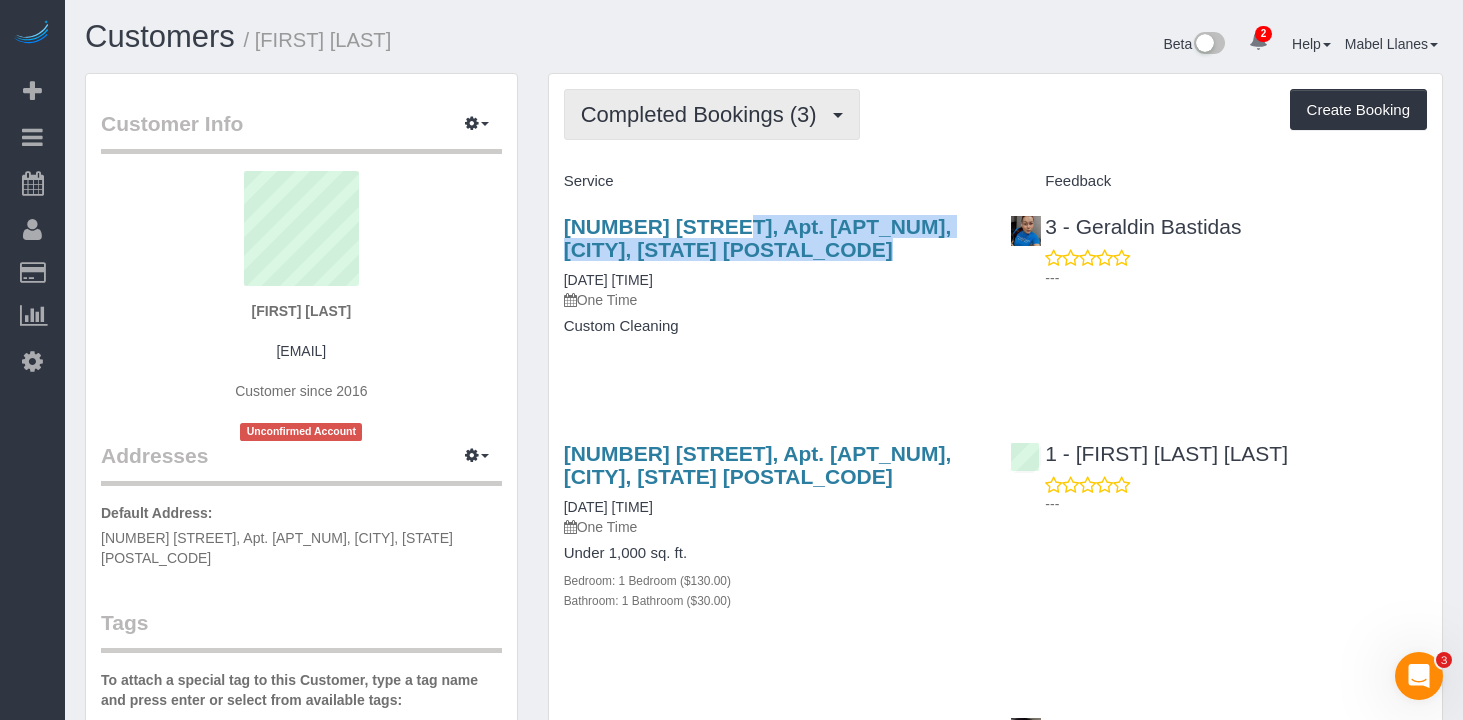 click on "Completed Bookings (3)" at bounding box center (704, 114) 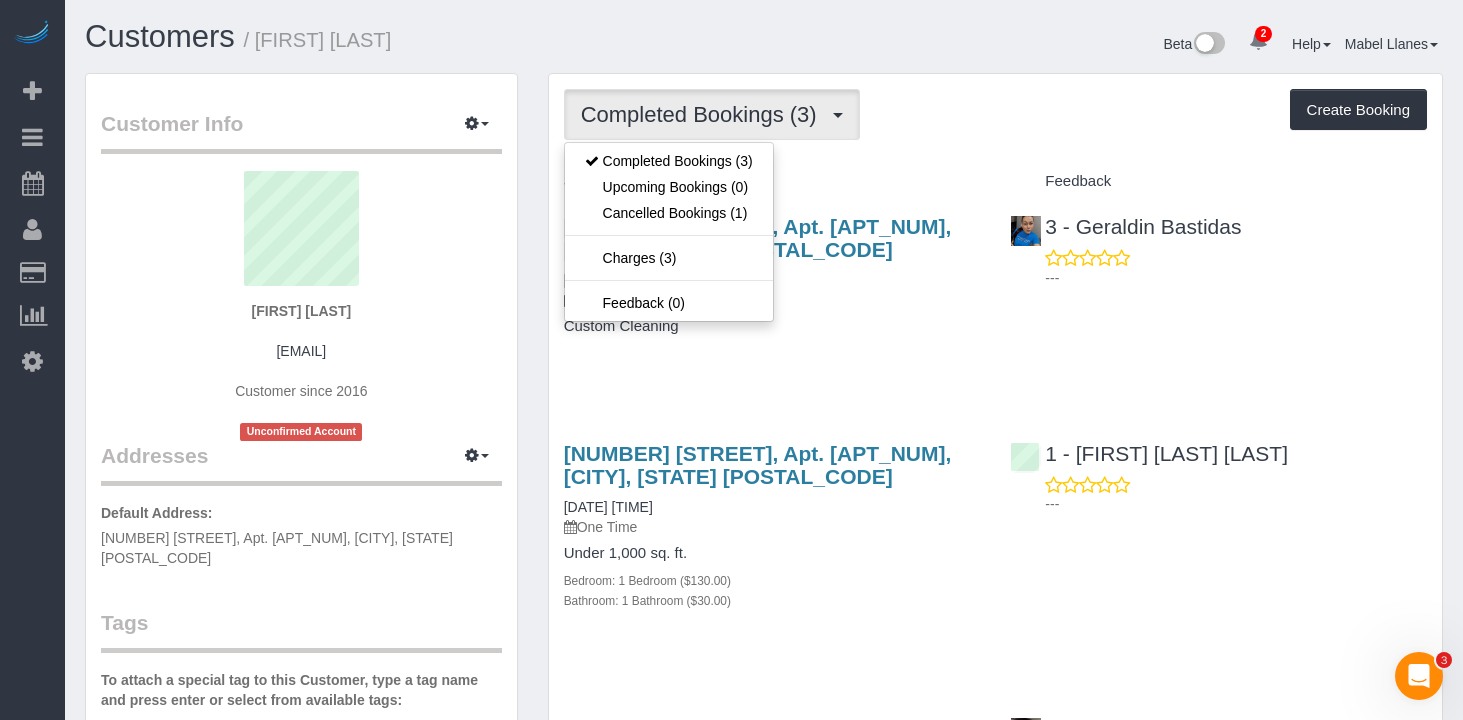click on "Completed Bookings (3)
Completed Bookings (3)
Upcoming Bookings (0)
Cancelled Bookings (1)
Charges (3)
Feedback (0)
Create Booking" at bounding box center [995, 114] 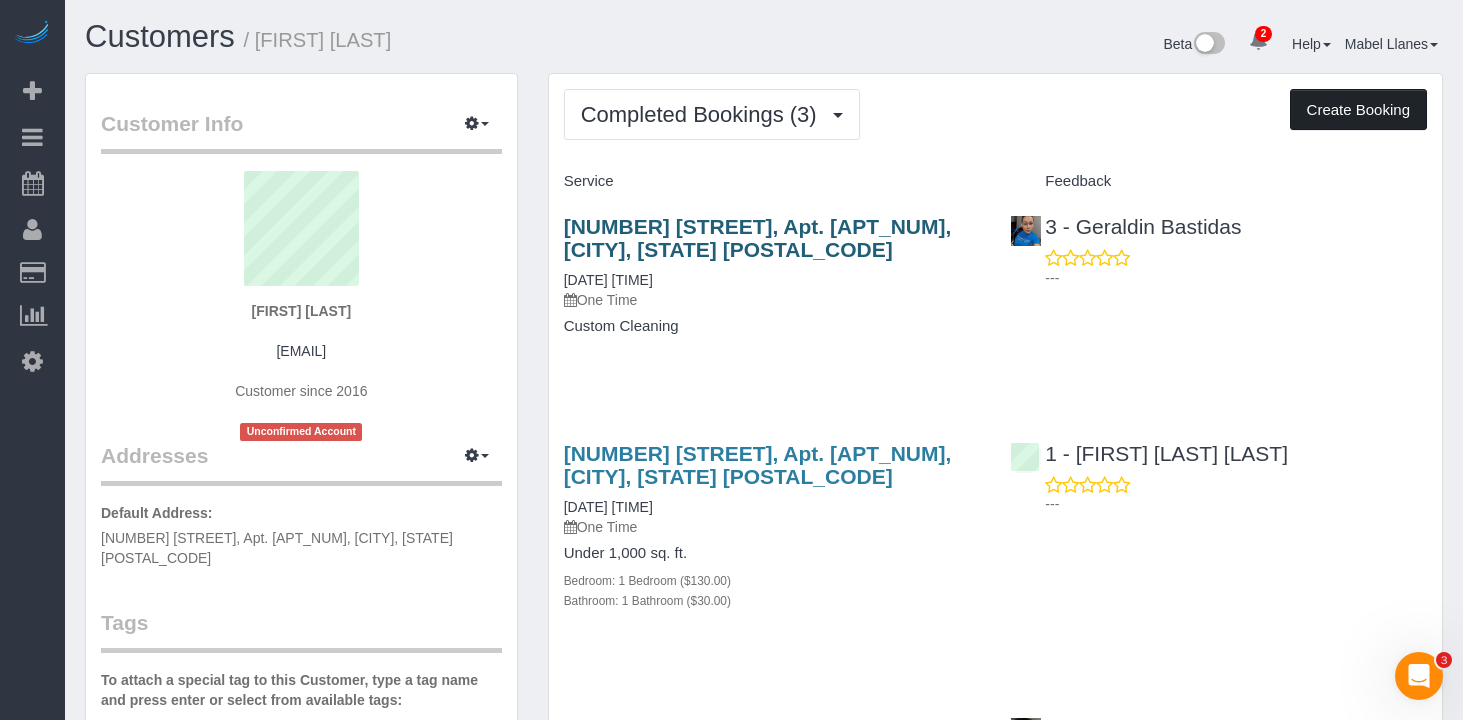 scroll, scrollTop: 3, scrollLeft: 0, axis: vertical 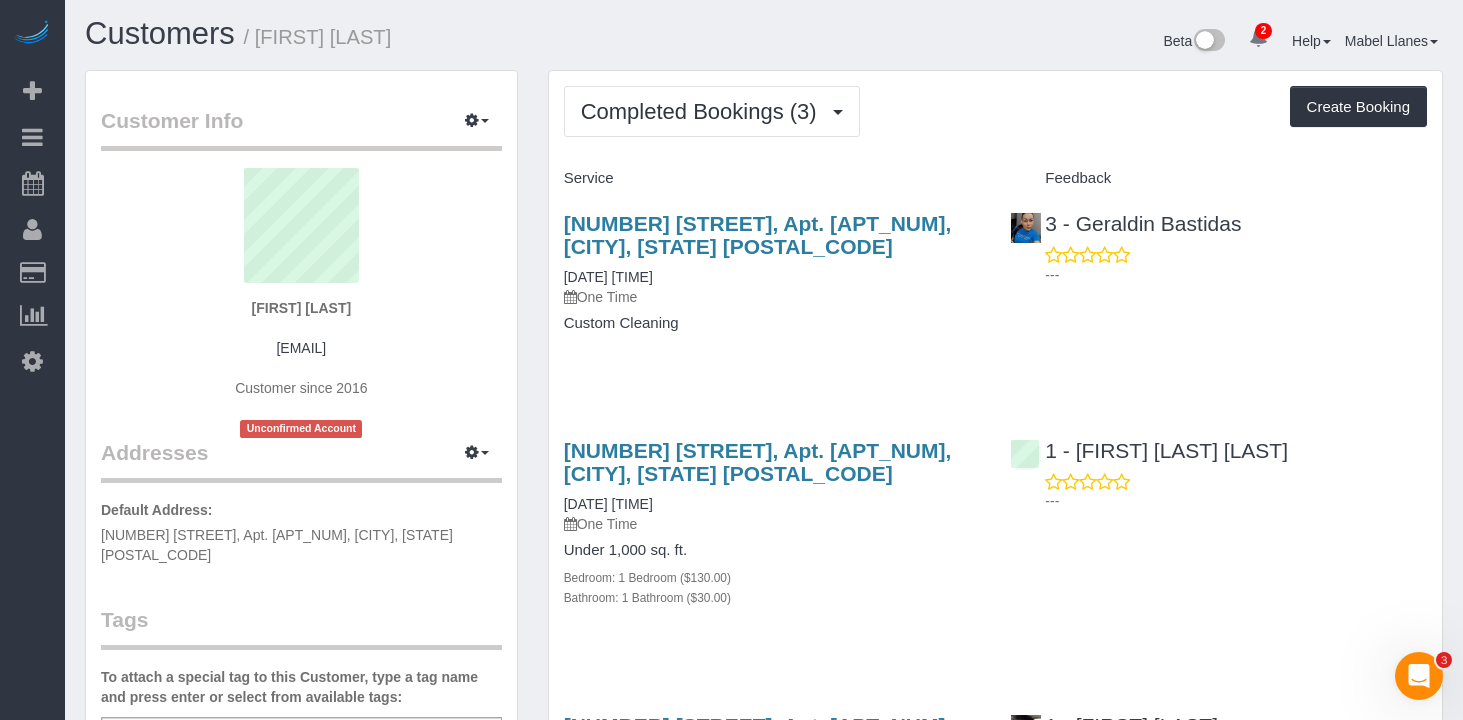 click on "1590 Madison Avenue, Apt. 11d, New York, NY 10029
06/28/2025 1:00PM
One Time
Custom Cleaning" at bounding box center [772, 283] 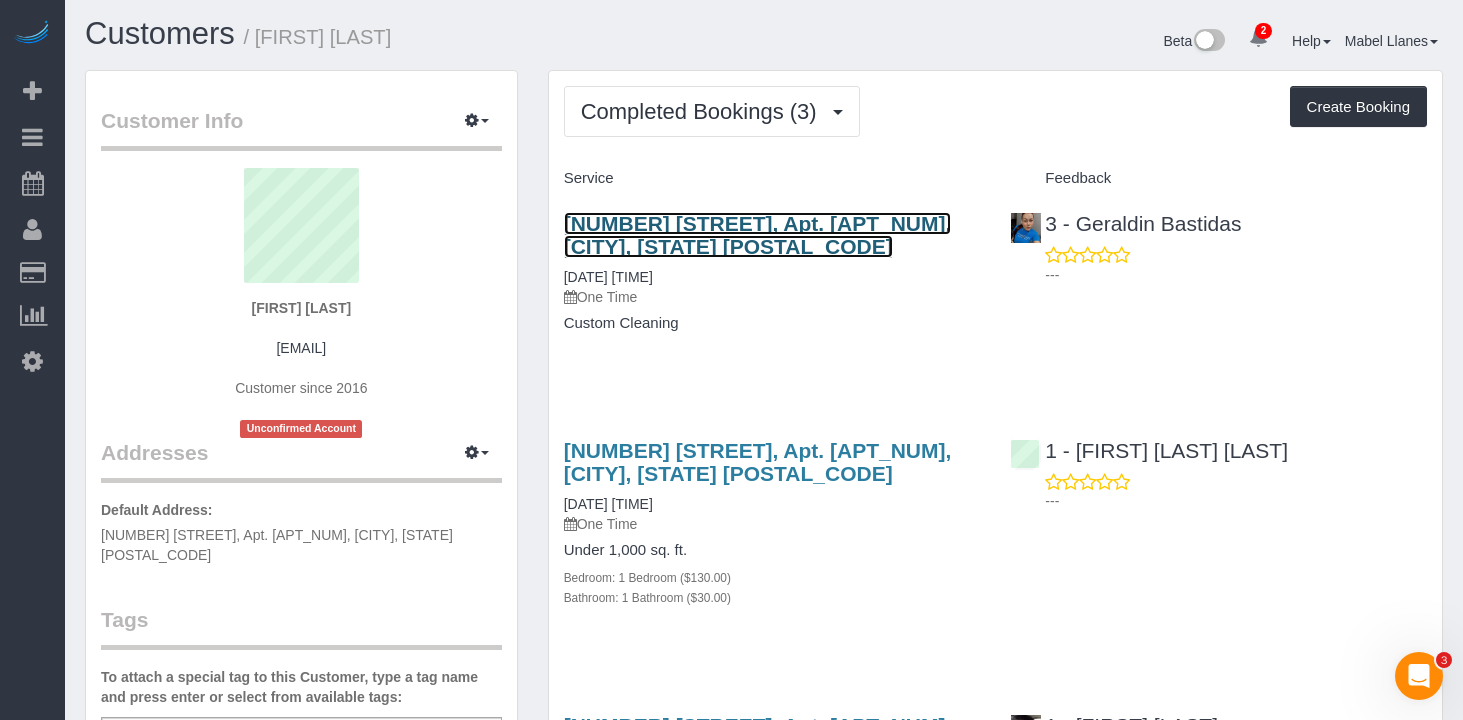 click on "1590 Madison Avenue, Apt. 11d, New York, NY 10029" at bounding box center (758, 235) 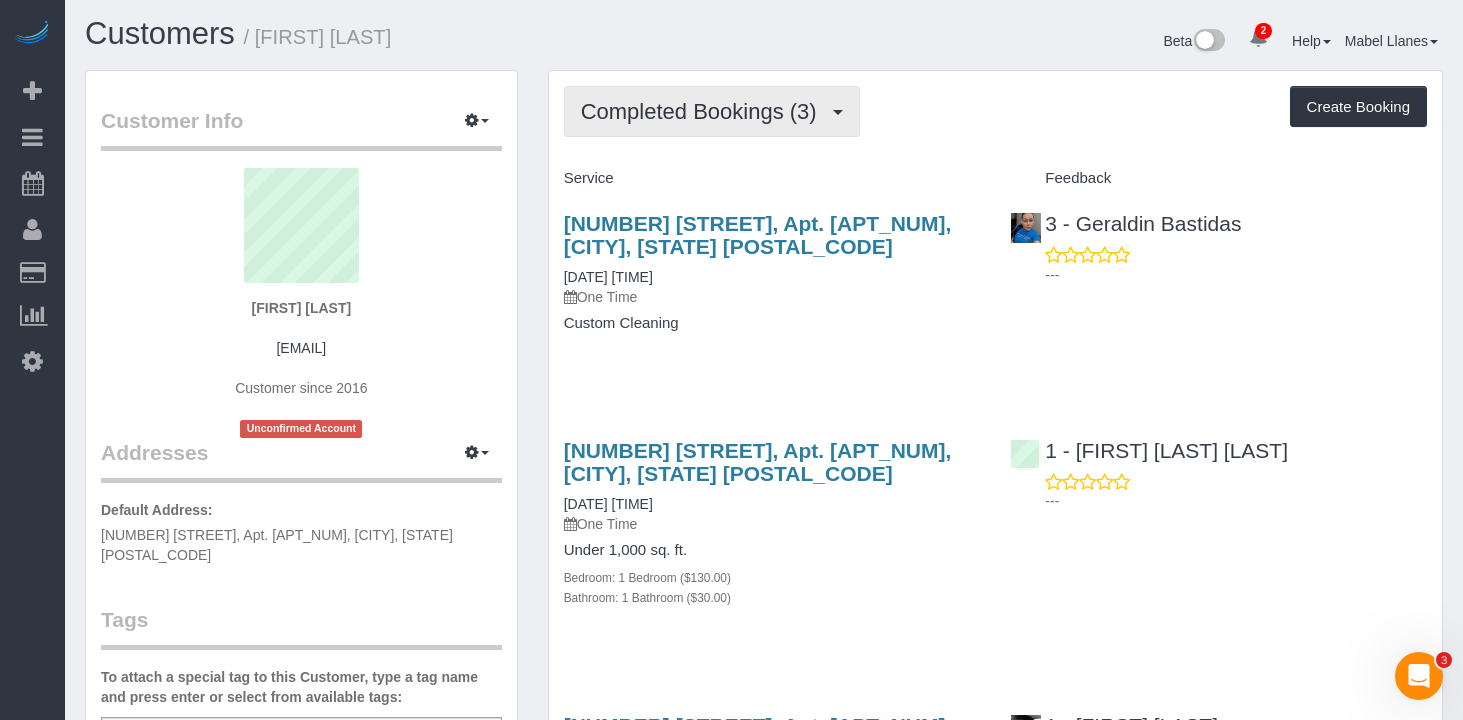 drag, startPoint x: 727, startPoint y: 118, endPoint x: 711, endPoint y: 174, distance: 58.24088 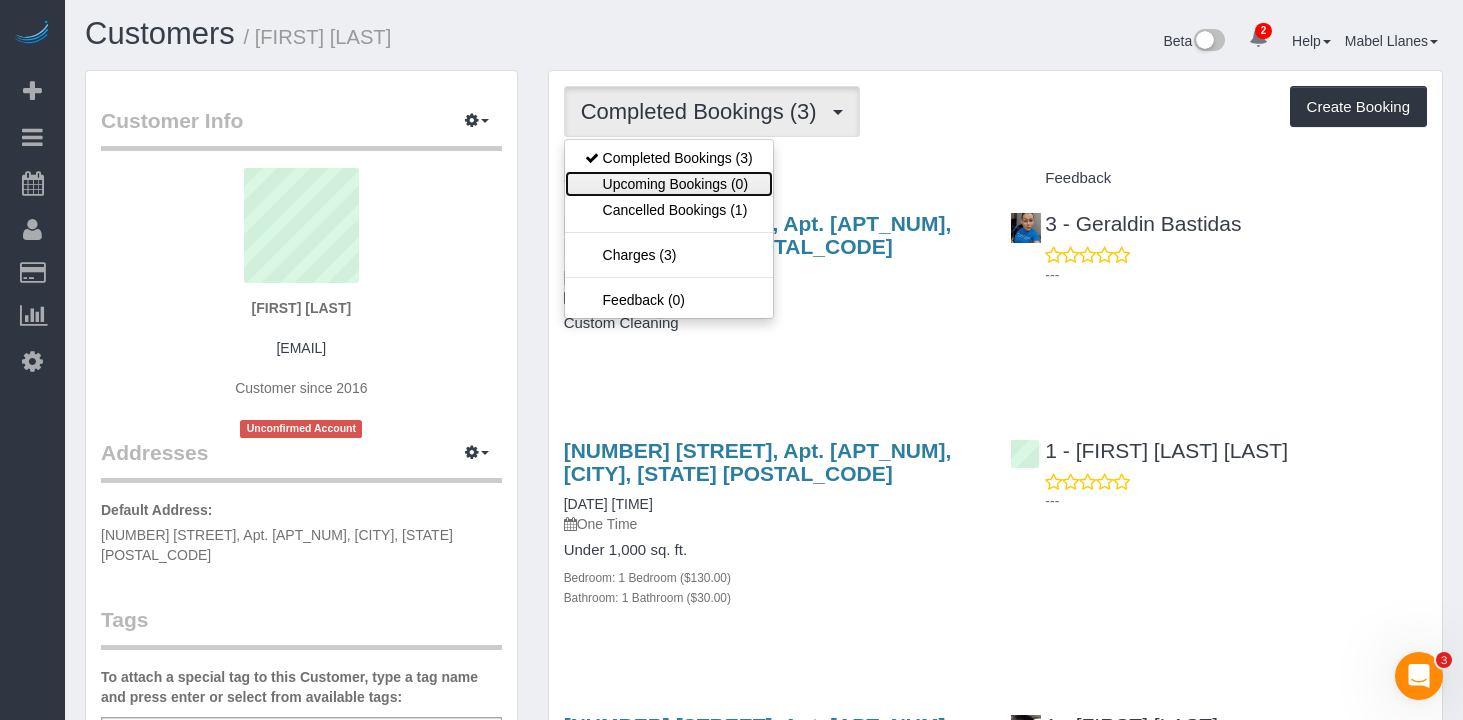 click on "Upcoming Bookings (0)" at bounding box center (669, 184) 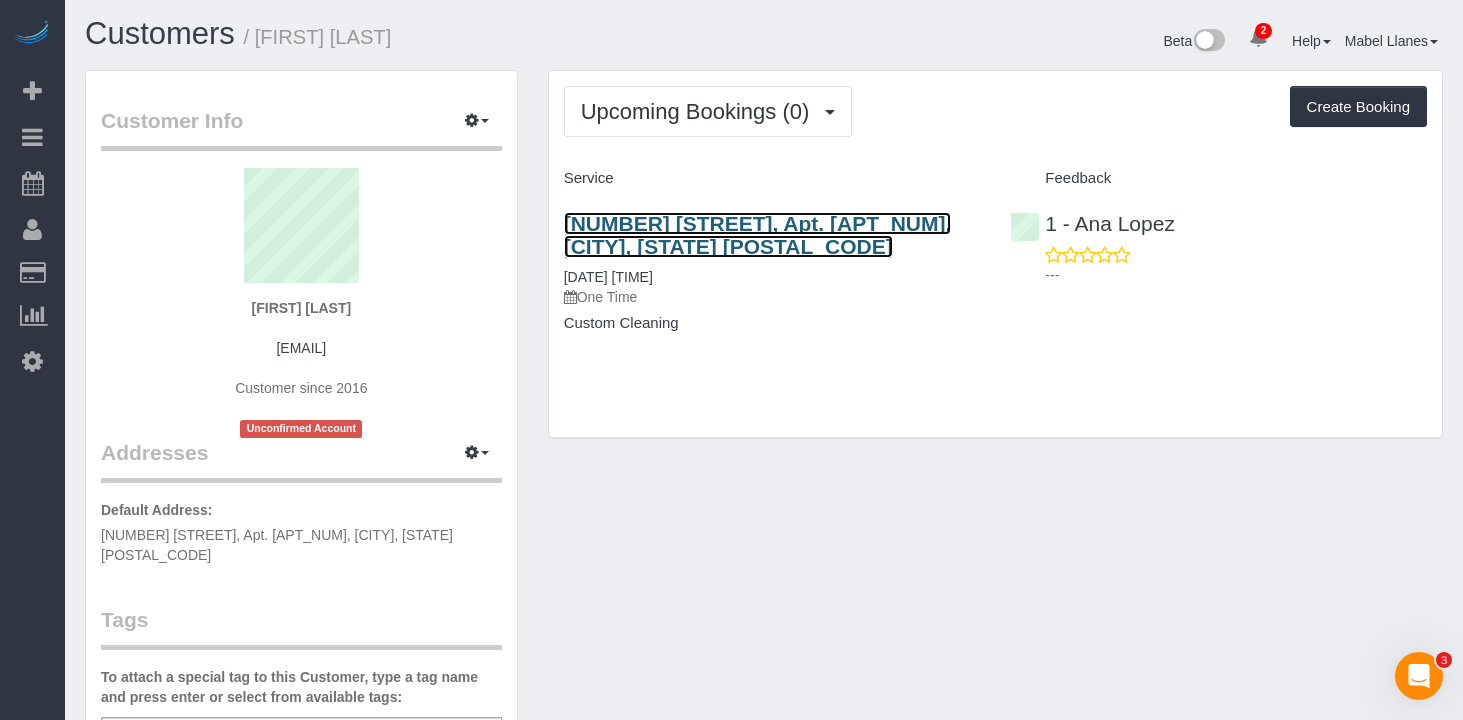 click on "[NUMBER] [STREET], [APARTMENT_NUMBER], [CITY], [STATE] [POSTAL_CODE]" at bounding box center (758, 235) 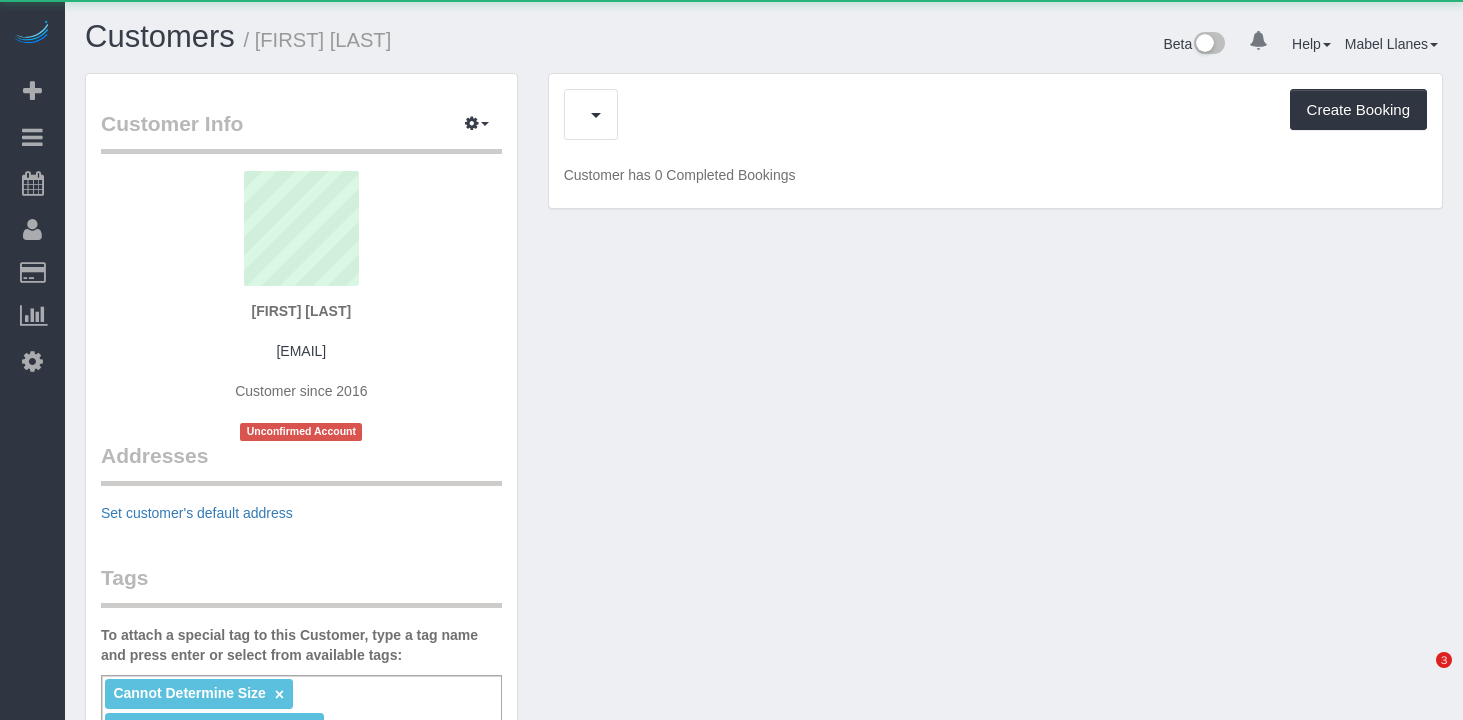 scroll, scrollTop: 0, scrollLeft: 0, axis: both 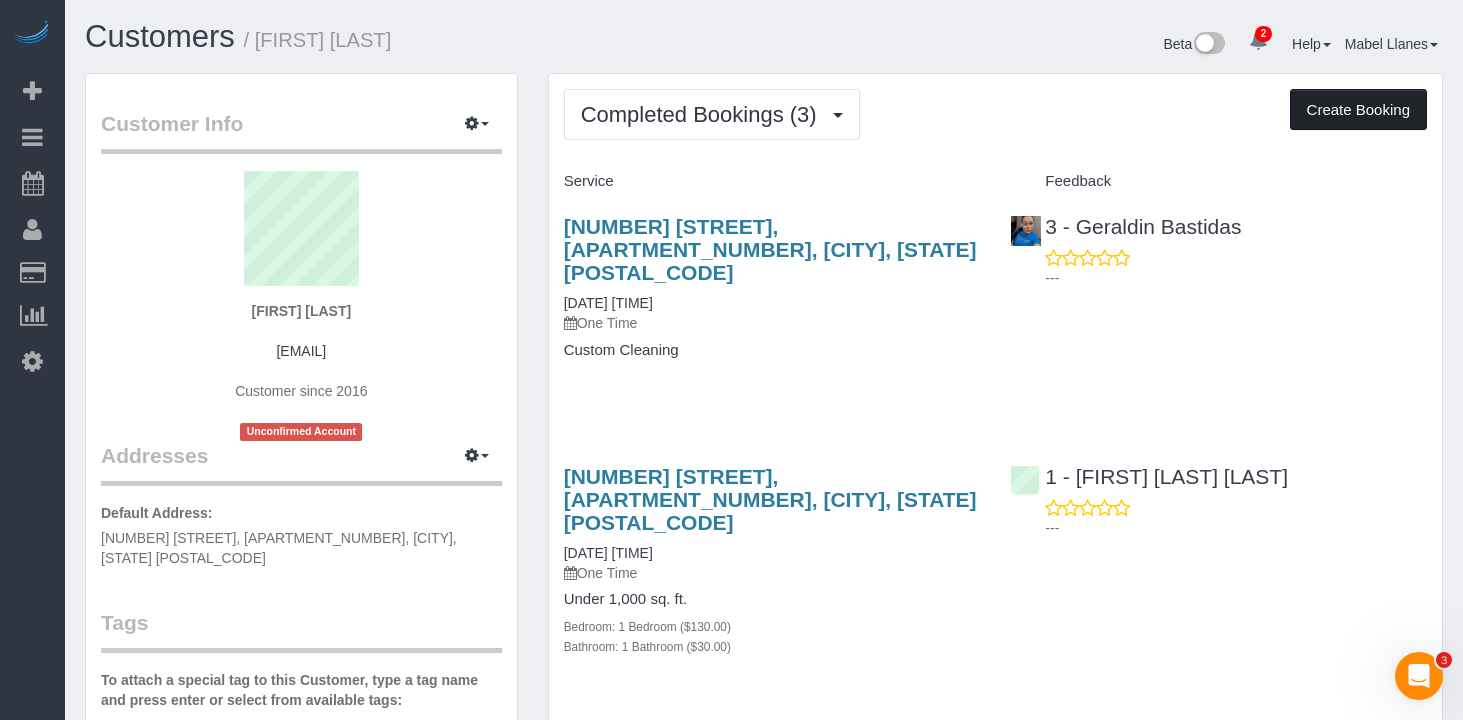 click on "Create Booking" at bounding box center [1358, 110] 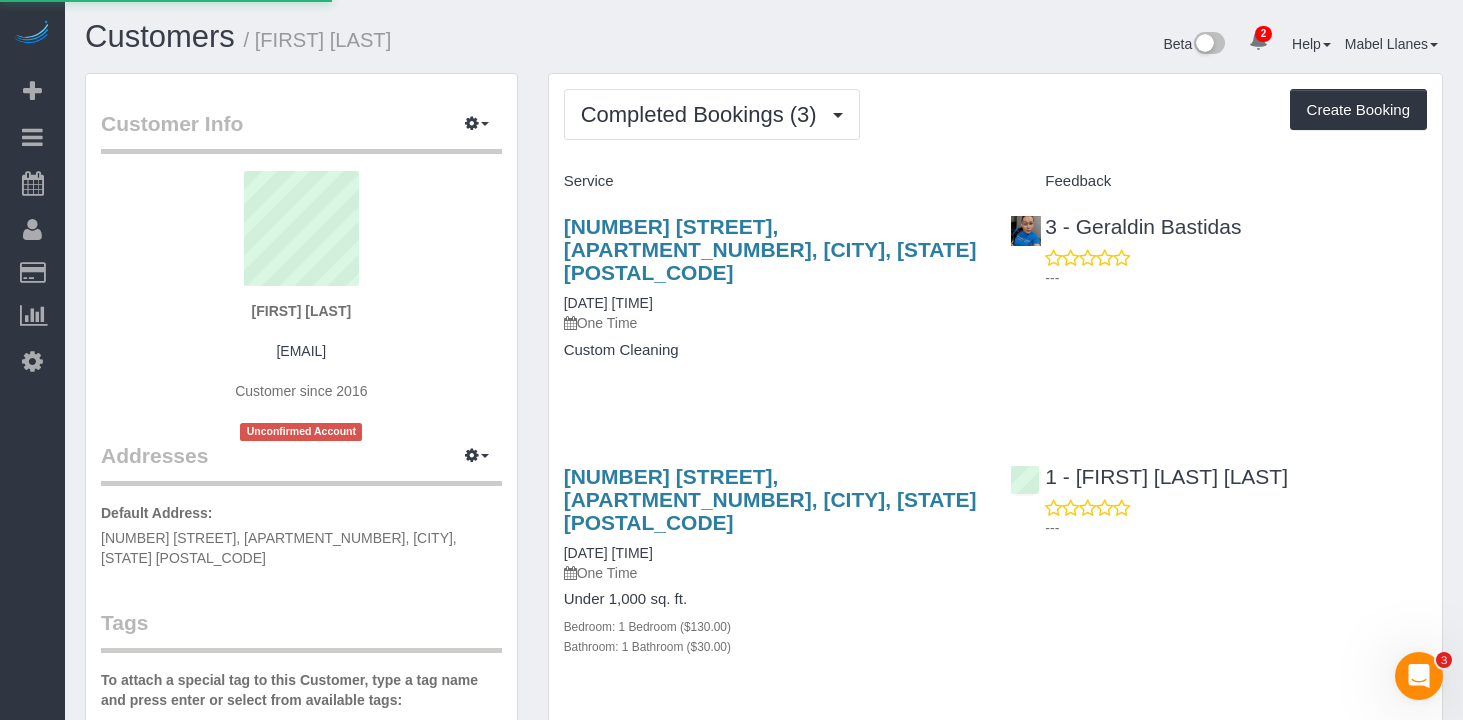select on "NY" 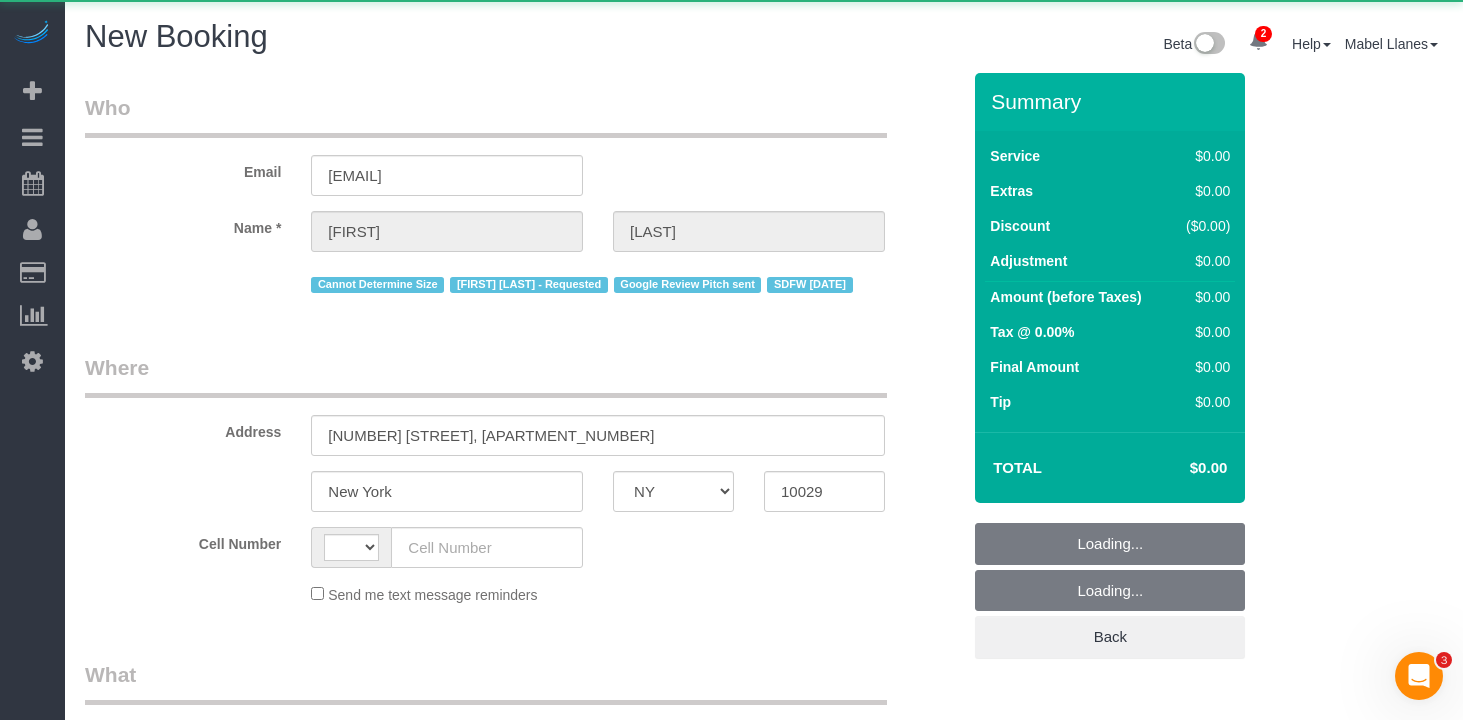 select on "string:stripe-pm_1PyfTS4VGloSiKo7EwvmaetH" 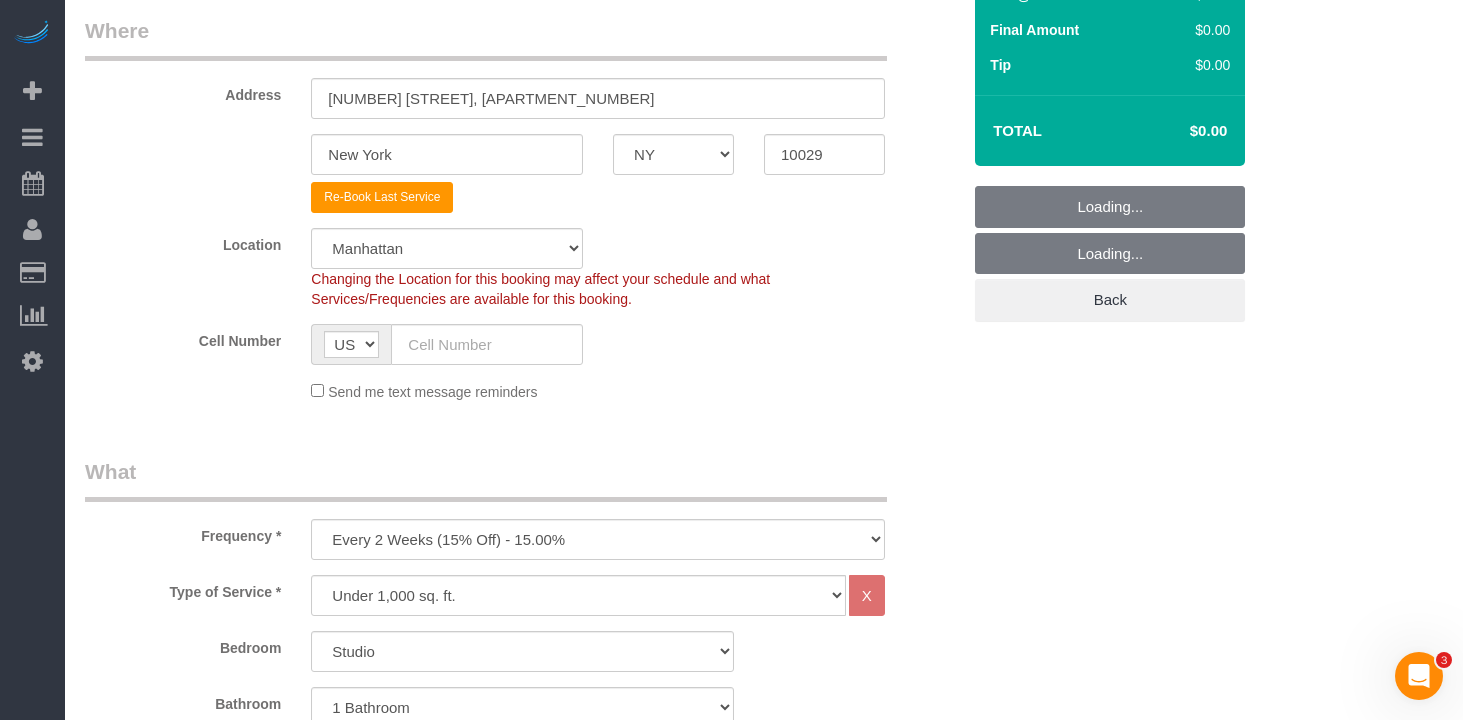 select on "object:1617" 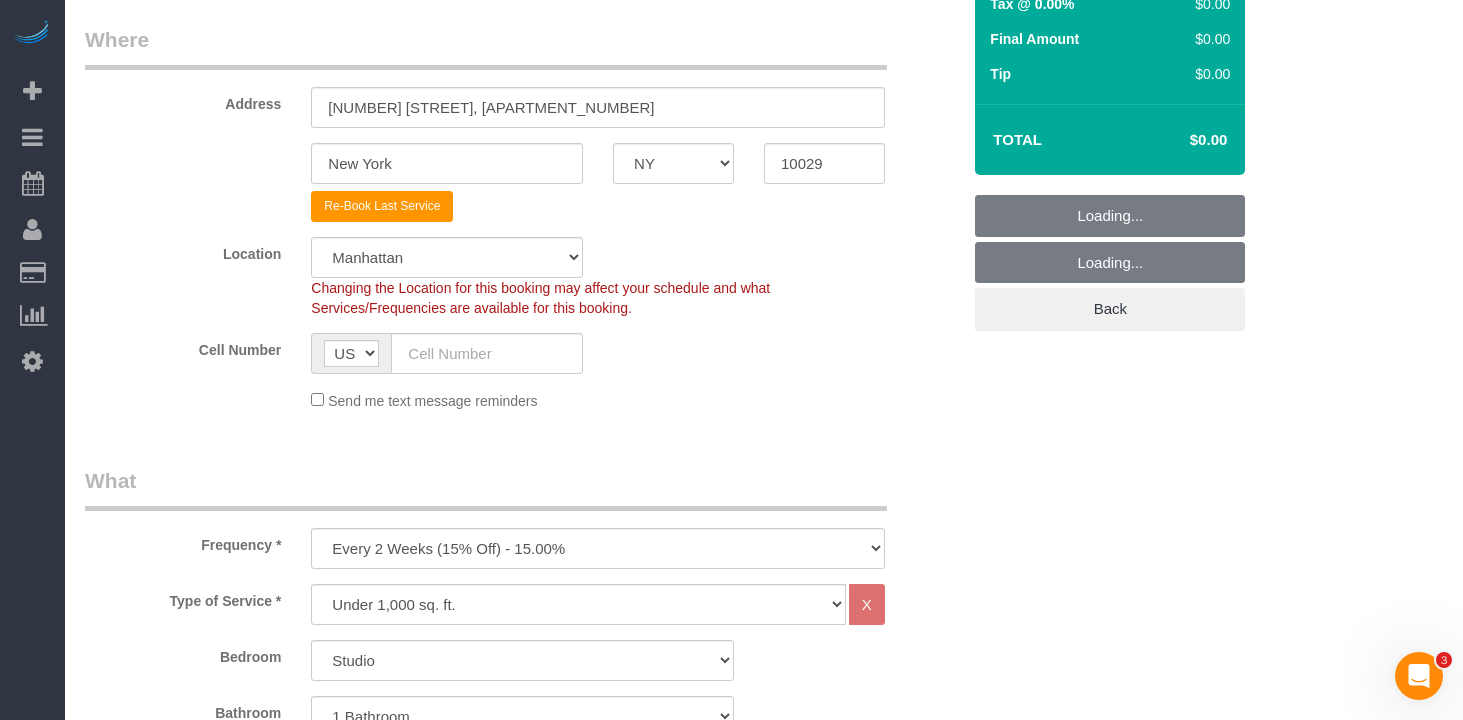 click on "Changing the Location for this booking may affect your schedule and what
Services/Frequencies are available for this booking." 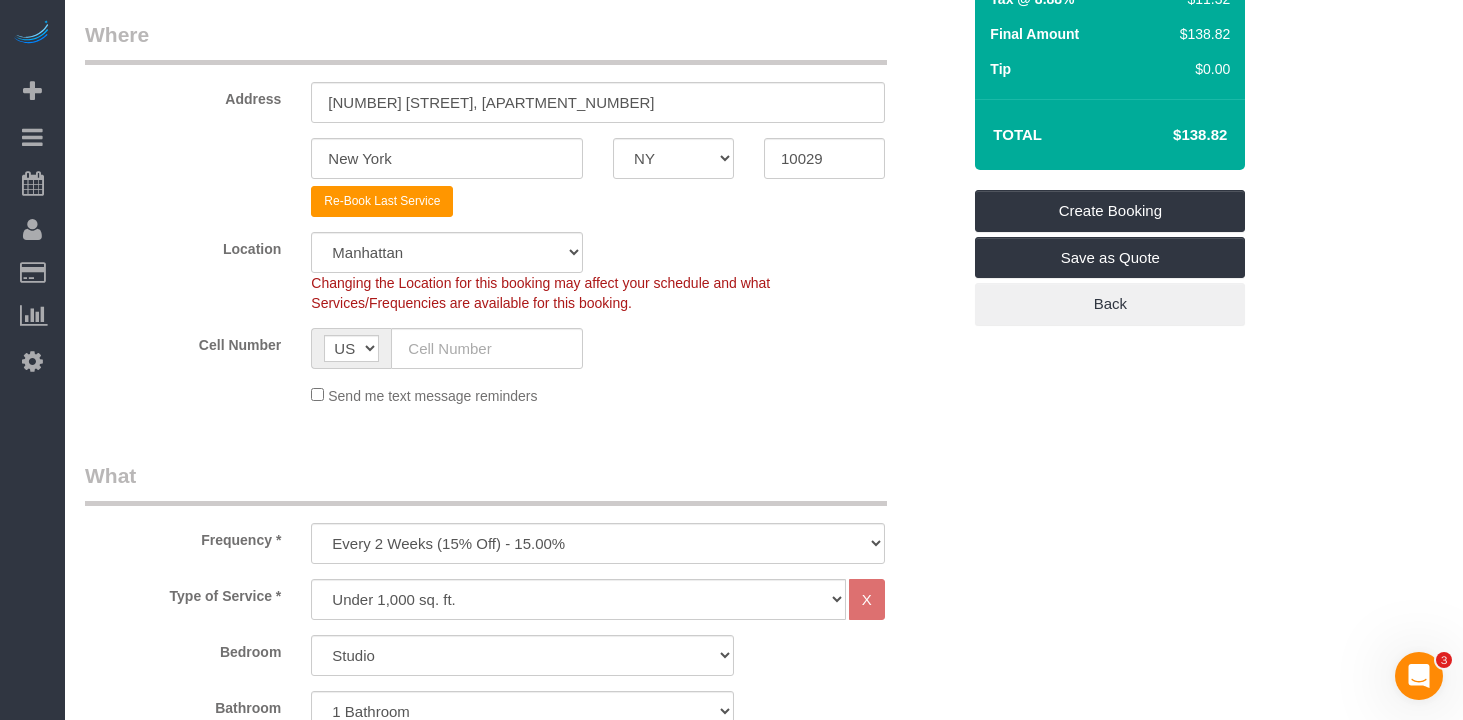 scroll, scrollTop: 340, scrollLeft: 0, axis: vertical 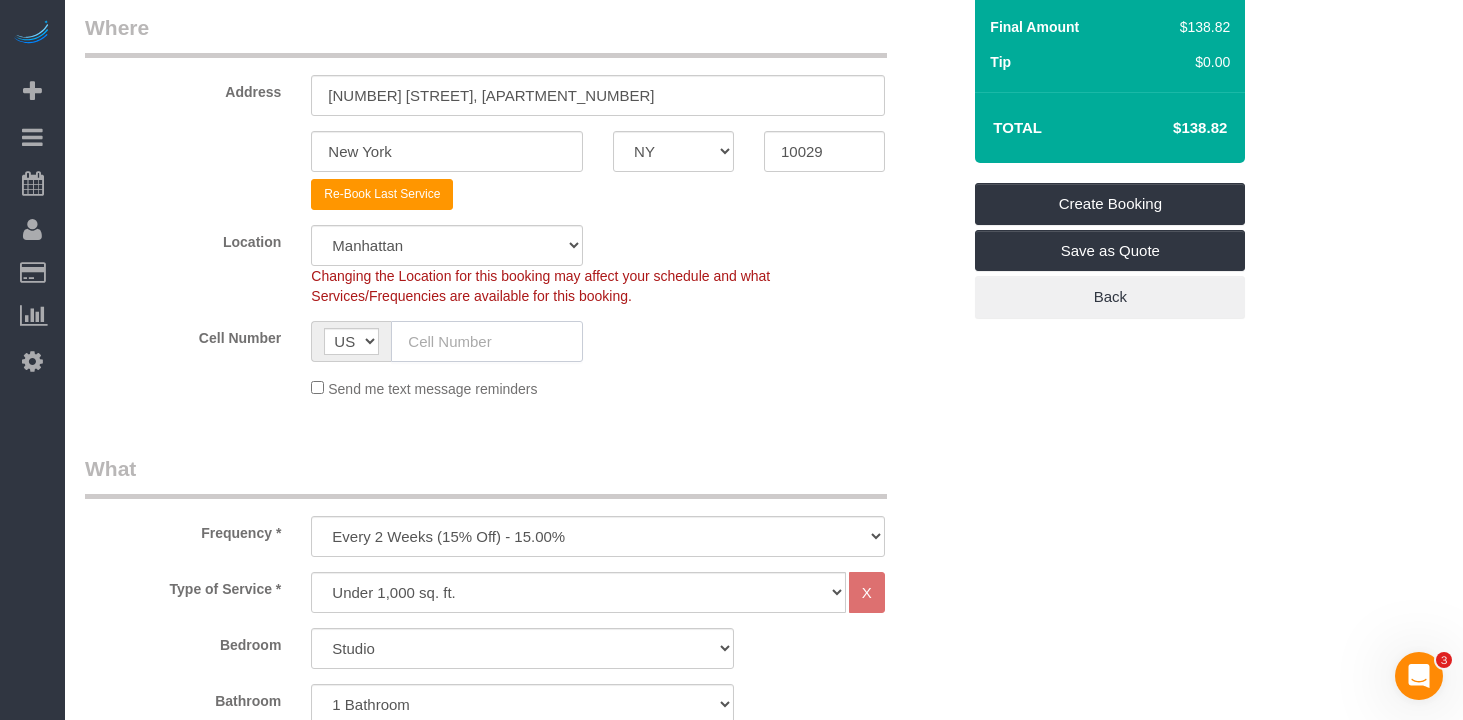 click 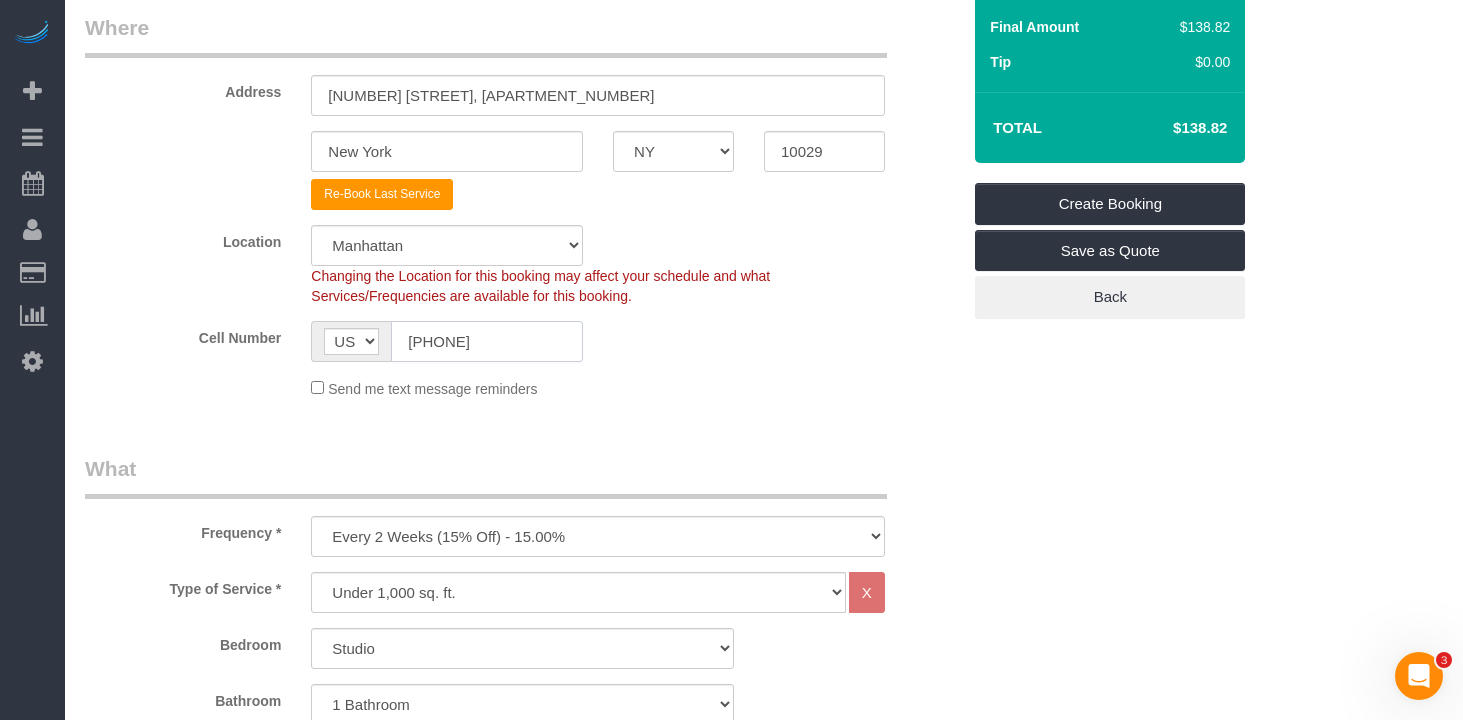 type on "1 (917) 399-9194" 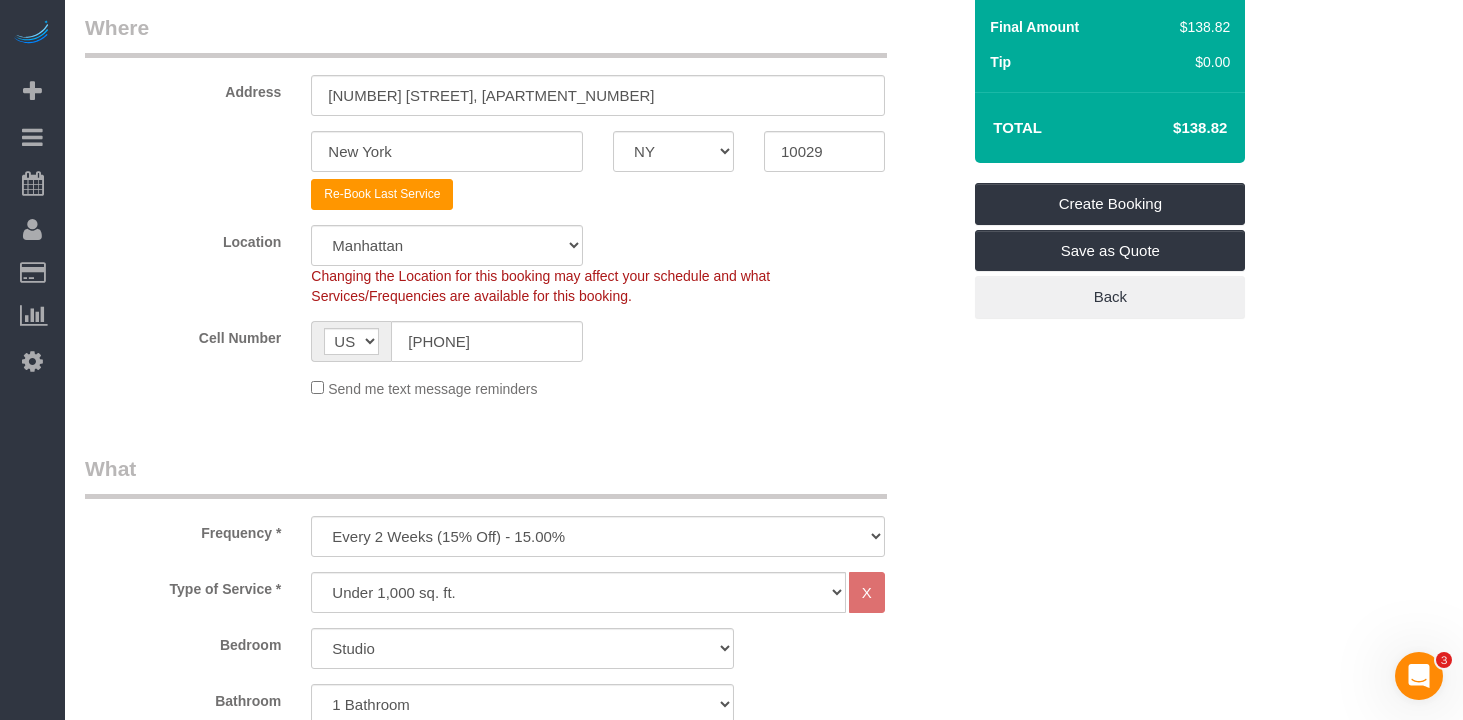 click on "Where
Address
1590 Madison Avenue, Apt. 11D
New York
AK
AL
AR
AZ
CA
CO
CT
DC
DE
FL
GA
HI
IA
ID
IL
IN
KS
KY
LA
MA
MD
ME
MI
MN
MO
MS
MT
NC
ND
NE
NH
NJ
NM
NV
NY
OH
OK
OR
PA
RI
SC
SD
TN
TX" at bounding box center (522, 213) 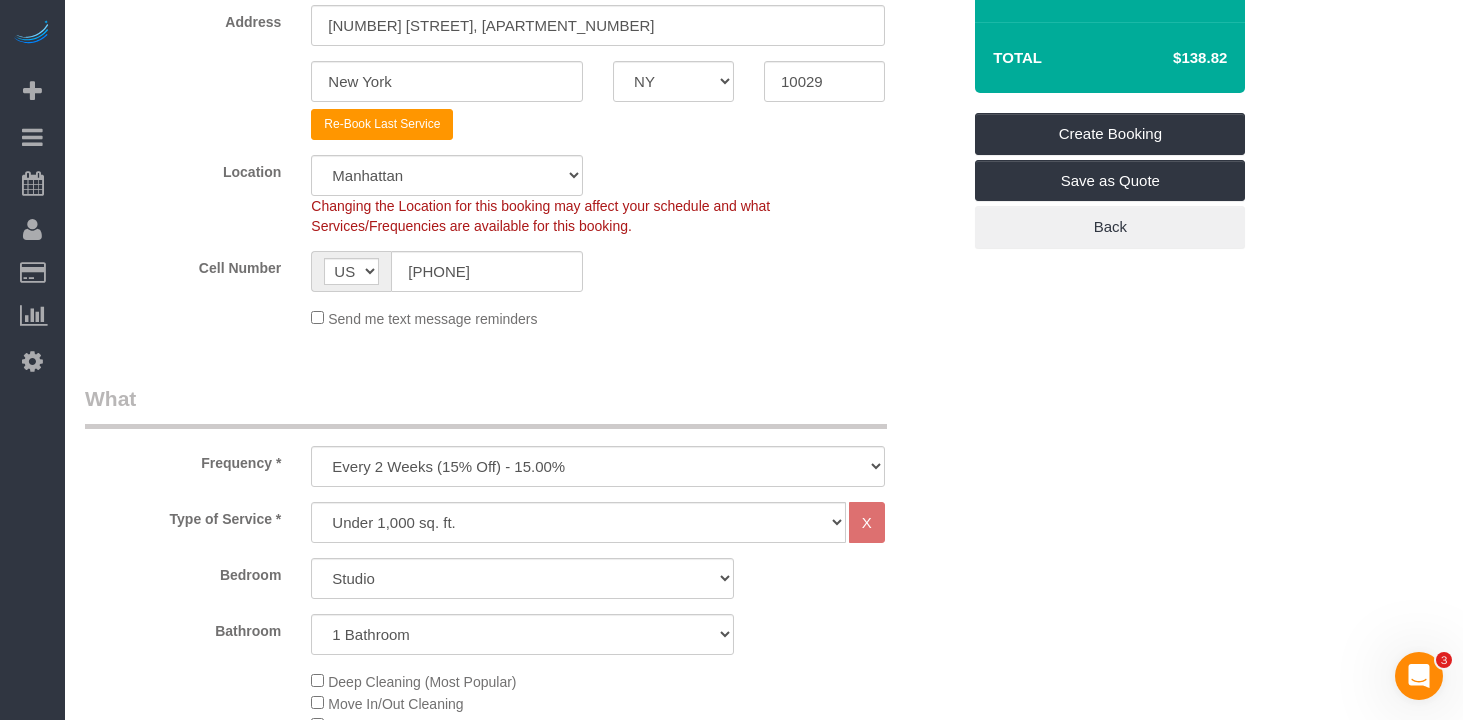 scroll, scrollTop: 402, scrollLeft: 0, axis: vertical 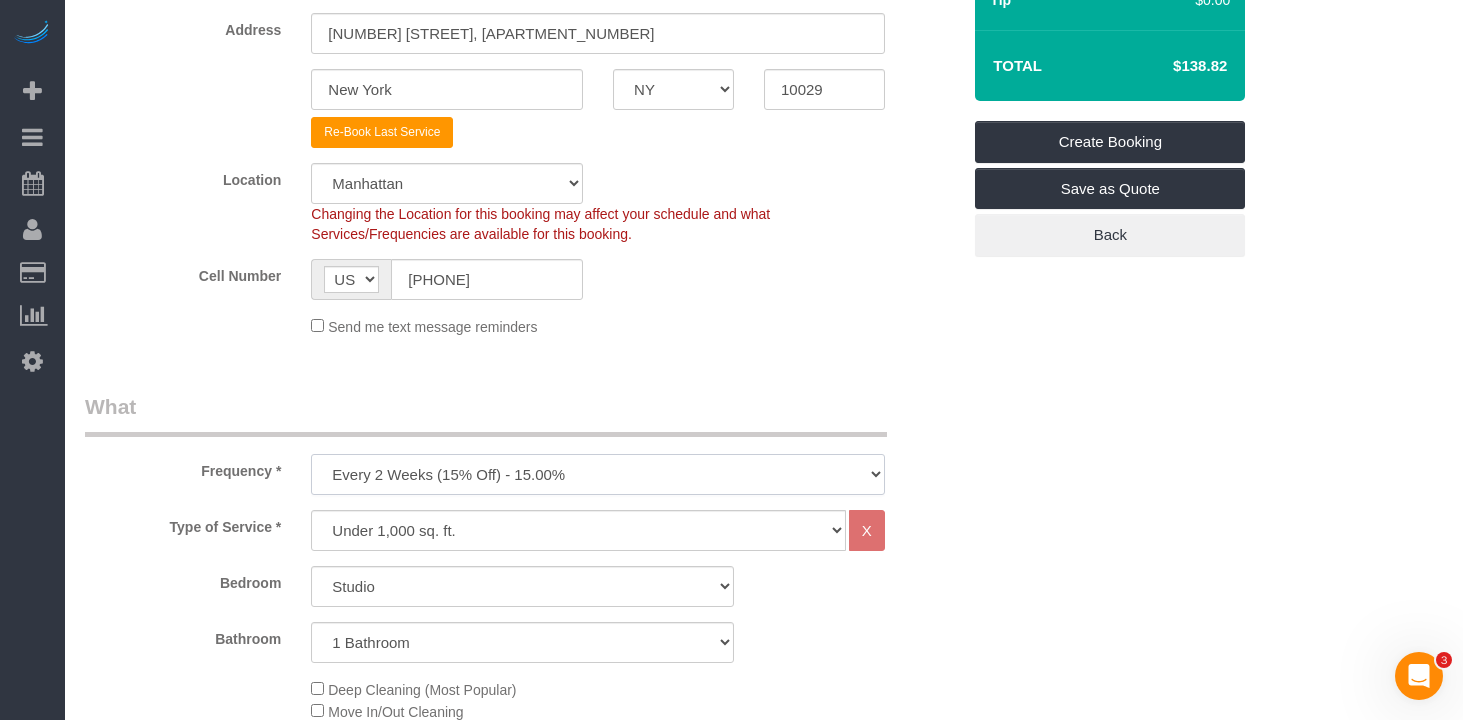 click on "One Time Weekly (20% Off) - 20.00% Every 2 Weeks (15% Off) - 15.00% Every 4 Weeks (10% Off) - 10.00%" at bounding box center (598, 474) 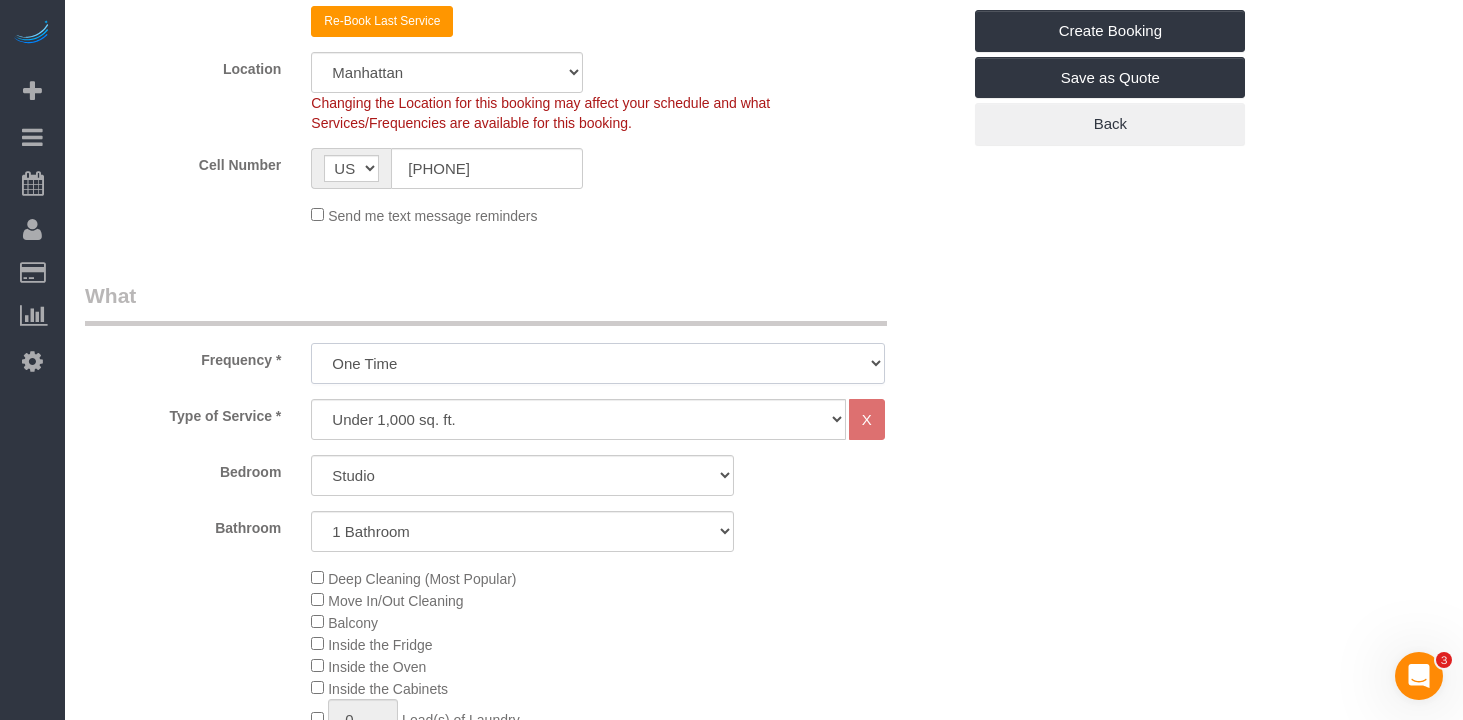 scroll, scrollTop: 619, scrollLeft: 0, axis: vertical 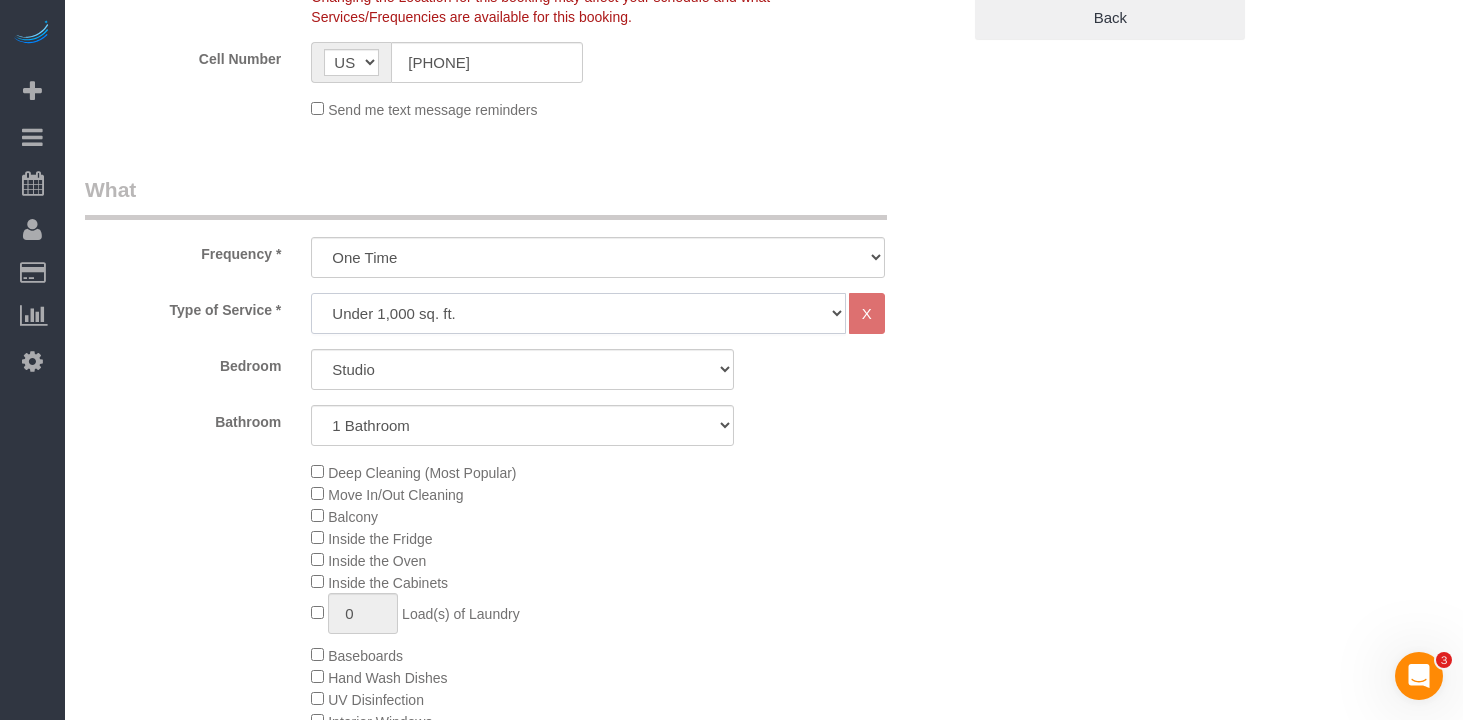 click on "Under 1,000 sq. ft. 1,001 - 1,500 sq. ft. 1,500+ sq. ft. Custom Cleaning Office Cleaning Airbnb Cleaning Post Construction Cleaning RE-CLEAN Hourly Rate - 8.0 Hourly Rate - 7.5 Late Cancellation - Invoice Purposes Hourly Rate (30% OFF) Bungalow Living Hello Alfred - Standard Cleaning Hello Alfred - Hourly Rate TULU - Standard Cleaning TULU - Hourly Rate Hourly Rate (15% OFF) Hourly Rate (20% OFF) Hourly Rate (25% OFF) Hourly Rate (22.5% OFF) Charity Clean Outsite - Hourly Rate Floor Cleaning 100/hr 140/hr Upholstery Cleaning Hourly Rate (Comped Cleaning) Power Washing Carpet/Rug Cleaning Floor Cleaning - 25% OFF Couch Cleaning Partnership Flat Rate Pricing Partnership Hourly Rate Staff Office Hours" 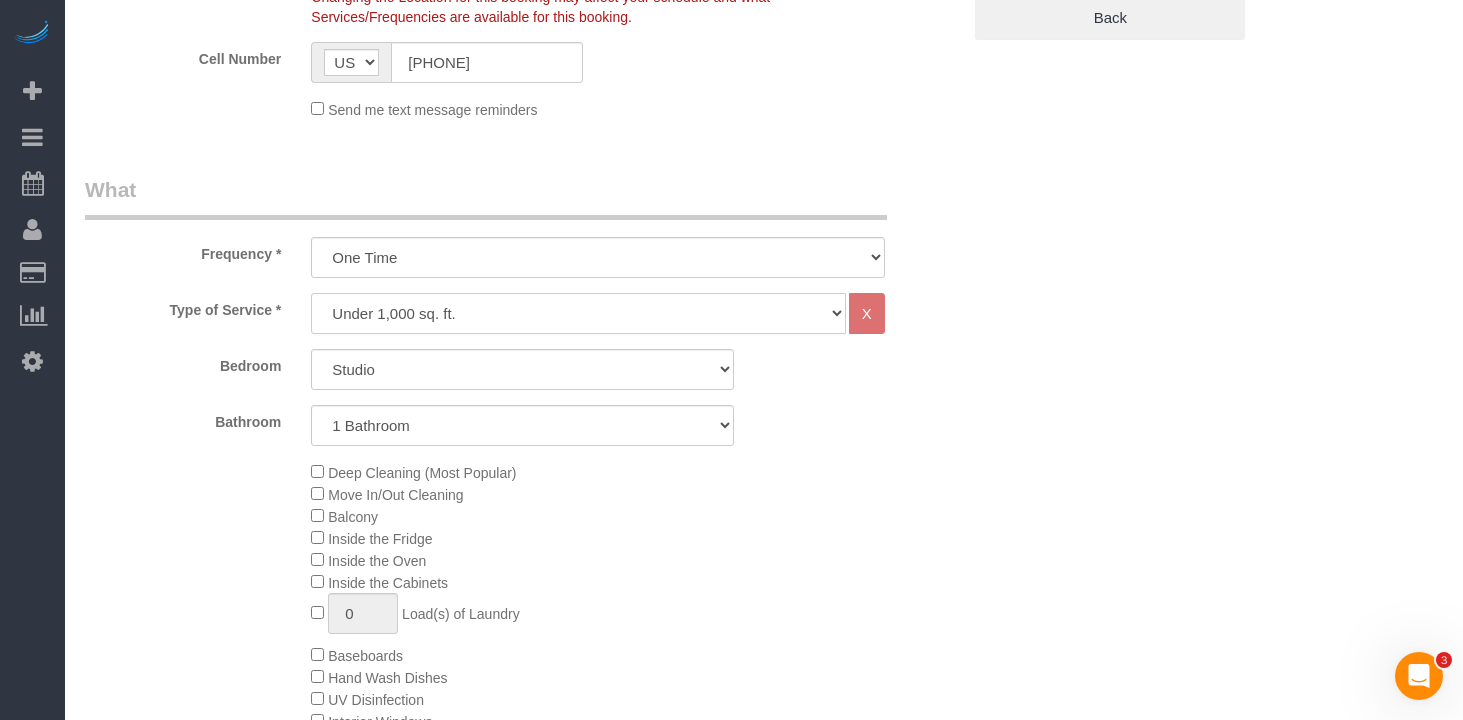 click on "Under 1,000 sq. ft. 1,001 - 1,500 sq. ft. 1,500+ sq. ft. Custom Cleaning Office Cleaning Airbnb Cleaning Post Construction Cleaning RE-CLEAN Hourly Rate - 8.0 Hourly Rate - 7.5 Late Cancellation - Invoice Purposes Hourly Rate (30% OFF) Bungalow Living Hello Alfred - Standard Cleaning Hello Alfred - Hourly Rate TULU - Standard Cleaning TULU - Hourly Rate Hourly Rate (15% OFF) Hourly Rate (20% OFF) Hourly Rate (25% OFF) Hourly Rate (22.5% OFF) Charity Clean Outsite - Hourly Rate Floor Cleaning 100/hr 140/hr Upholstery Cleaning Hourly Rate (Comped Cleaning) Power Washing Carpet/Rug Cleaning Floor Cleaning - 25% OFF Couch Cleaning Partnership Flat Rate Pricing Partnership Hourly Rate Staff Office Hours" 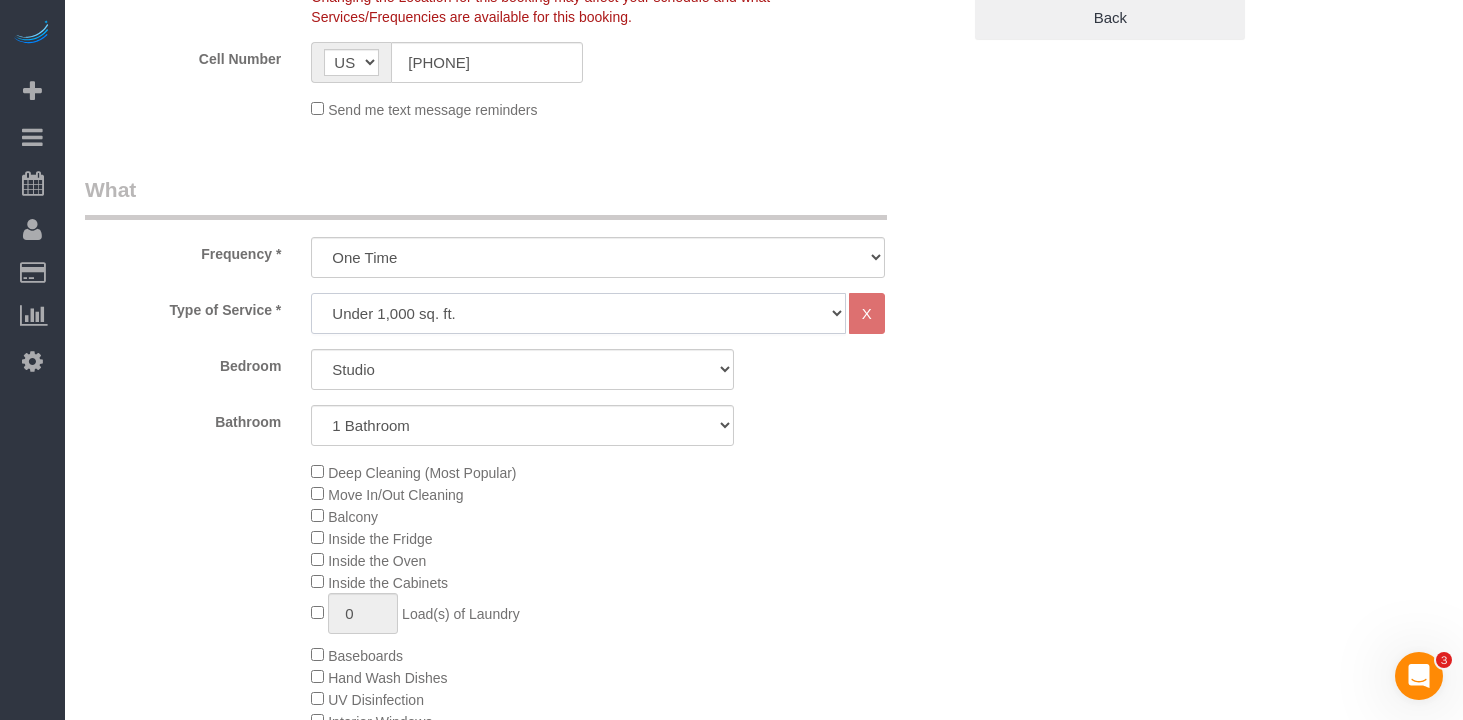select on "213" 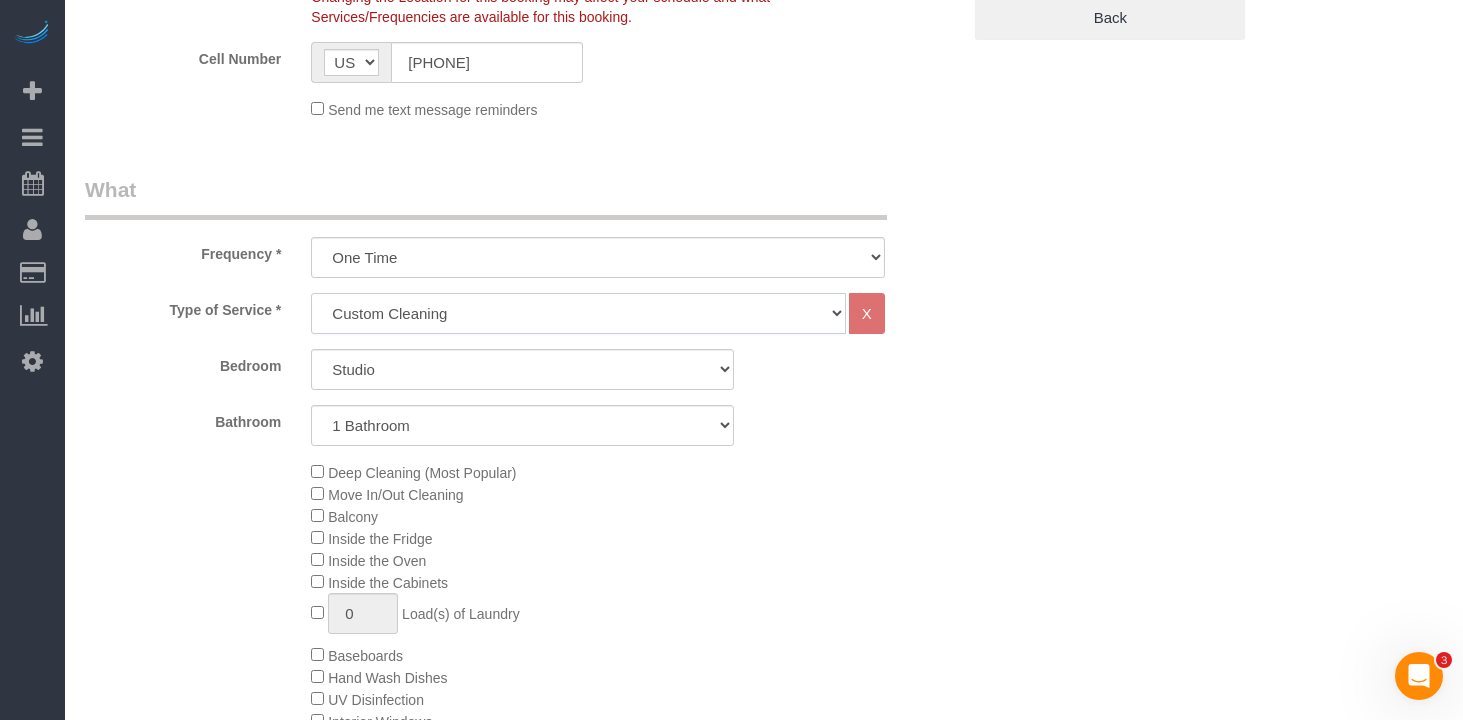 select on "1" 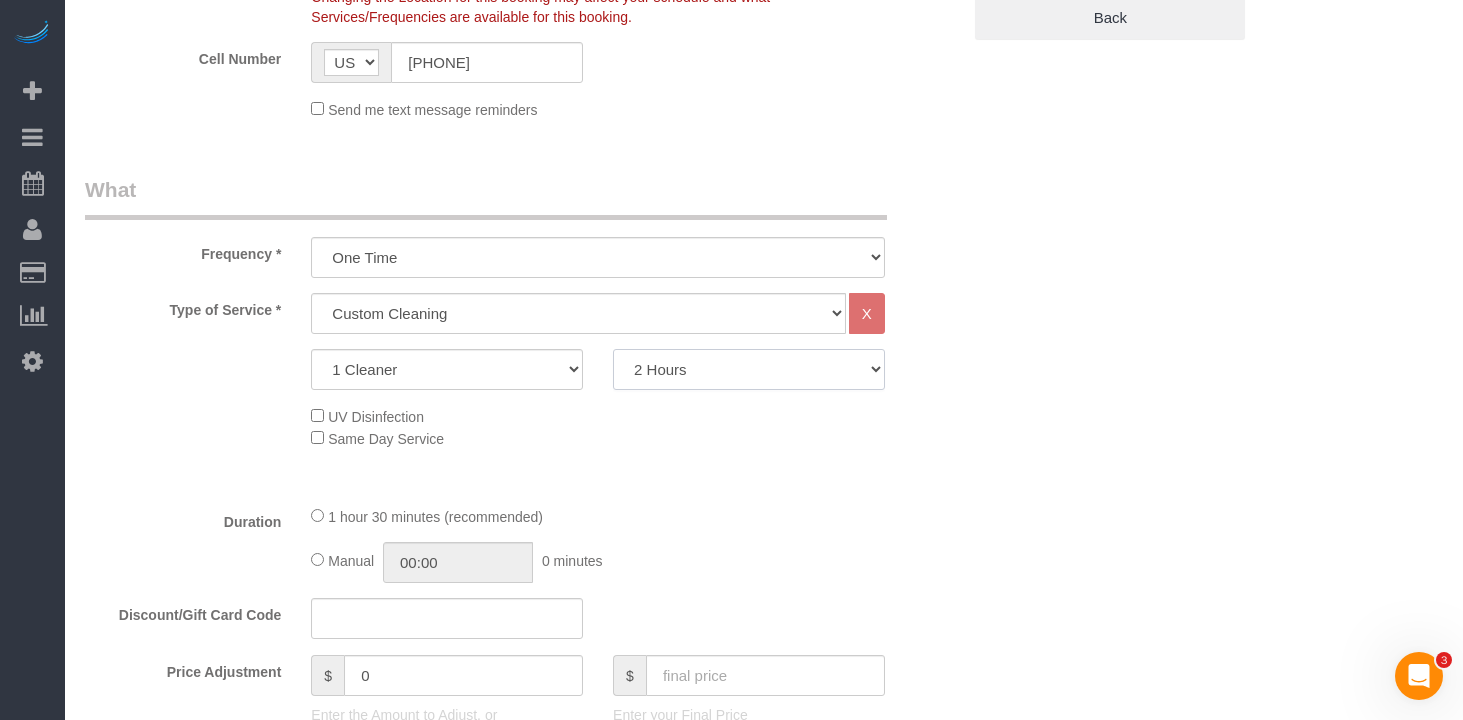 click on "2 Hours
2.5 Hours
3 Hours
3.5 Hours
4 Hours
4.5 Hours
5 Hours
5.5 Hours
6 Hours
6.5 Hours
7 Hours
7.5 Hours
8 Hours
8.5 Hours
9 Hours
9.5 Hours
10 Hours
10.5 Hours
11 Hours
11.5 Hours
12 Hours
12.5 Hours
13 Hours
13.5 Hours
14 Hours
14.5 Hours
15 Hours
15.5 Hours
16 Hours
16.5 Hours" 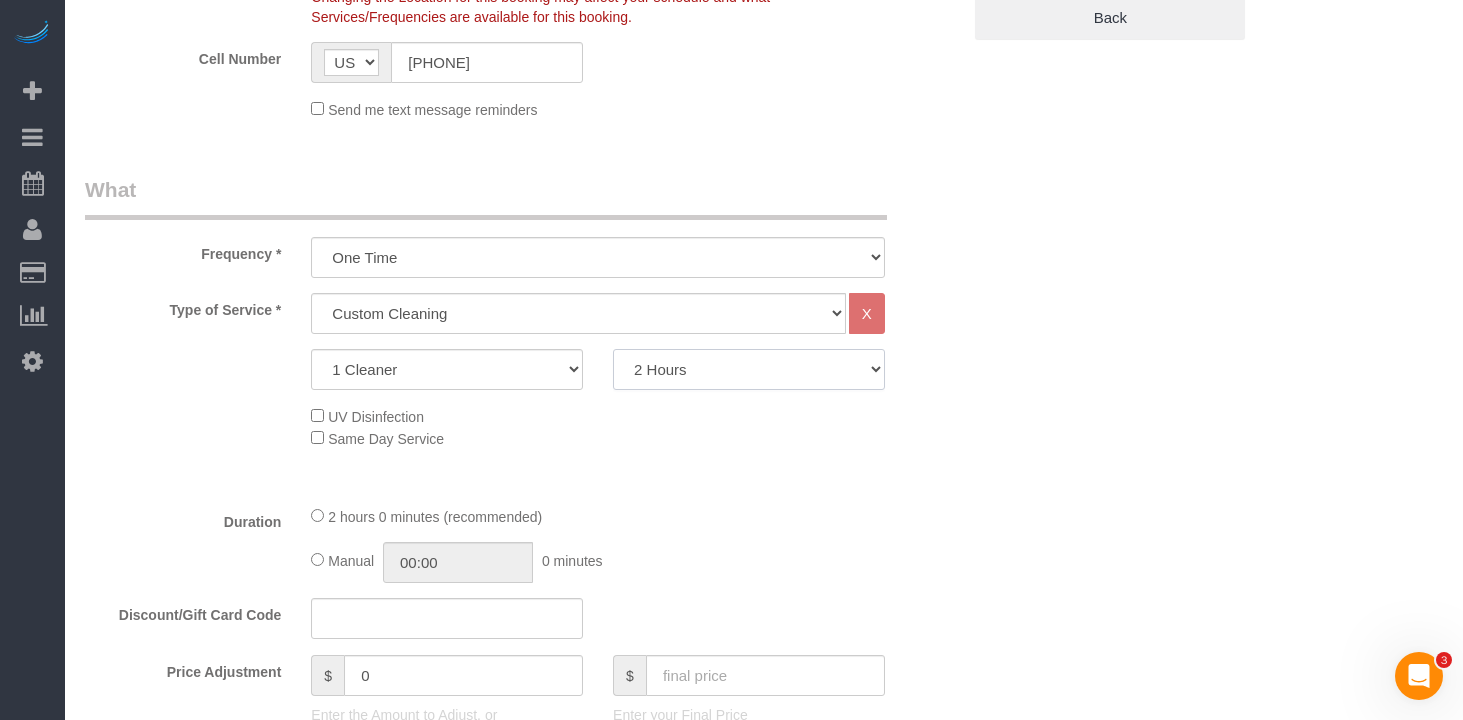 select on "180" 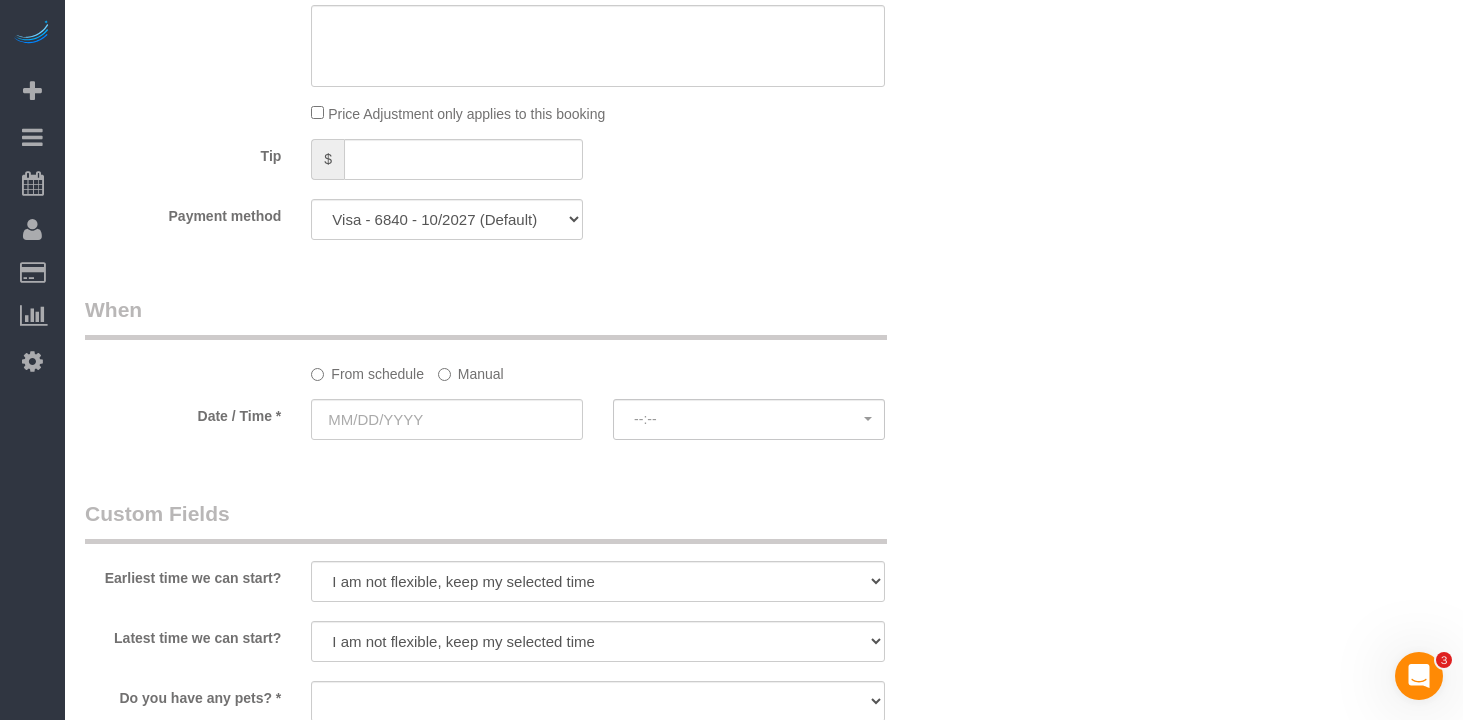 scroll, scrollTop: 1365, scrollLeft: 0, axis: vertical 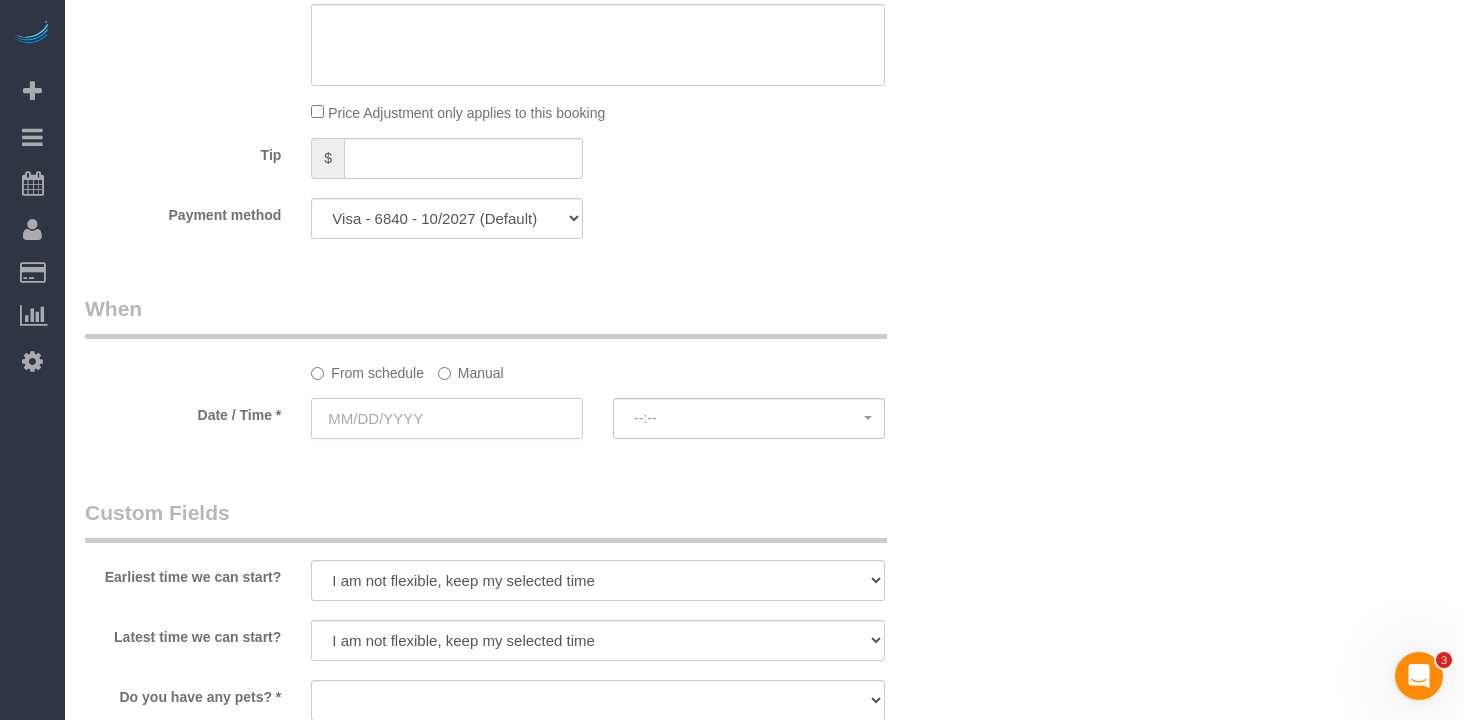 click at bounding box center (447, 418) 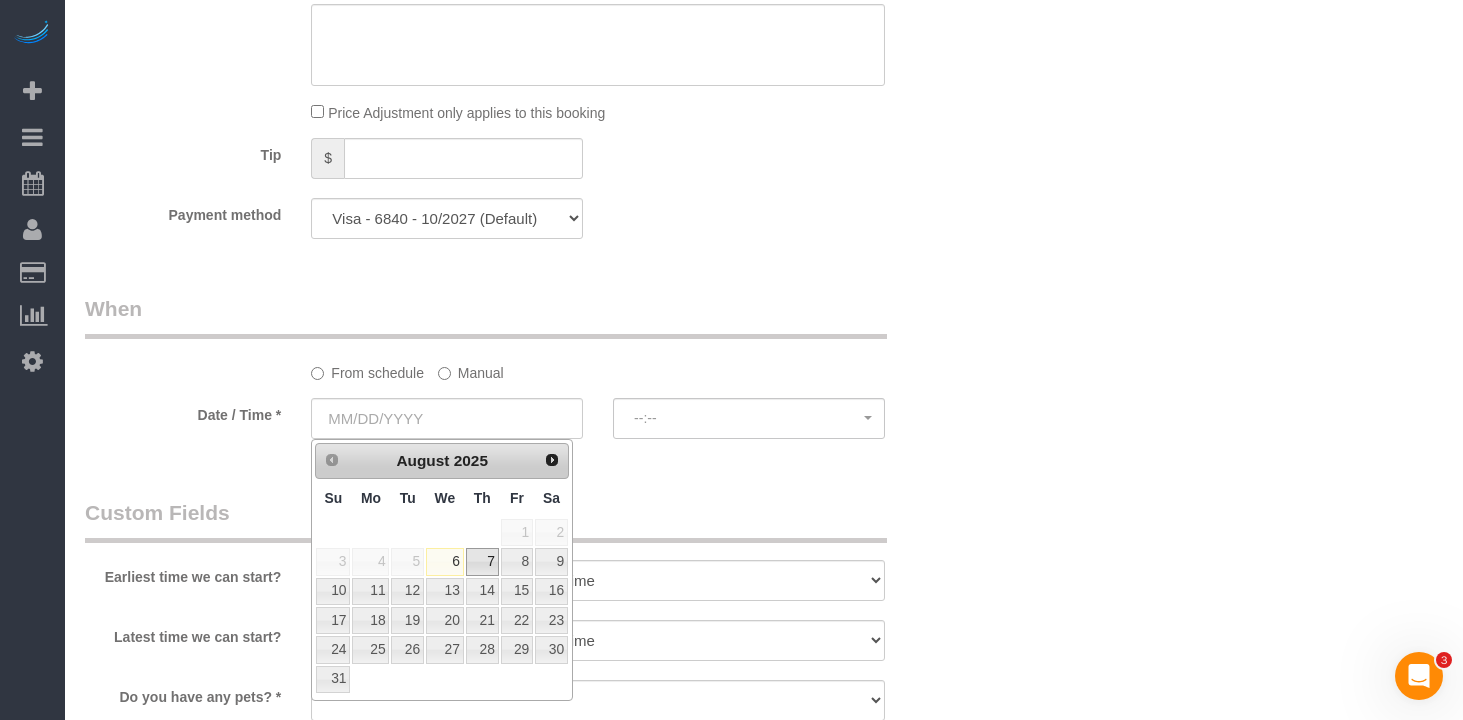 click on "7" at bounding box center (482, 561) 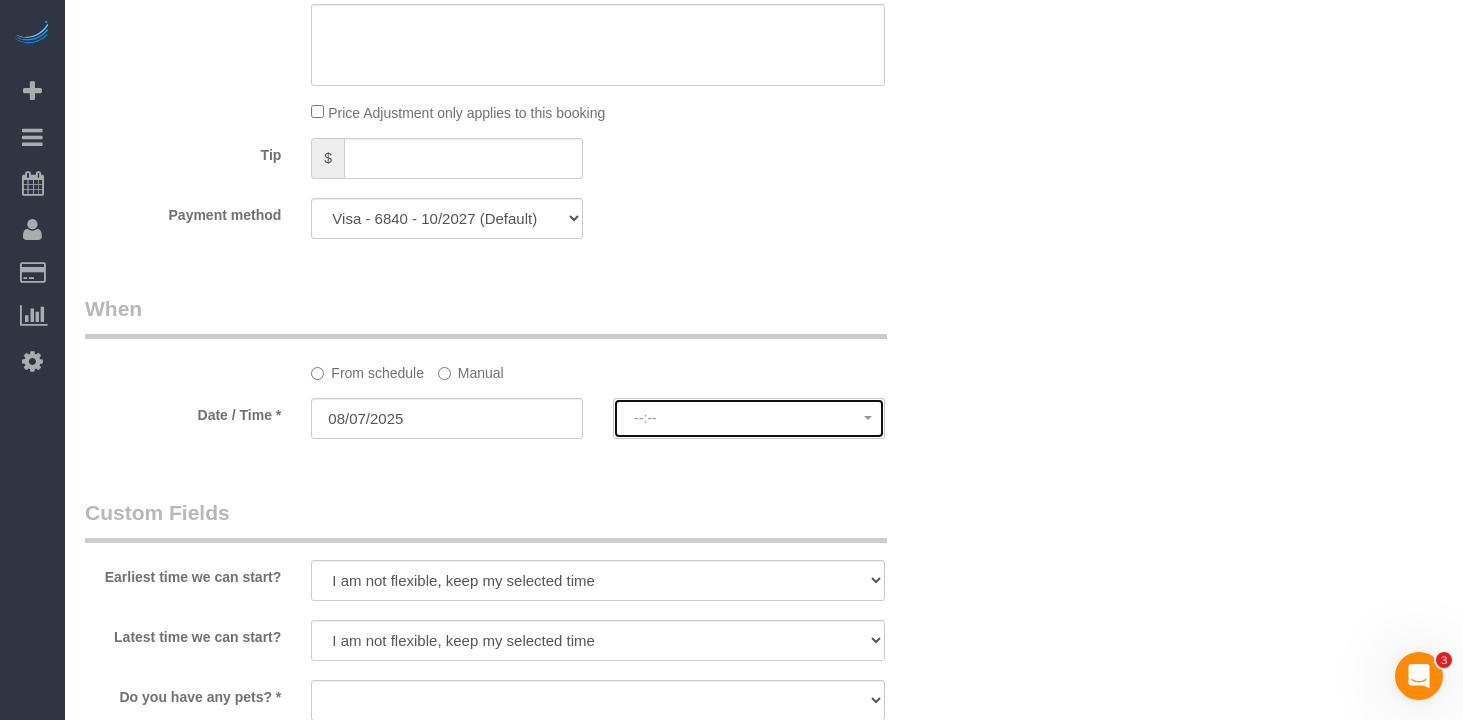 click on "--:--" 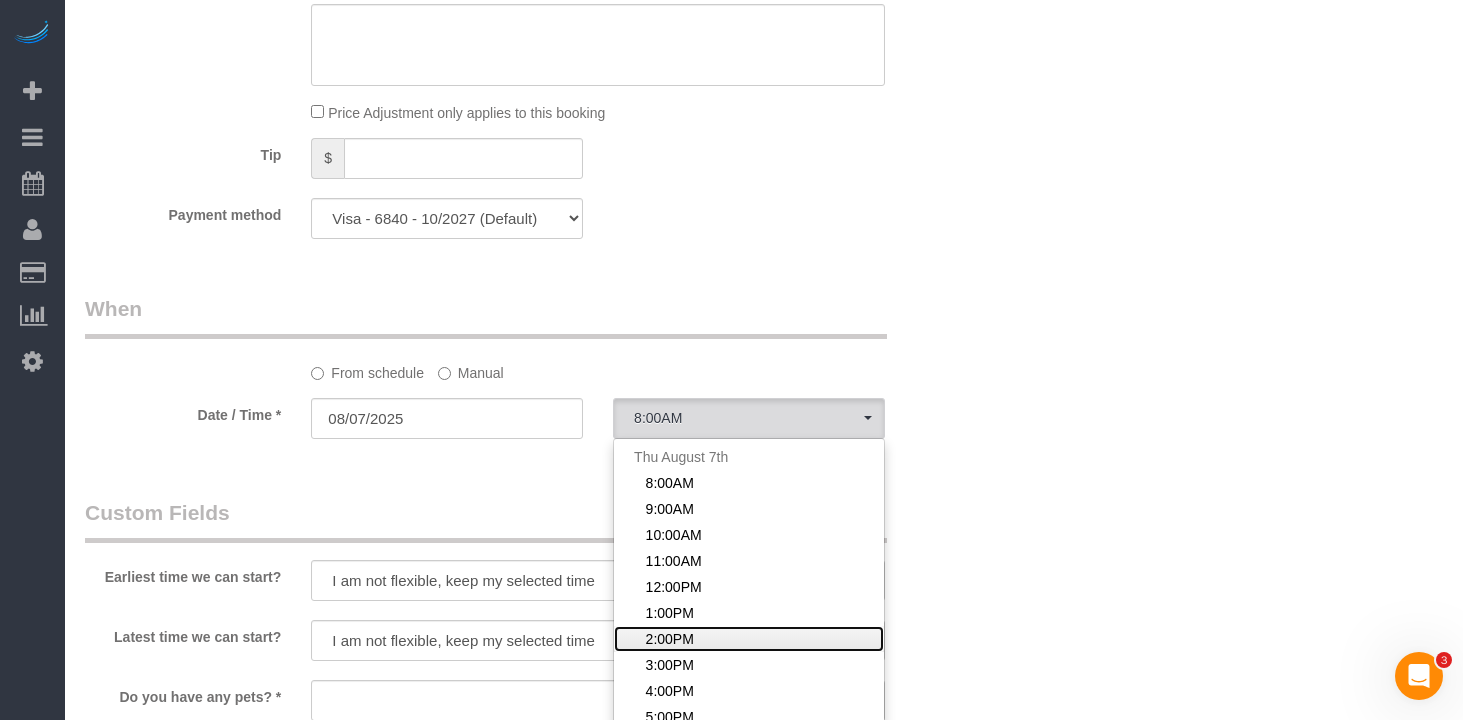 drag, startPoint x: 684, startPoint y: 638, endPoint x: 654, endPoint y: 617, distance: 36.619667 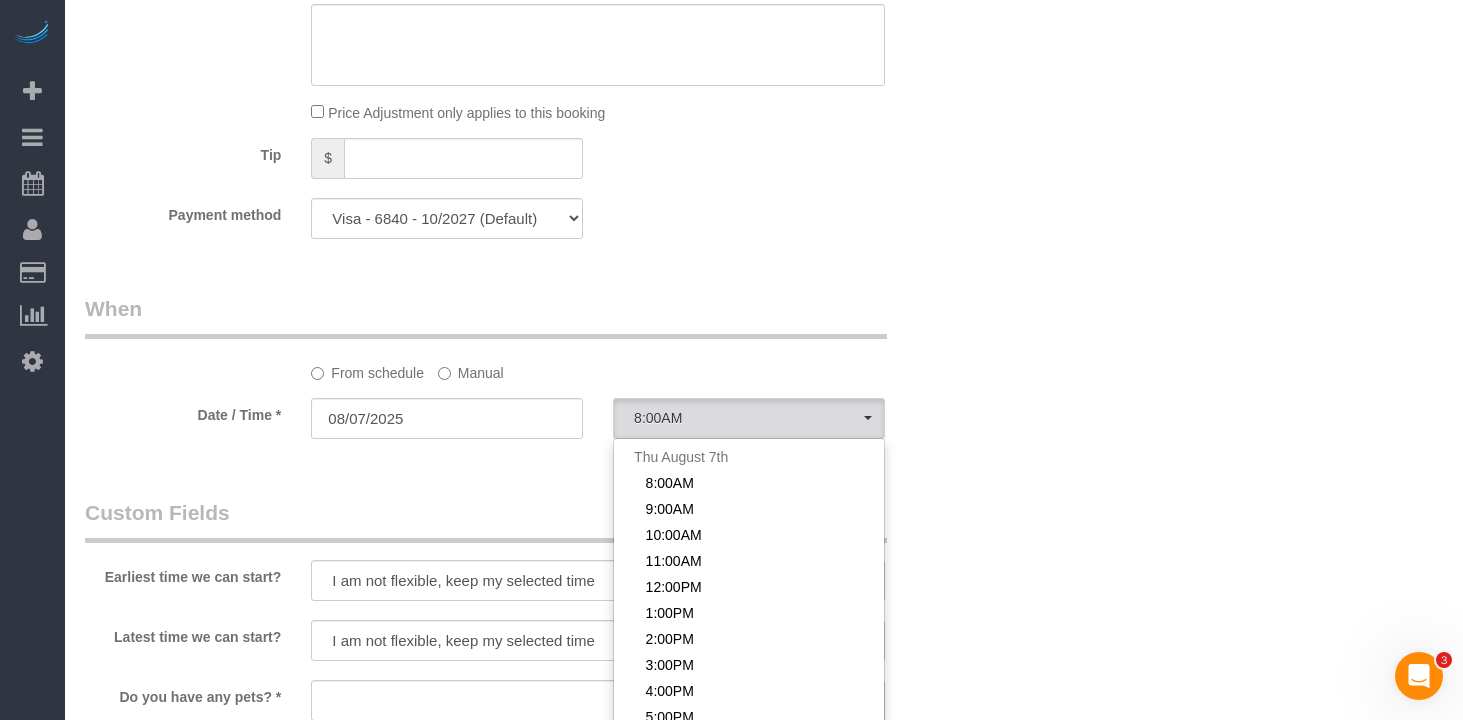 select on "spot7" 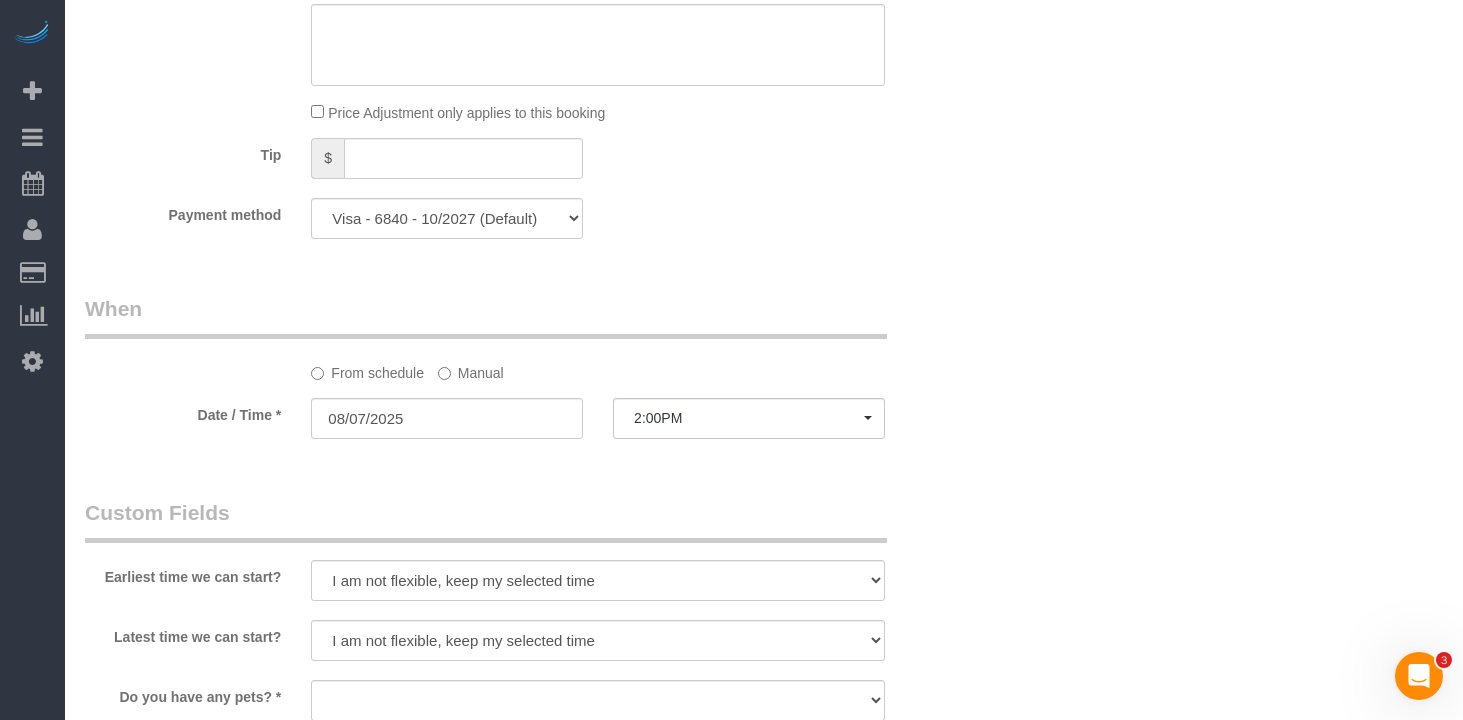 click on "Who
Email
raubry@gmail.com
Name *
Rene
Aubry
Cannot Determine Size
Edgar Martinez - Requested
Google Review Pitch sent
SDFW 06/28
Where
Address
1590 Madison Avenue, Apt. 11D
New York
AK
AL
AR
AZ
CA
CO
CT
DC
DE
FL
GA
HI
IA
ID
IL
IN
KS
KY
LA
MA
MD
ME
MI" at bounding box center [522, 146] 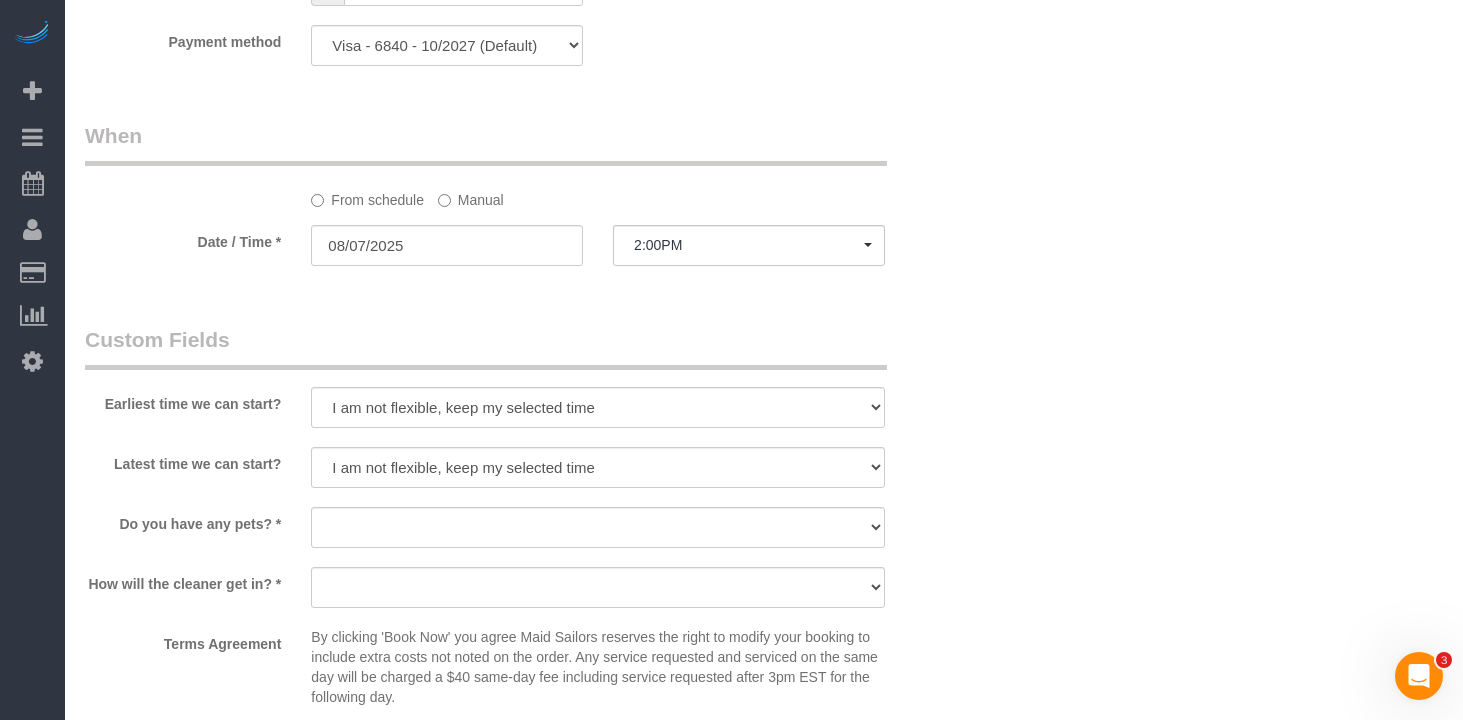 scroll, scrollTop: 1573, scrollLeft: 0, axis: vertical 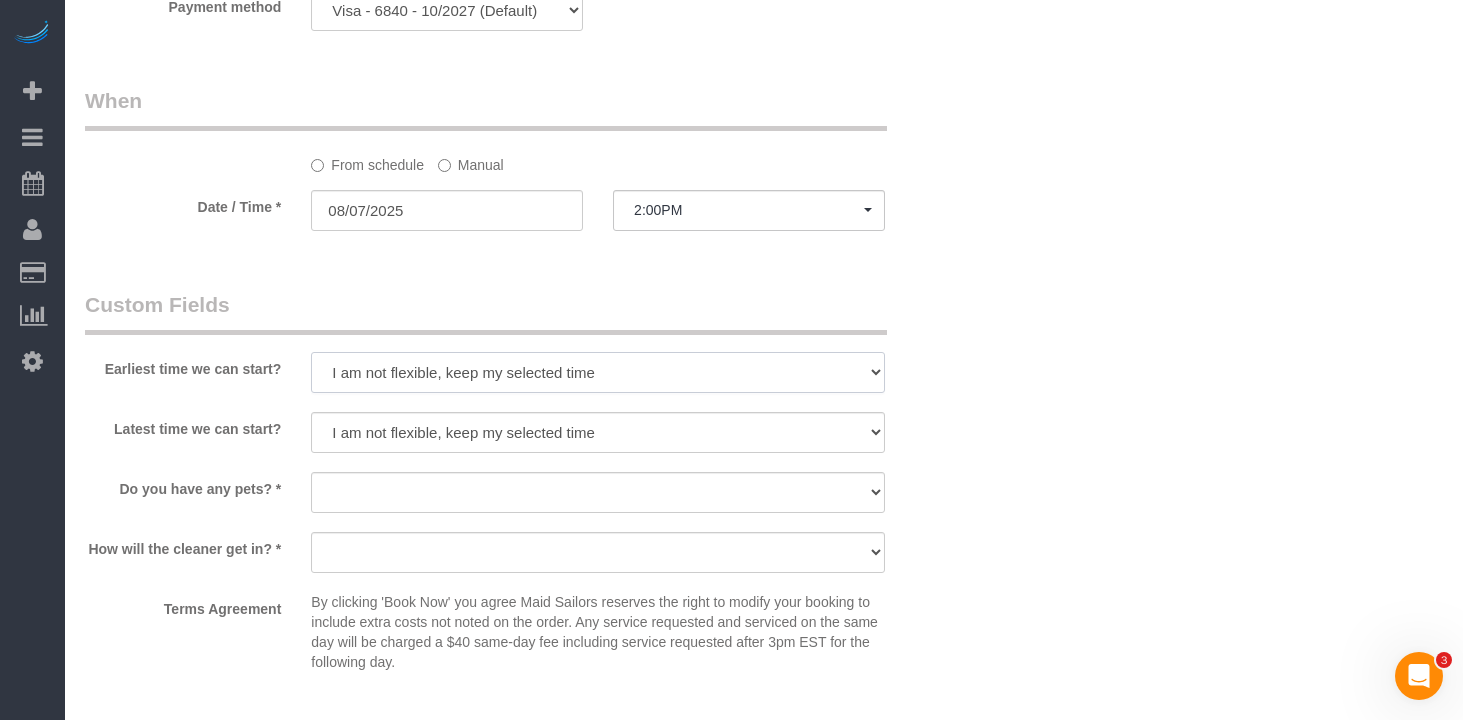click on "I am not flexible, keep my selected time 8:00 AM 9:00 AM 10:00 AM 11:00 AM 12:00 PM 1:00 PM 2:00 PM 3:00 PM 4:00 PM 5:00 PM 6:00 PM 7:00 PM" at bounding box center [598, 372] 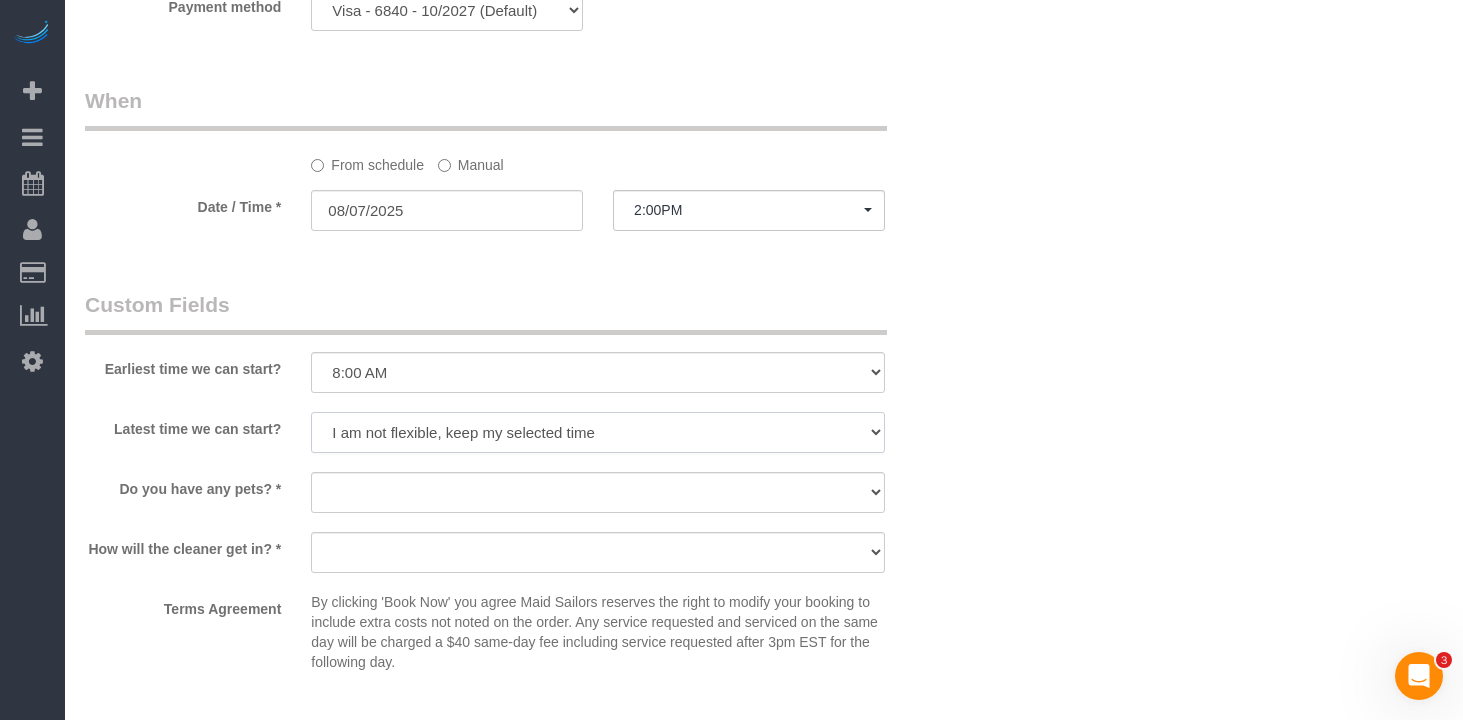click on "I am not flexible, keep my selected time 8:00 AM 9:00 AM 10:00 AM 11:00 AM 12:00 PM 1:00 PM 2:00 PM 3:00 PM 4:00 PM 5:00 PM 6:00 PM 7:00 PM" at bounding box center [598, 432] 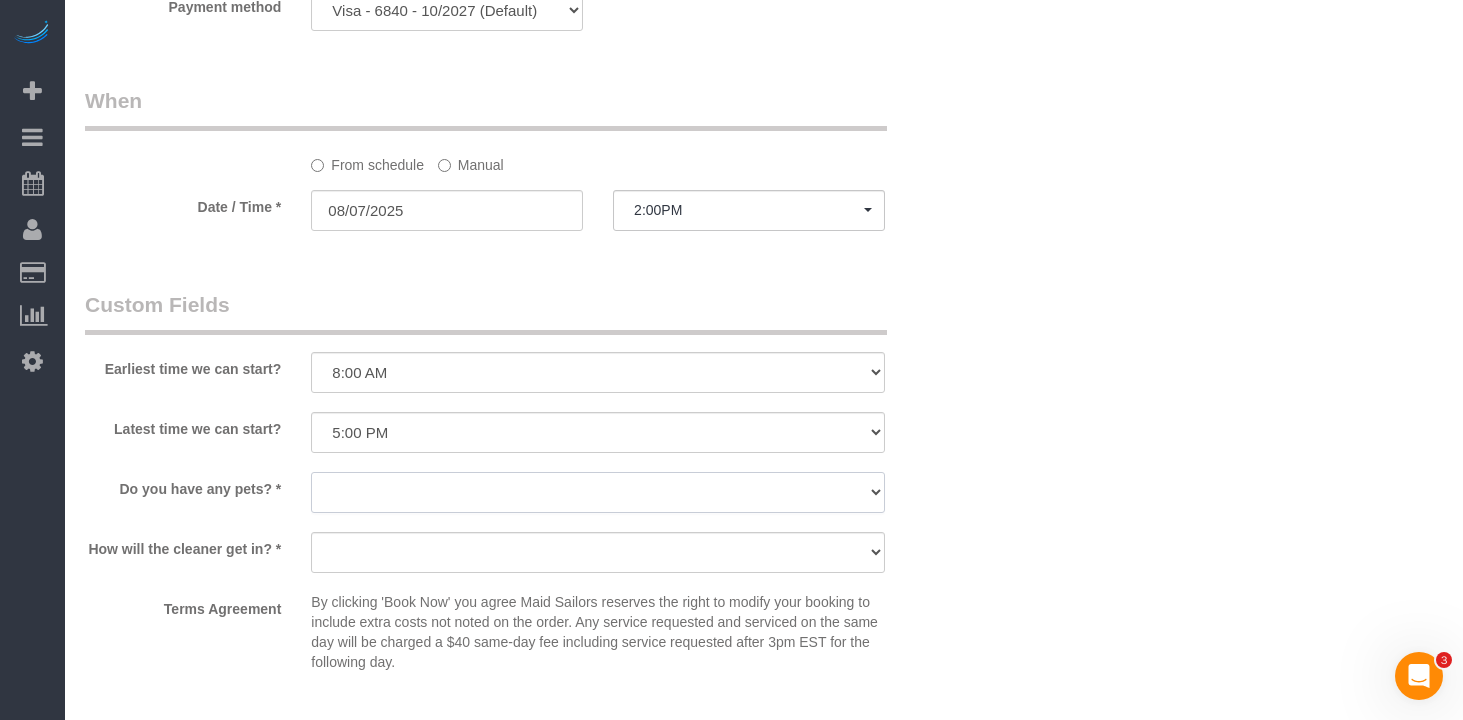 click on "Dog Cat None" at bounding box center [598, 492] 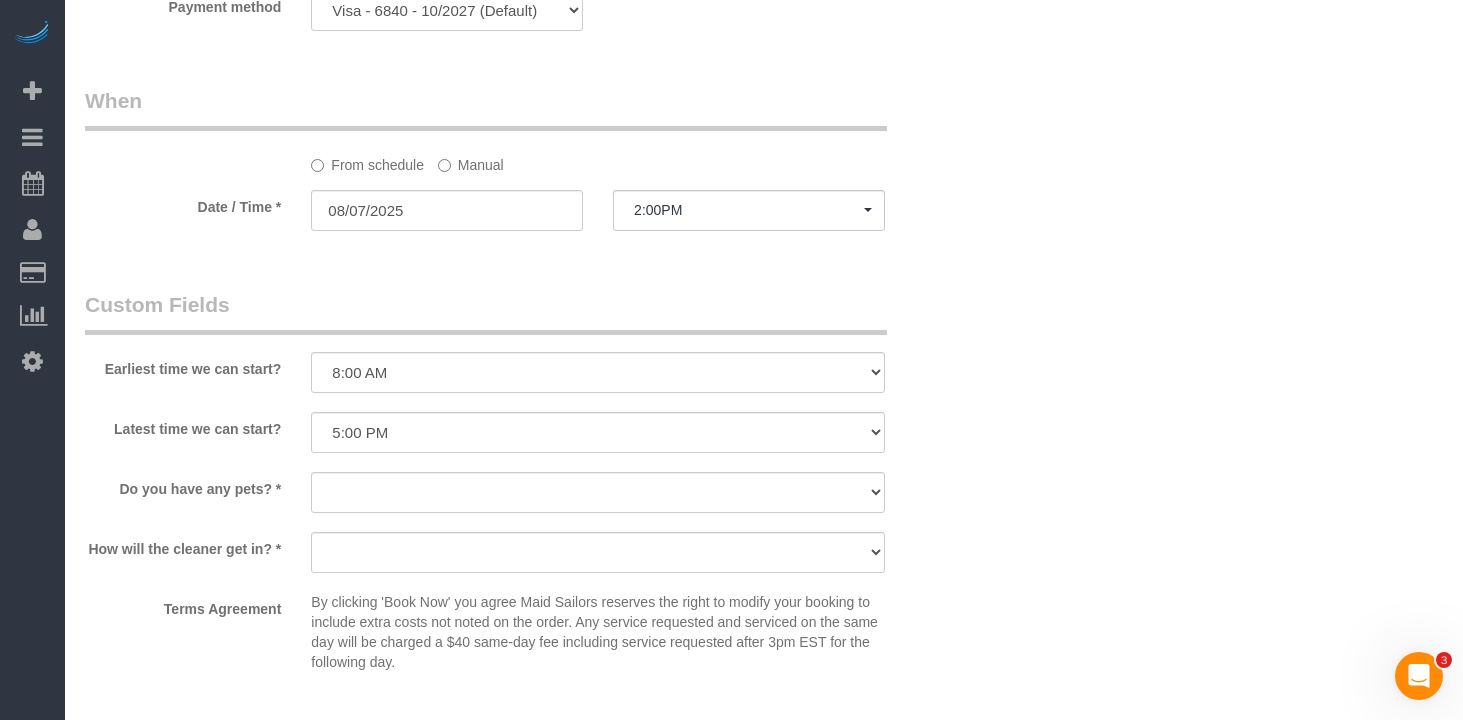 drag, startPoint x: 337, startPoint y: 464, endPoint x: 339, endPoint y: 483, distance: 19.104973 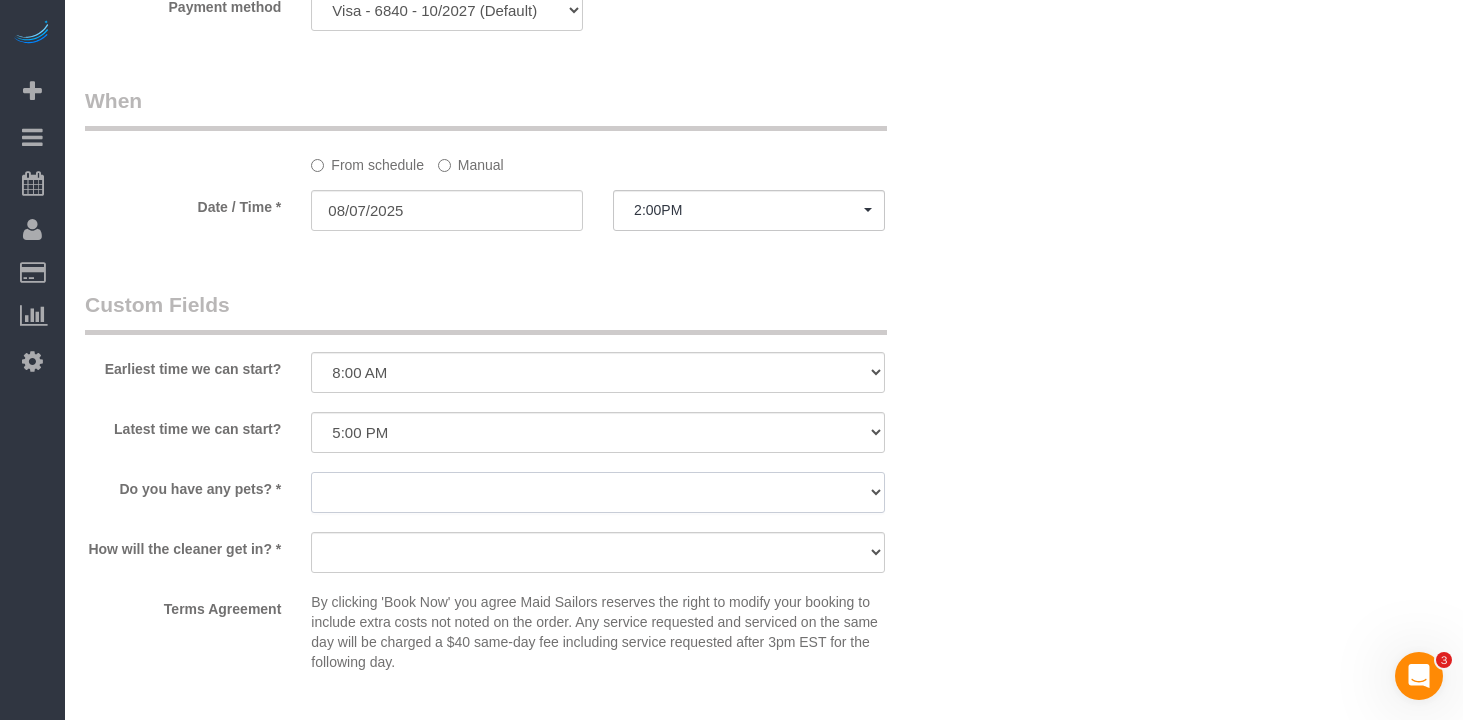 click on "Dog Cat None" at bounding box center [598, 492] 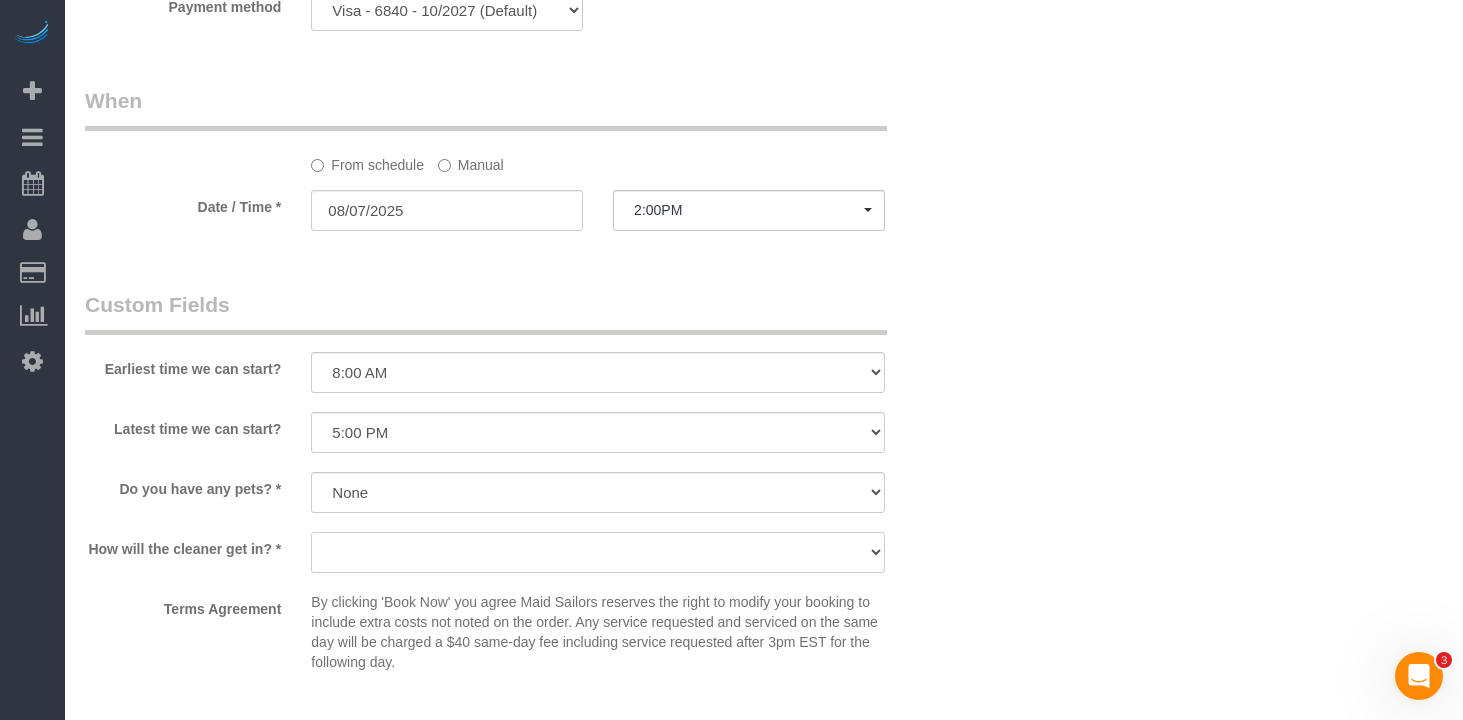 click on "We'll let you in. Doorman/Front Desk has the key. Other (Provide details)" at bounding box center [598, 552] 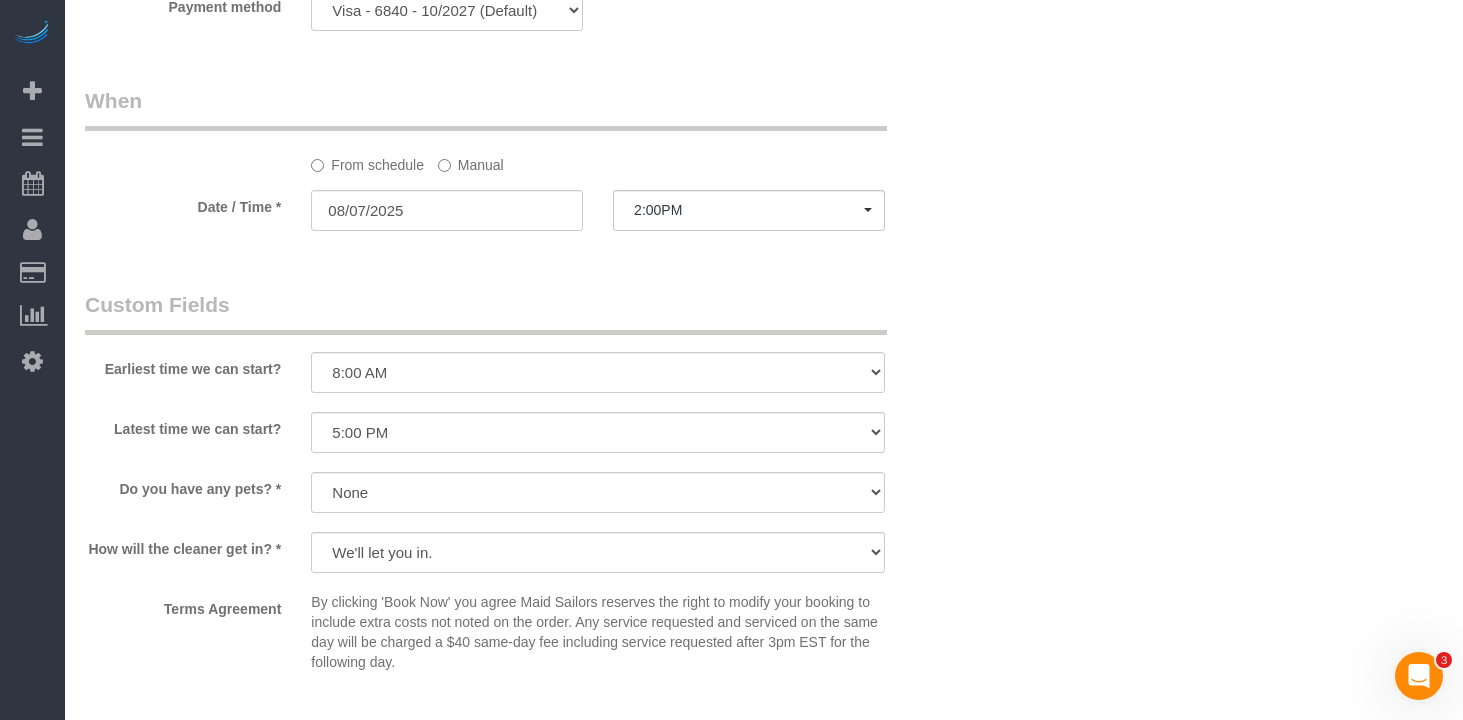 click on "How will the cleaner get in?                                                                                      *
We'll let you in. Doorman/Front Desk has the key. Other (Provide details)" at bounding box center (522, 554) 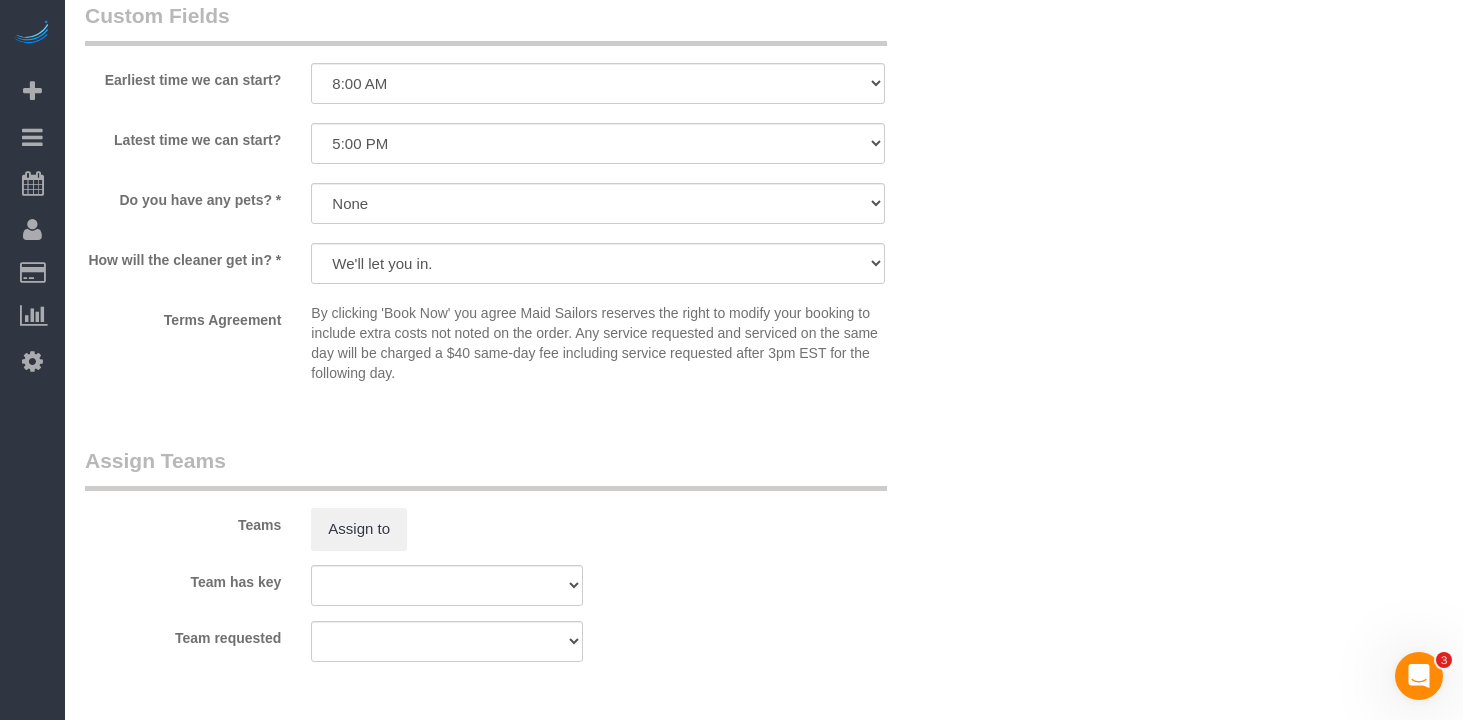 scroll, scrollTop: 1933, scrollLeft: 0, axis: vertical 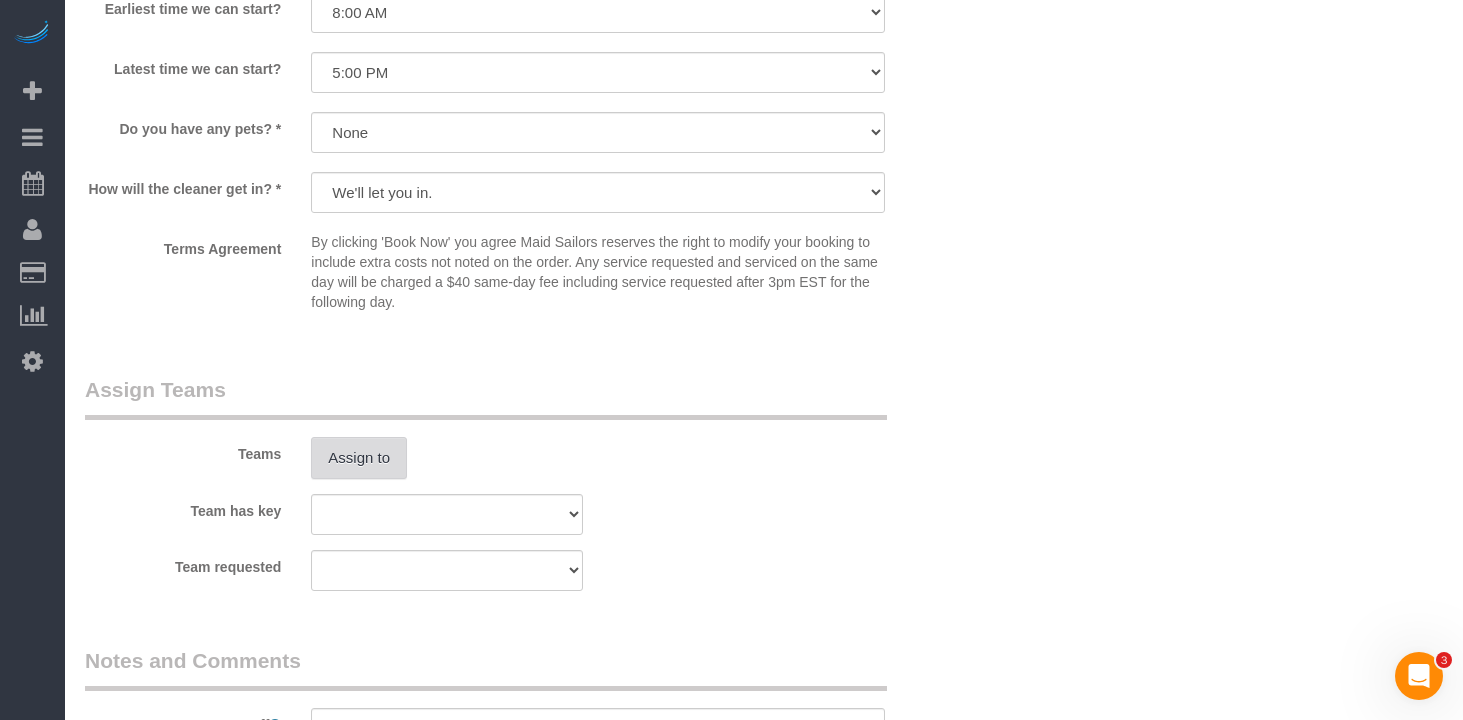 click on "Assign to" at bounding box center [359, 458] 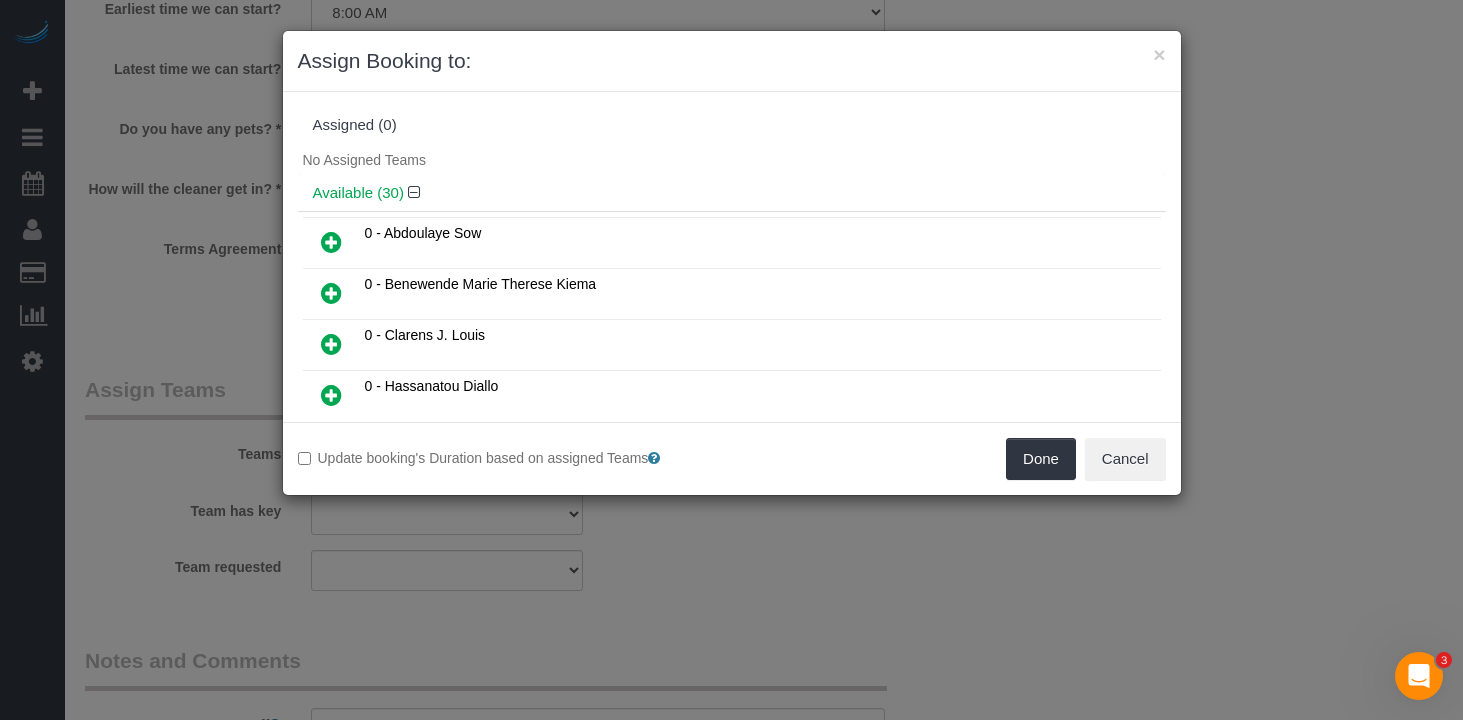 click on "Available (30)" at bounding box center (732, 193) 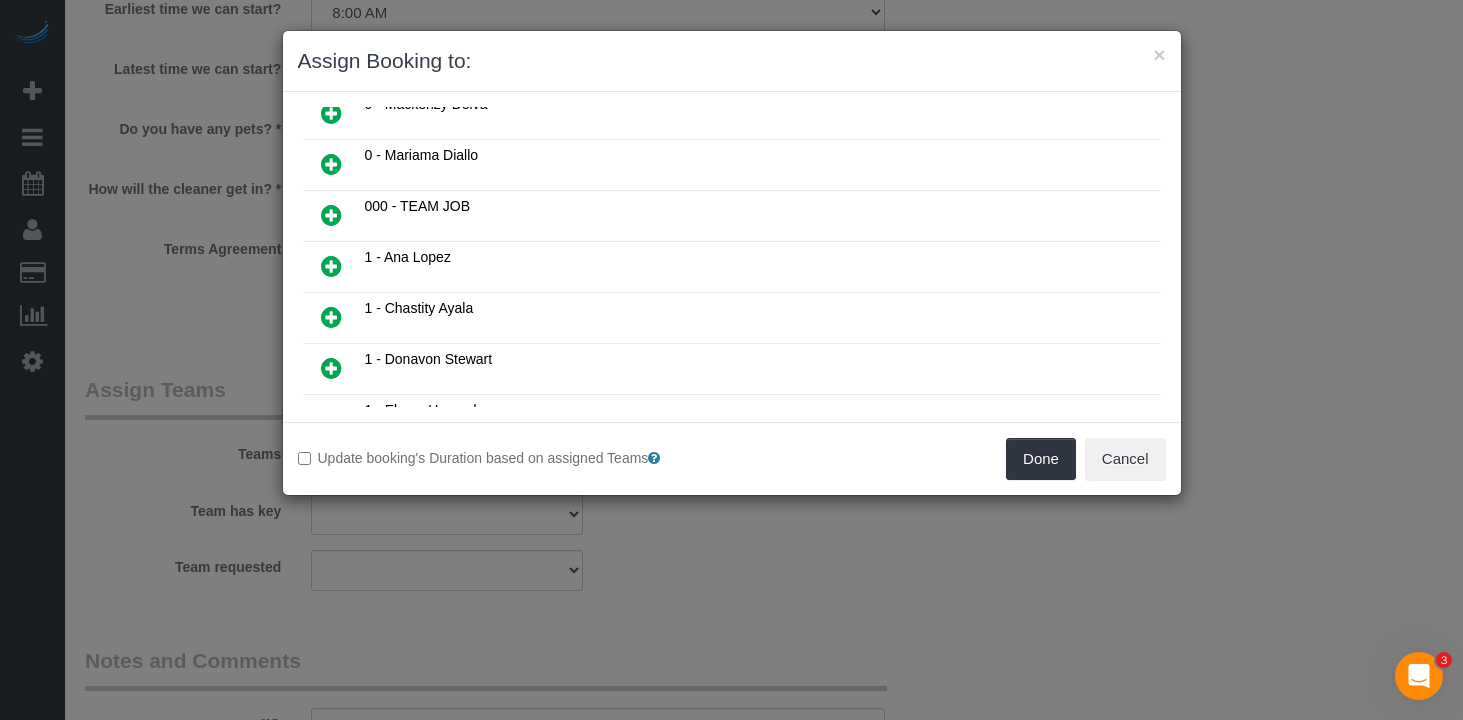click at bounding box center [331, 266] 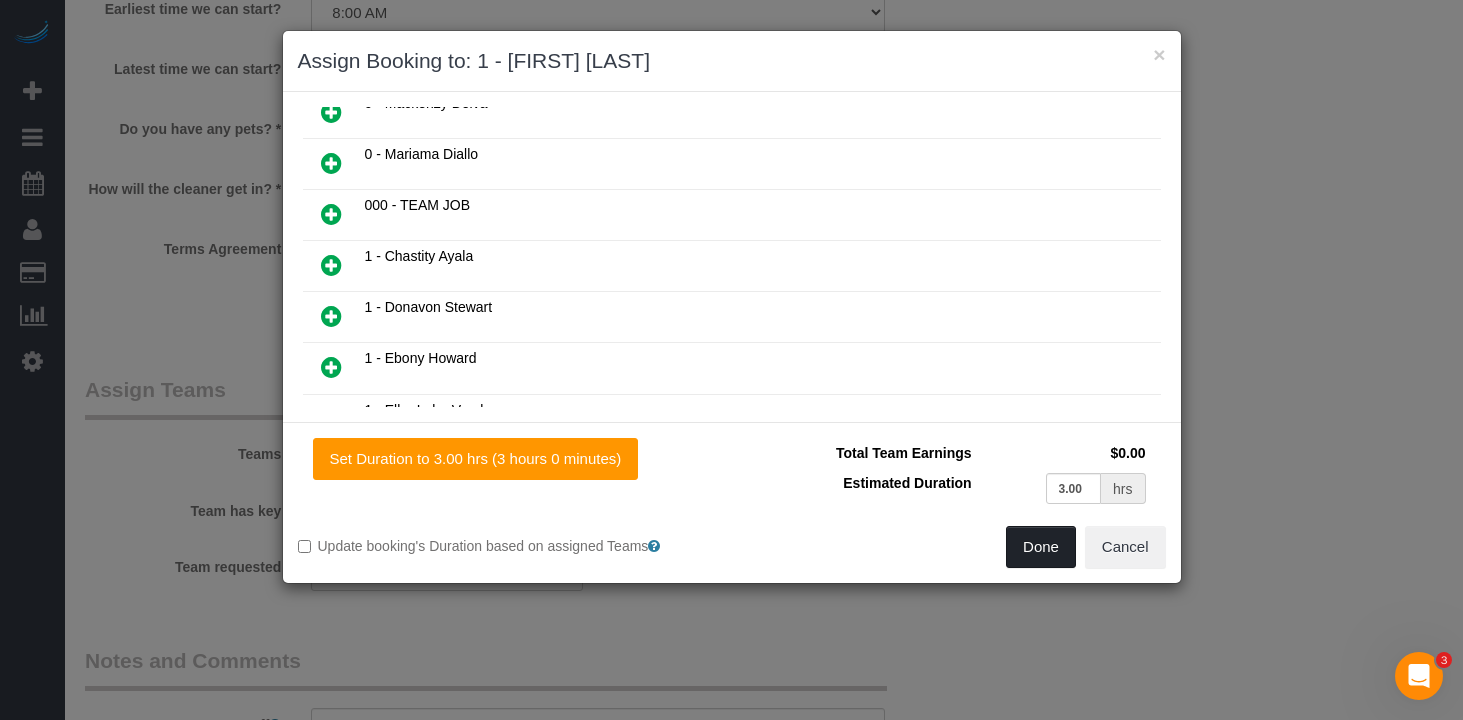 click on "Done" at bounding box center [1041, 547] 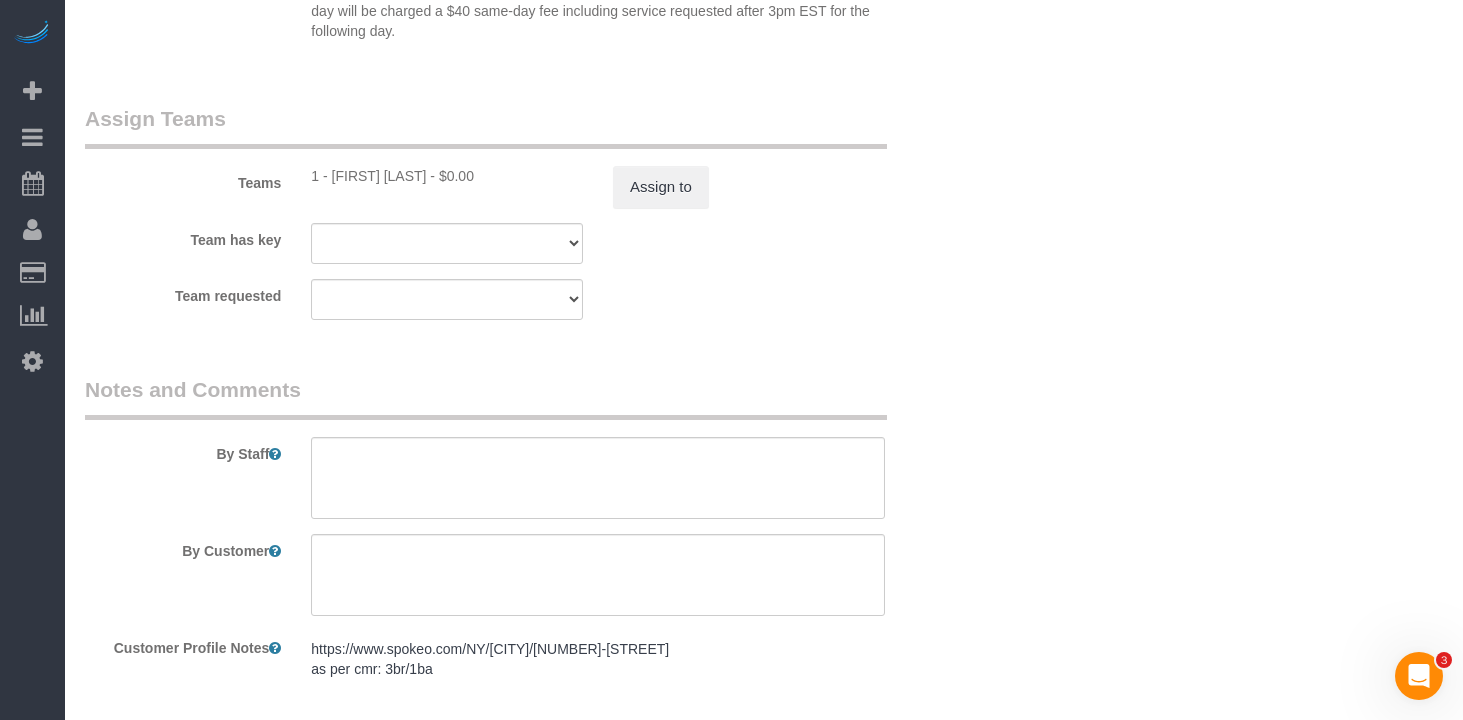 click on "Team requested
000- Donna Mercado
000 - Partnerships
000 - TEAM JOB
0 - Abdoulaye Sow
0 - Andreina Carolina Manrique Lopez
0 - Benewende Marie Therese Kiema
0 - Chrisdarline Gedeus Cineas
0 - Clarens J. Louis
0 - Daphnee Thomas
0 - Guerline Piquant
0 - Hassanatou Diallo
0 - Leidy Toledo
0 - Mackenzy Delva
0 - Mariama Diallo
0 - Tiquan Tomlinson
1 - Adiza Bangna
1 - Amidatou Sebou
1 - Ana Lopez
1 - Assibi Ouro Akpo
1 - Berdina Philistin
1 - Briana Bailey
1 - Chanda Douglas
1 - Chastity Ayala
1 - Donavon Stewart
1 - Ebony Howard
1 - Elba Lobo Varela" at bounding box center (522, 299) 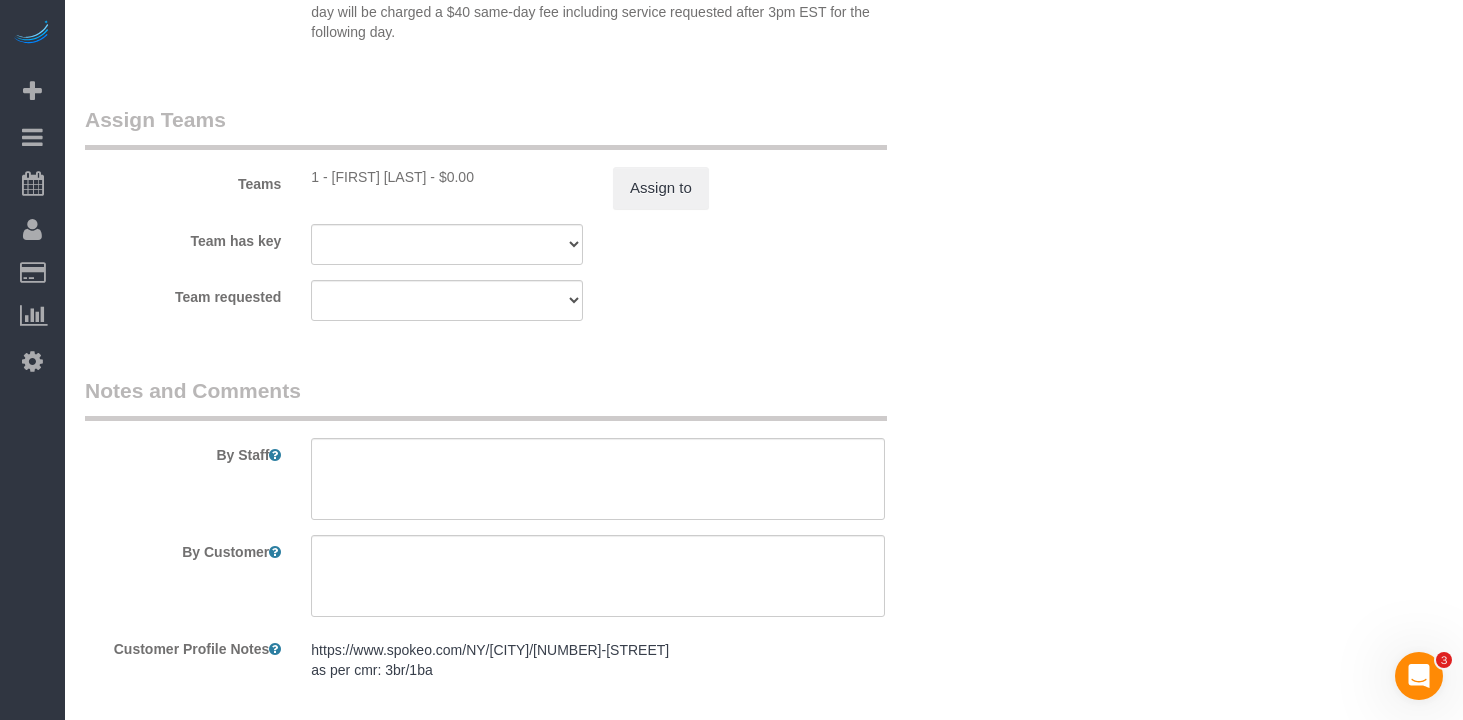 scroll, scrollTop: 2195, scrollLeft: 0, axis: vertical 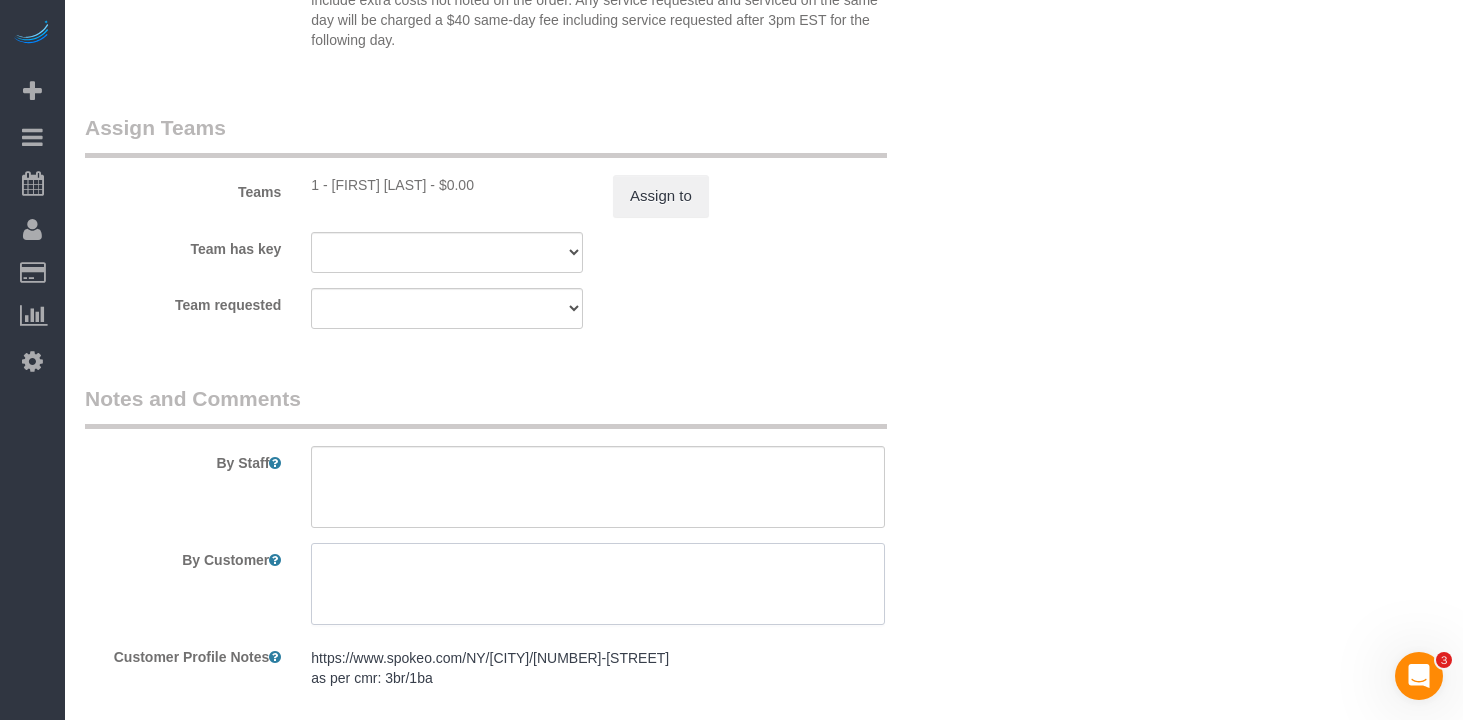 click at bounding box center (598, 584) 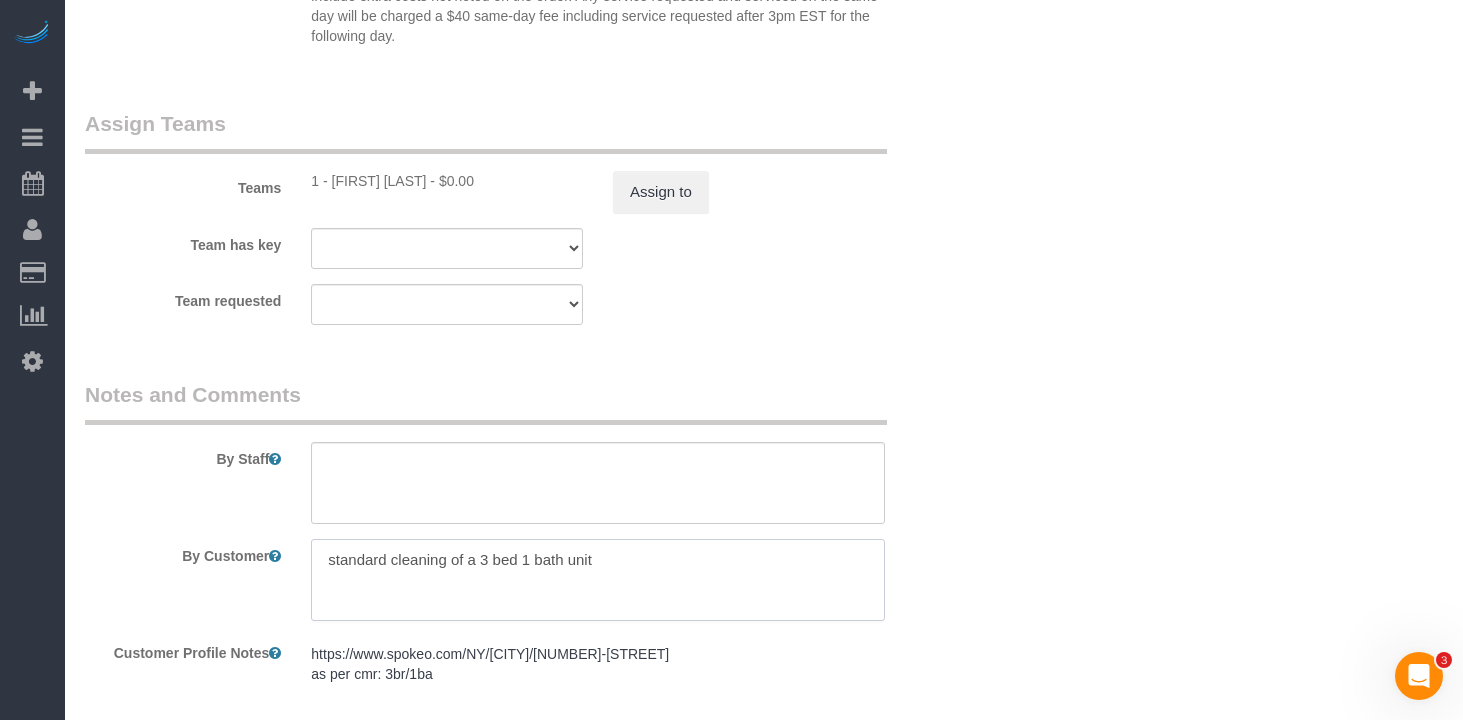 scroll, scrollTop: 2198, scrollLeft: 0, axis: vertical 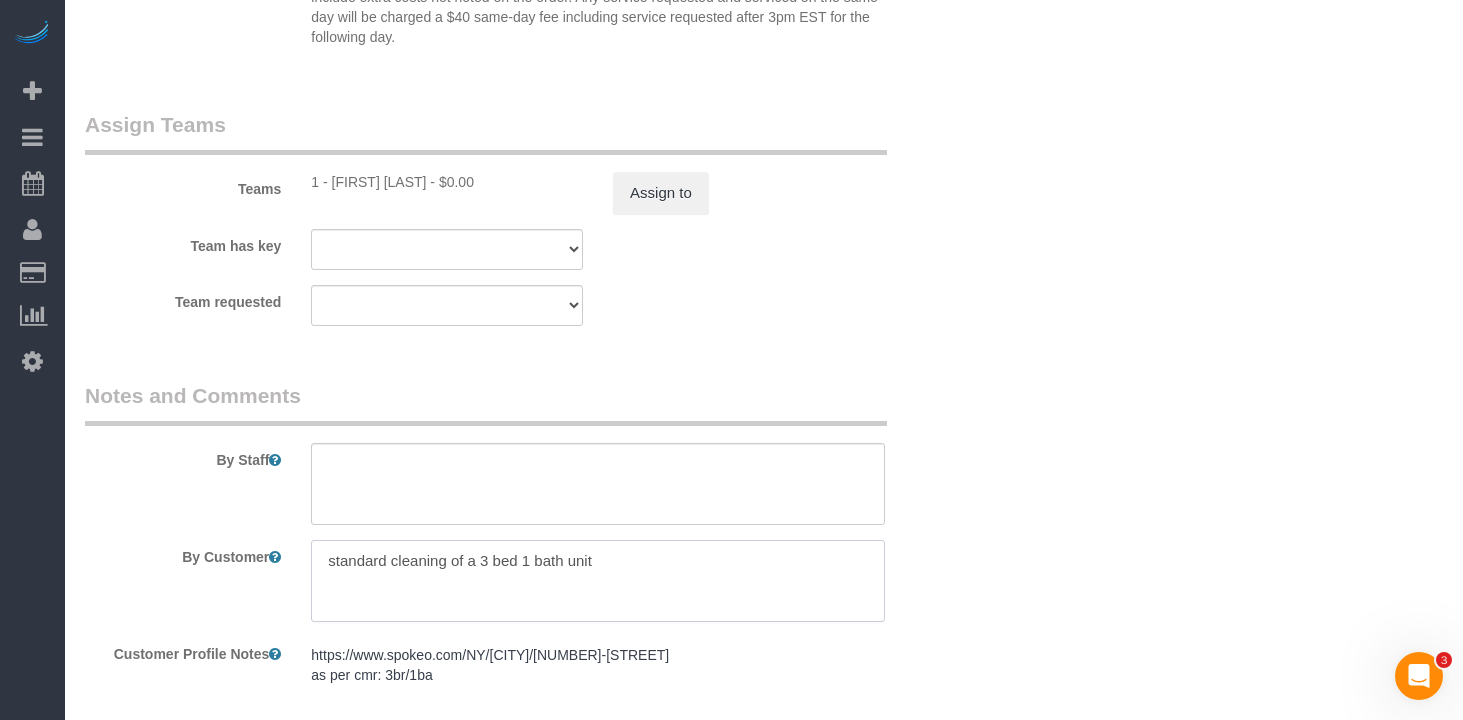 click at bounding box center (598, 581) 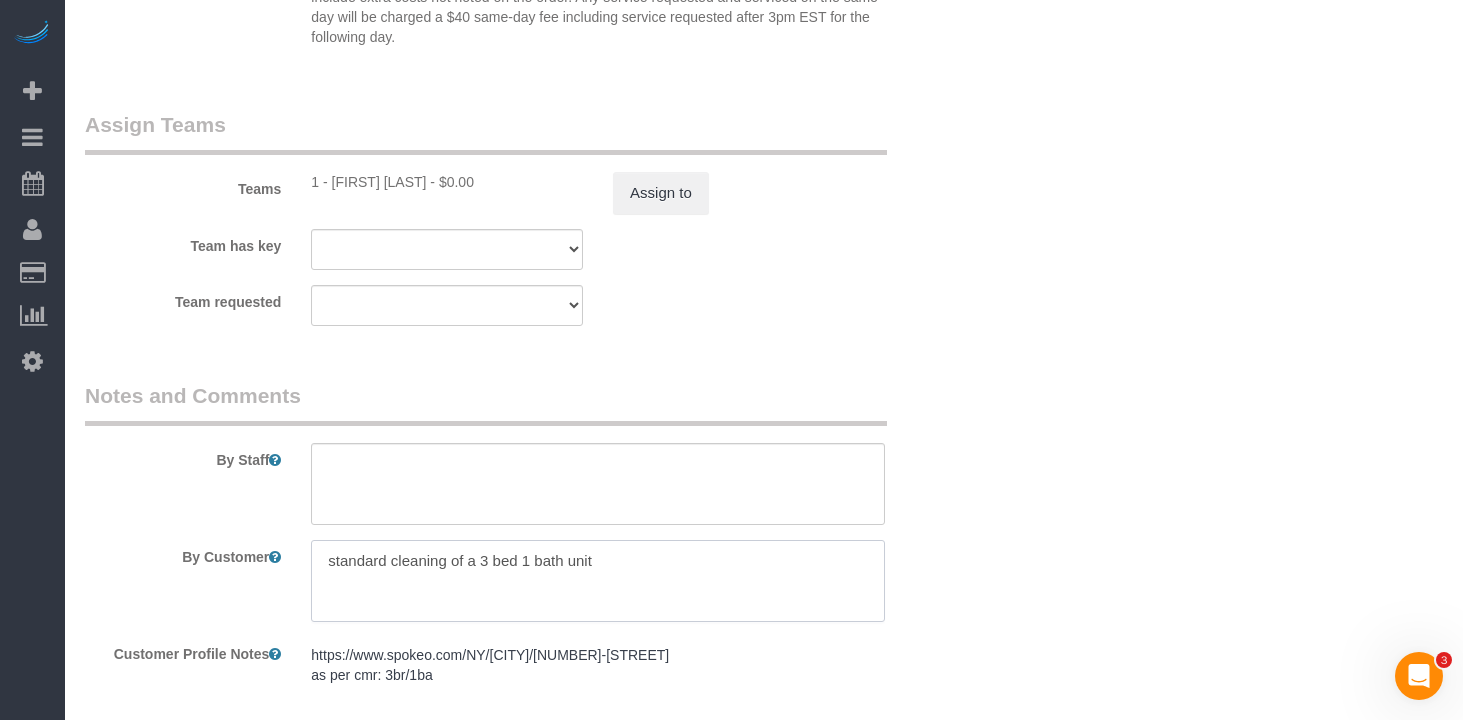 click at bounding box center [598, 581] 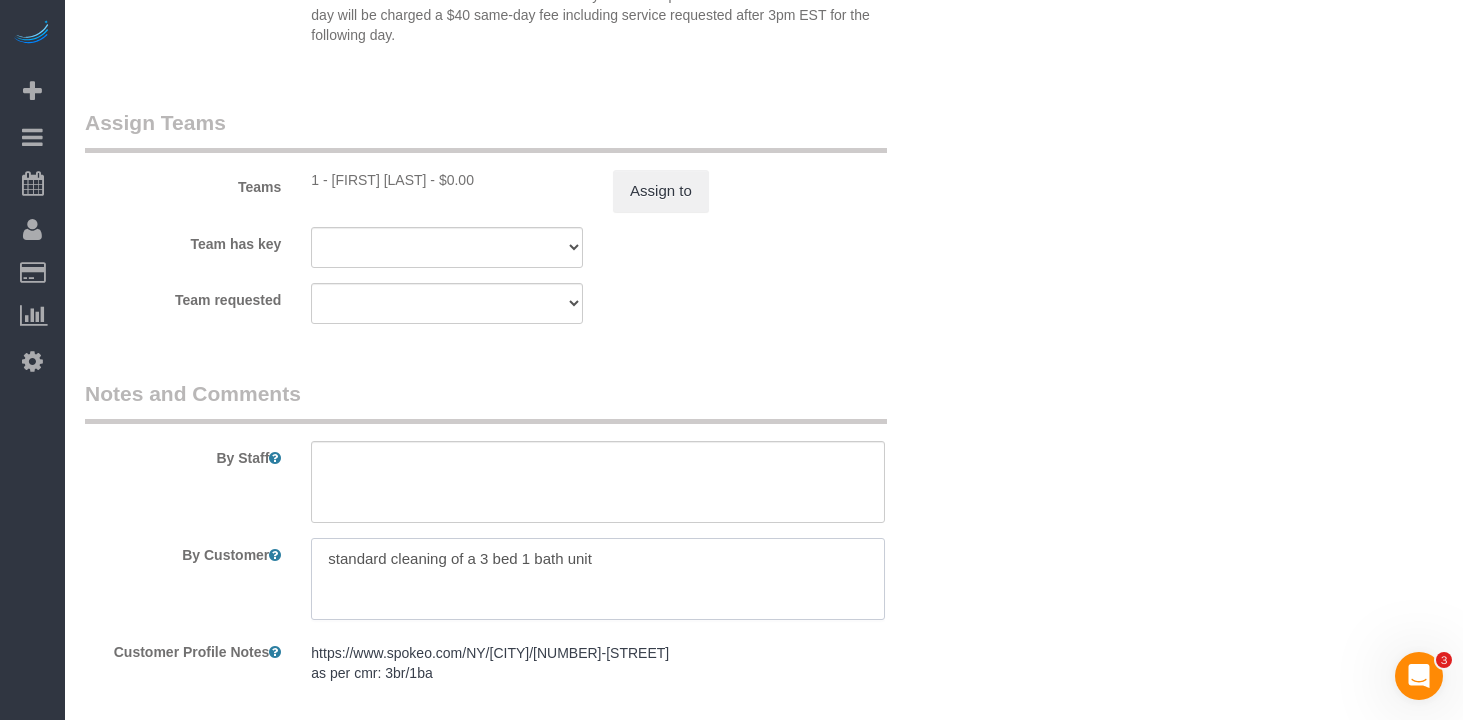 type on "standard cleaning of a 3 bed 1 bath unit" 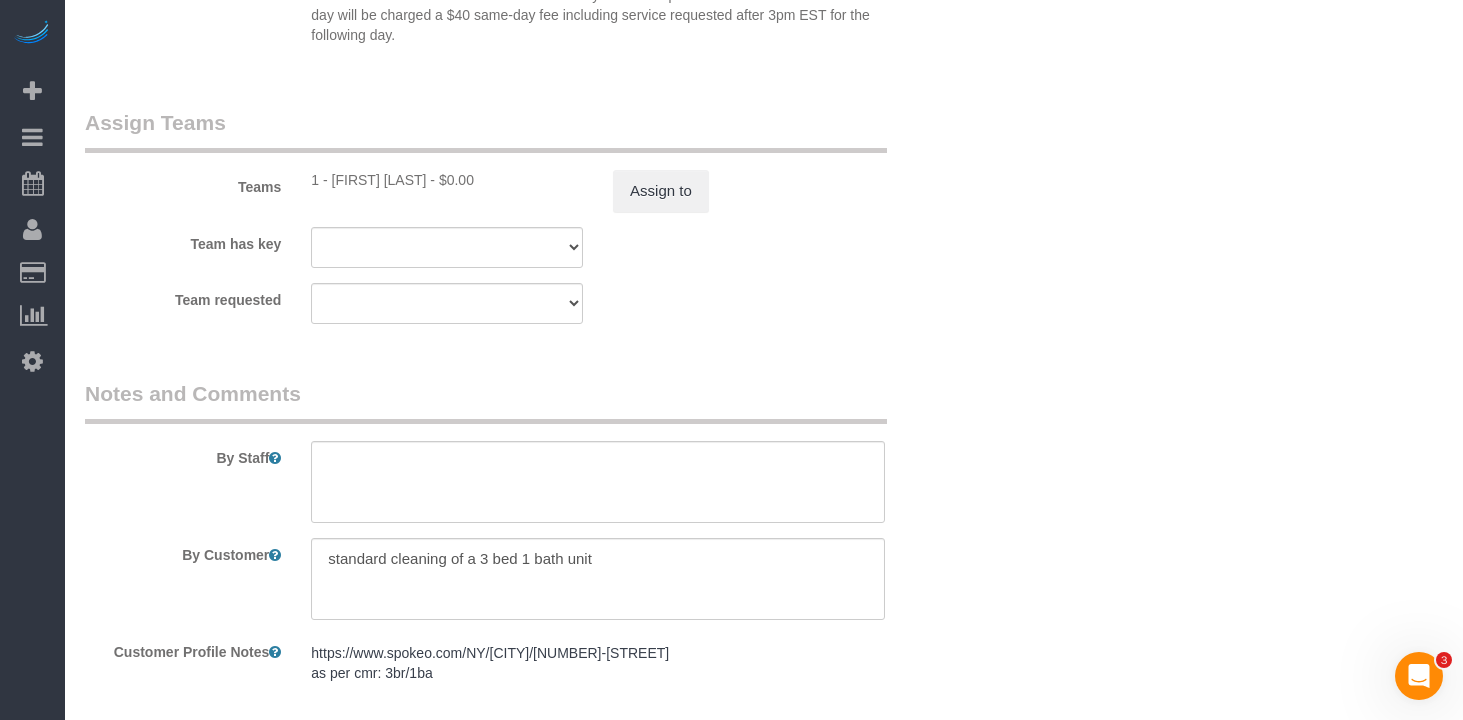 click on "Who
Email
raubry@gmail.com
Name *
Rene
Aubry
Cannot Determine Size
Edgar Martinez - Requested
Google Review Pitch sent
SDFW 06/28
Where
Address
1590 Madison Avenue, Apt. 11D
New York
AK
AL
AR
AZ
CA
CO
CT
DC
DE
FL
GA
HI
IA
ID
IL
IN
KS
KY
LA
MA
MD
ME" at bounding box center [764, -689] 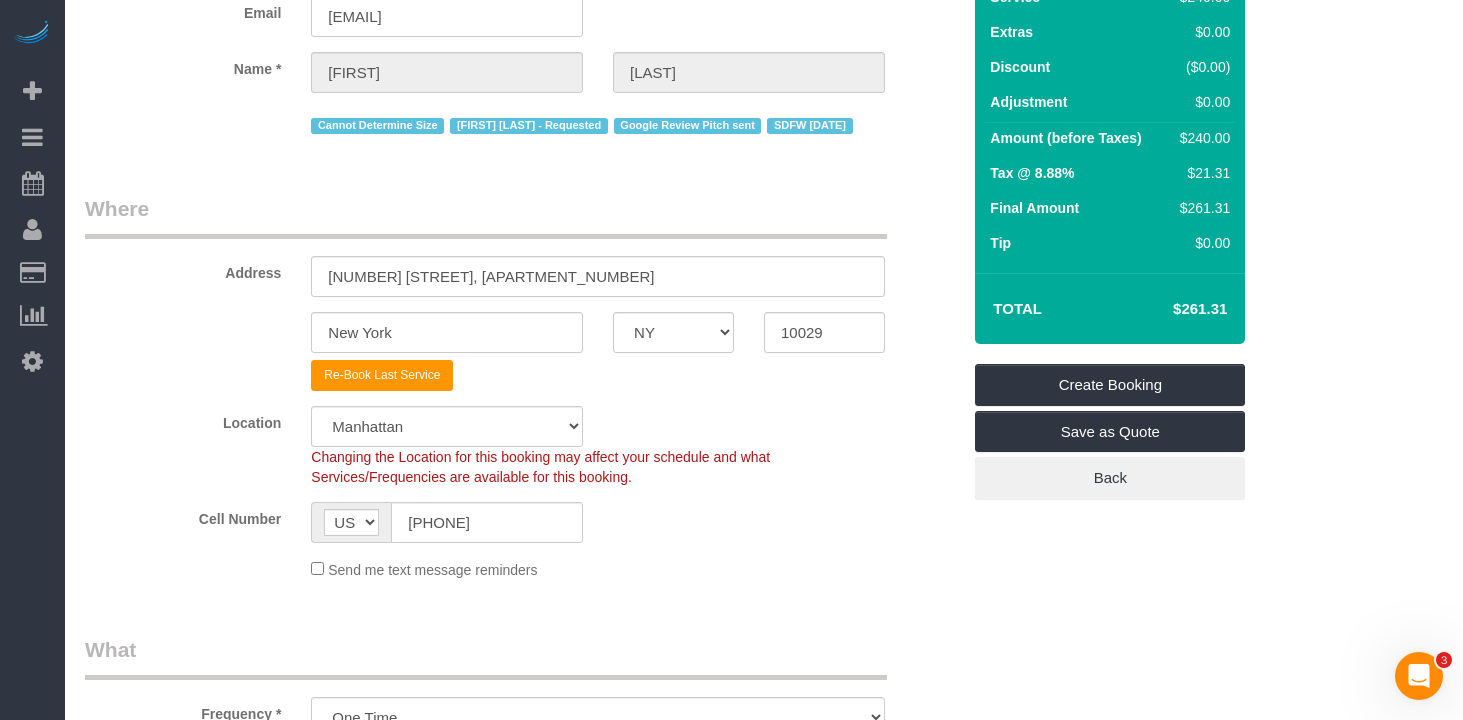 scroll, scrollTop: 165, scrollLeft: 0, axis: vertical 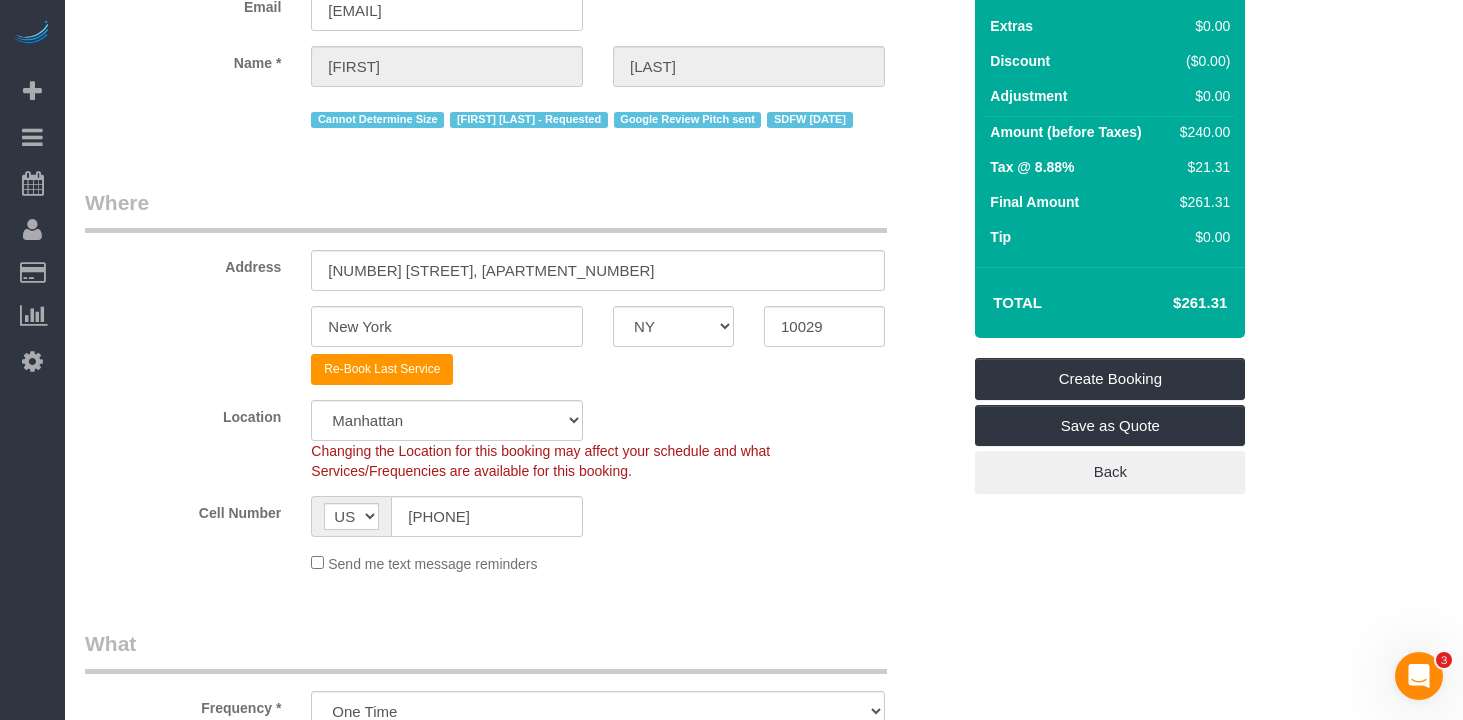 click on "Who
Email
raubry@gmail.com
Name *
Rene
Aubry
Cannot Determine Size
Edgar Martinez - Requested
Google Review Pitch sent
SDFW 06/28
Where
Address
1590 Madison Avenue, Apt. 11D
New York
AK
AL
AR
AZ
CA
CO
CT
DC
DE
FL
GA
HI
IA
ID
IL
IN
KS
KY
LA
MA
MD
ME
MI" at bounding box center (522, 1346) 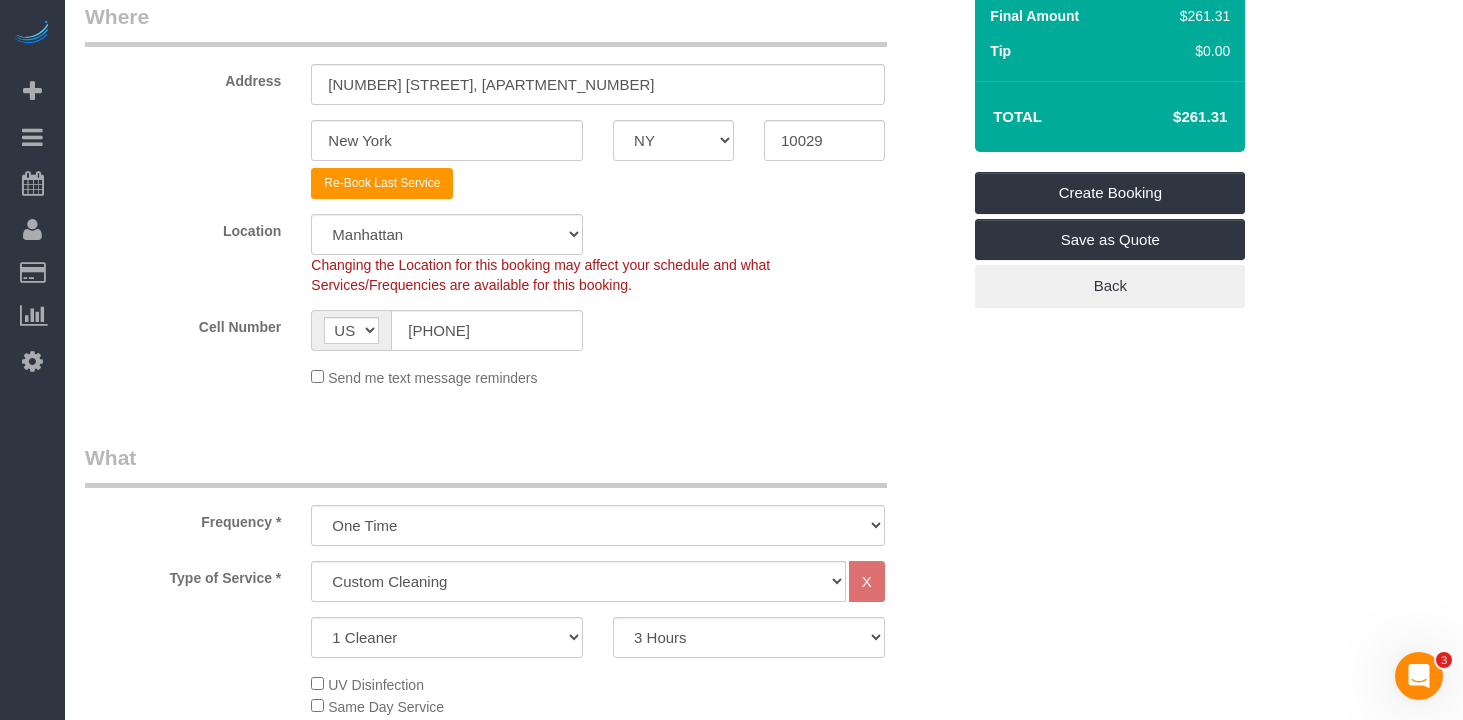 scroll, scrollTop: 115, scrollLeft: 0, axis: vertical 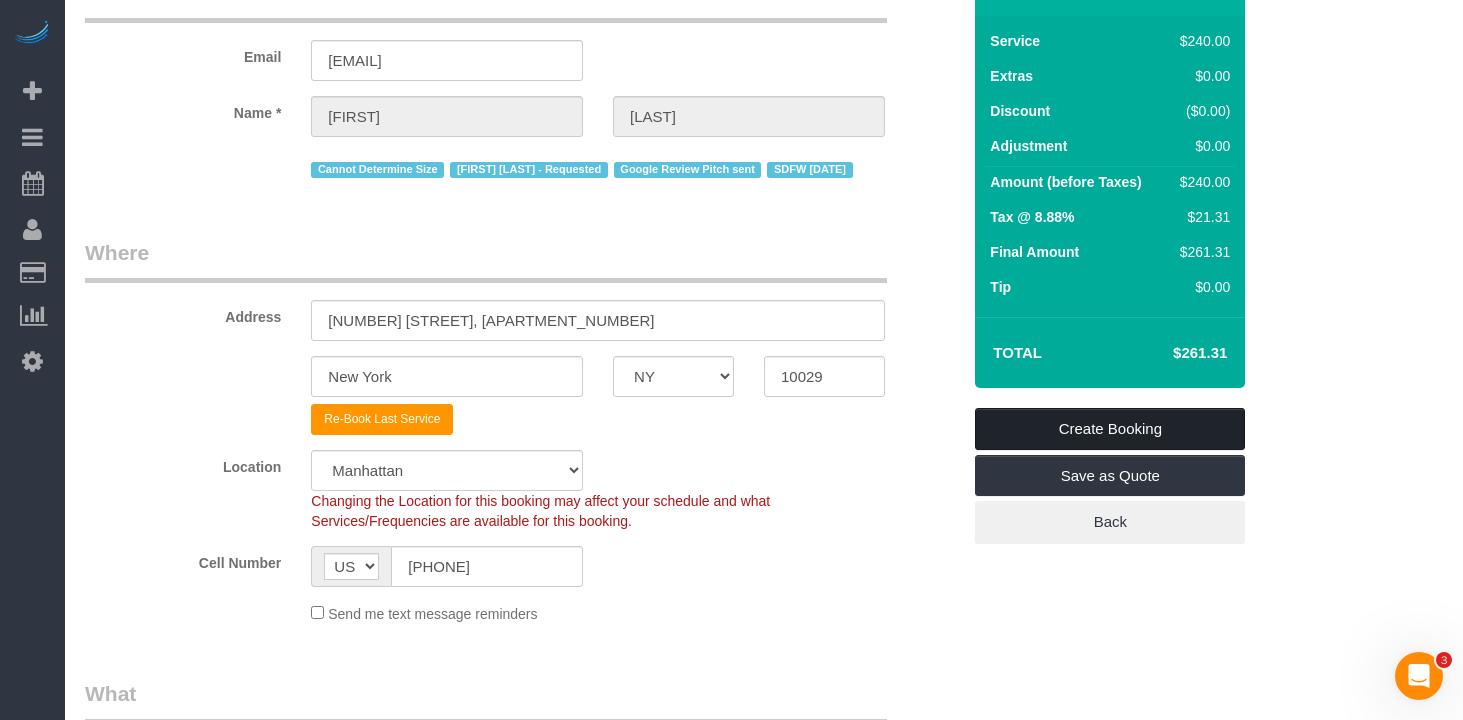 click on "Create Booking" at bounding box center (1110, 429) 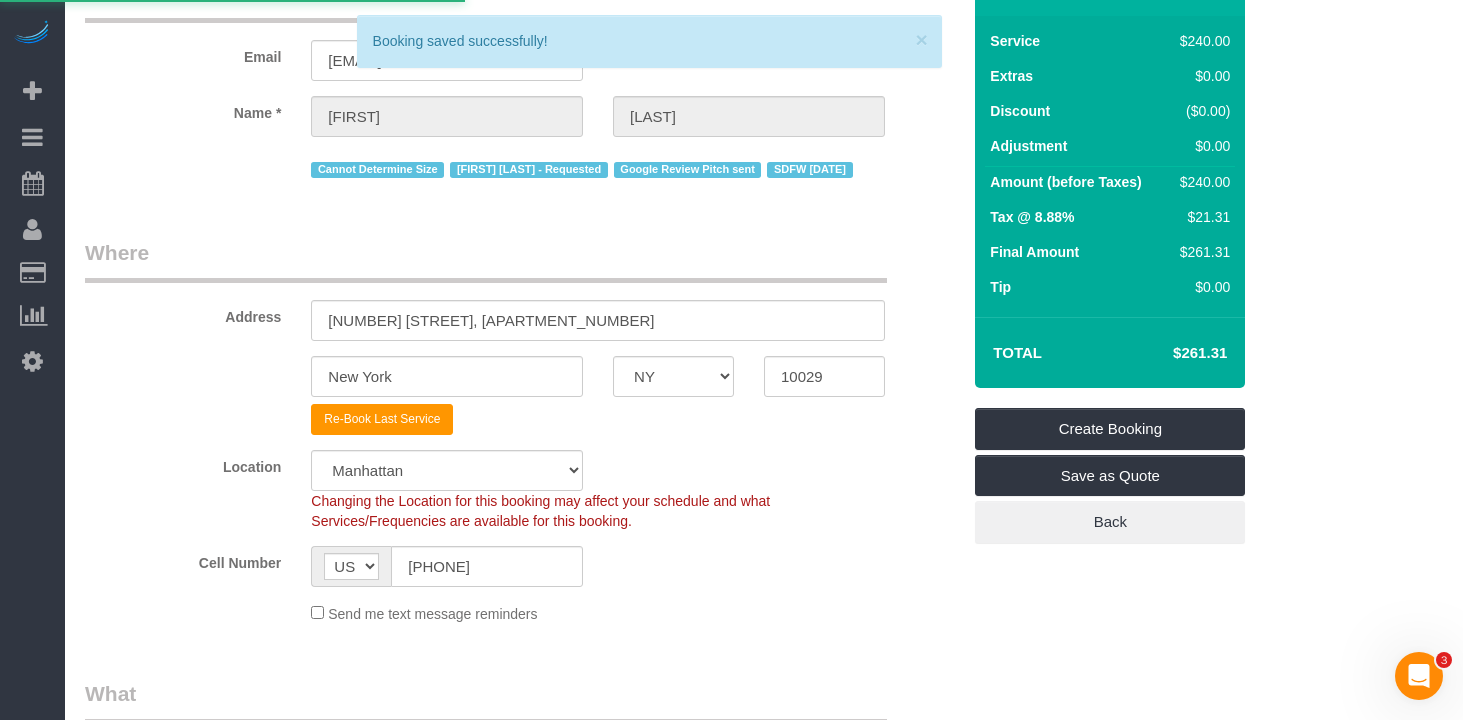 scroll, scrollTop: 0, scrollLeft: 0, axis: both 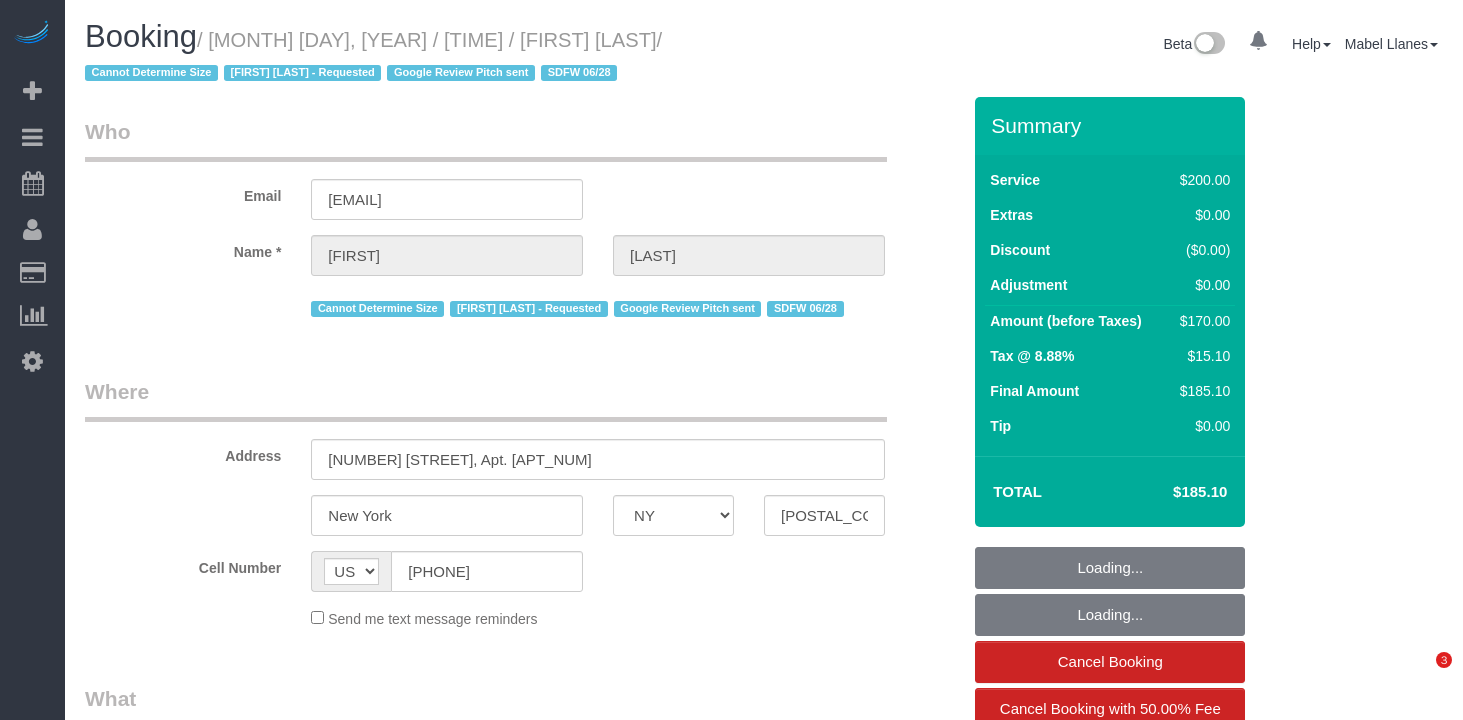 select on "NY" 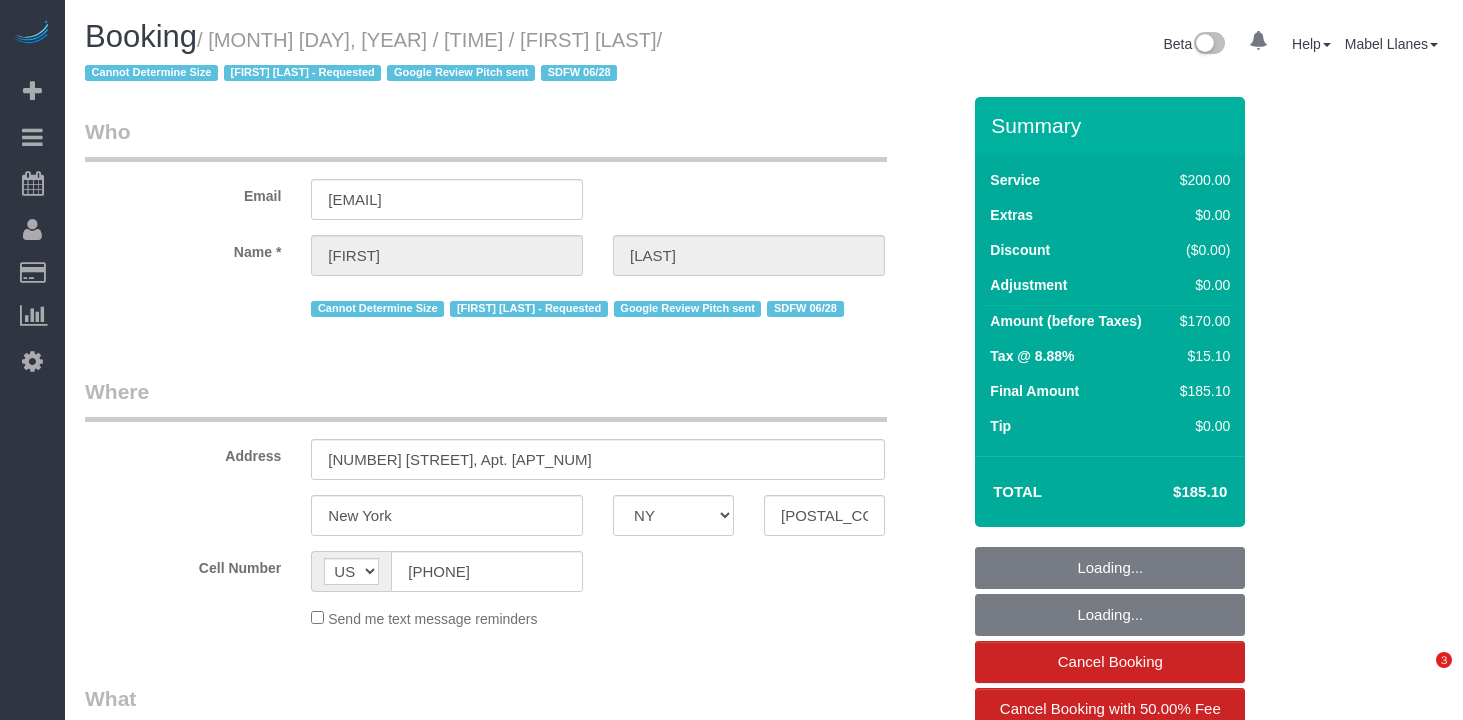 scroll, scrollTop: 0, scrollLeft: 0, axis: both 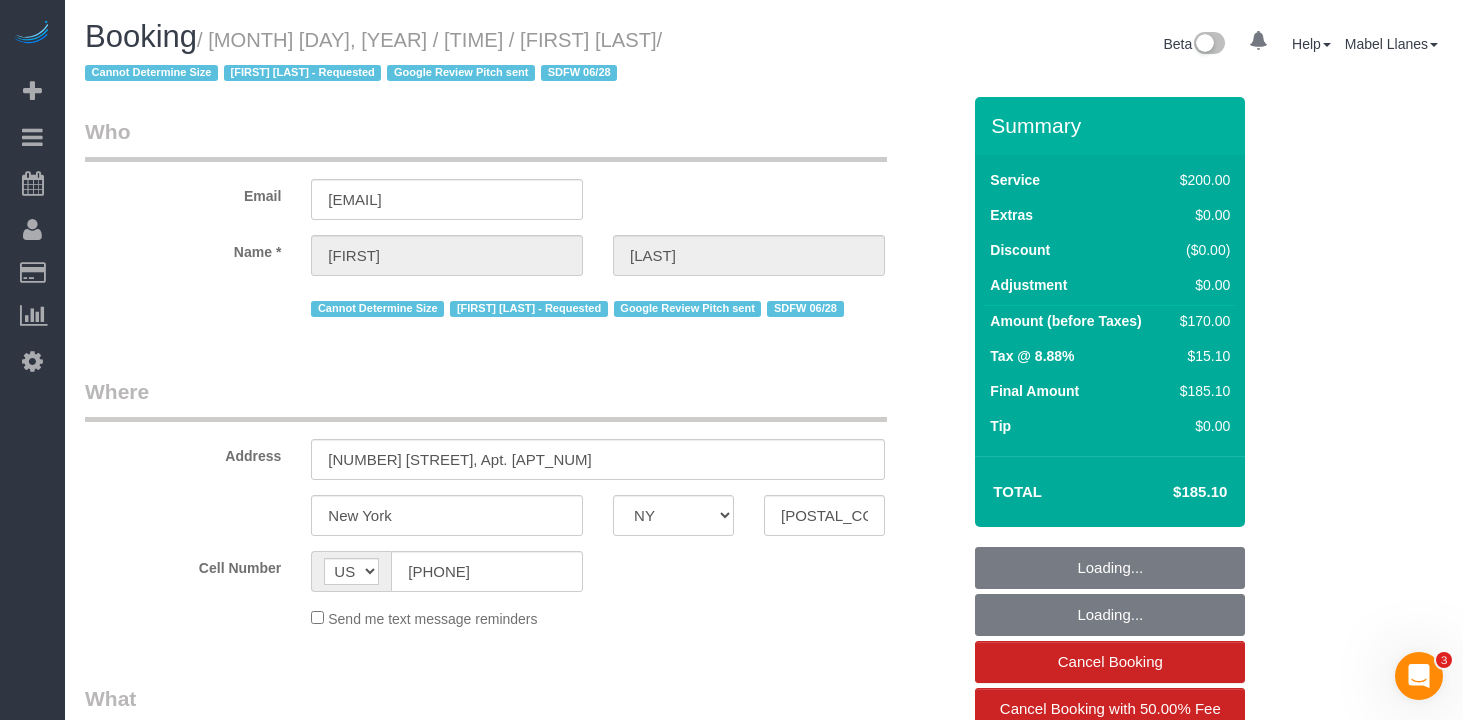 select on "object:659" 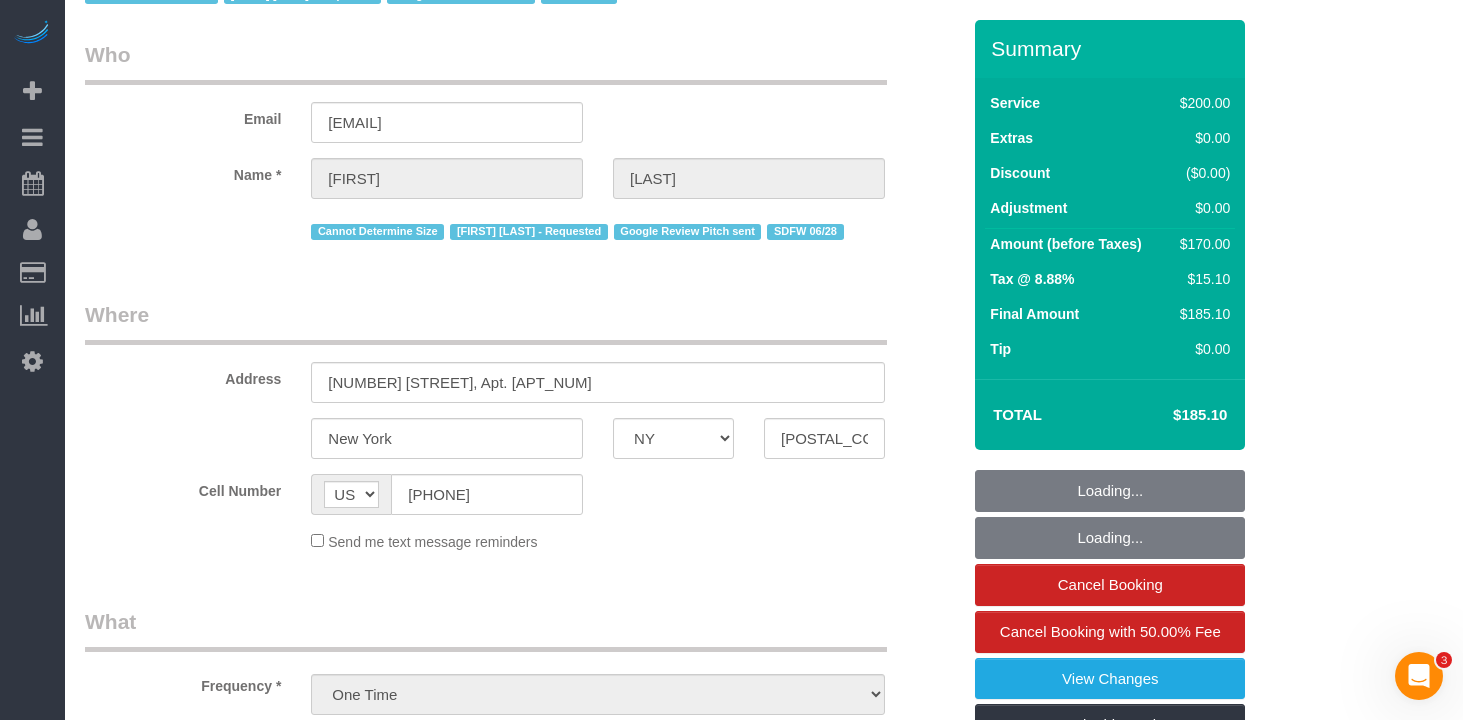 select on "string:stripe-pm_1PyfTS4VGloSiKo7EwvmaetH" 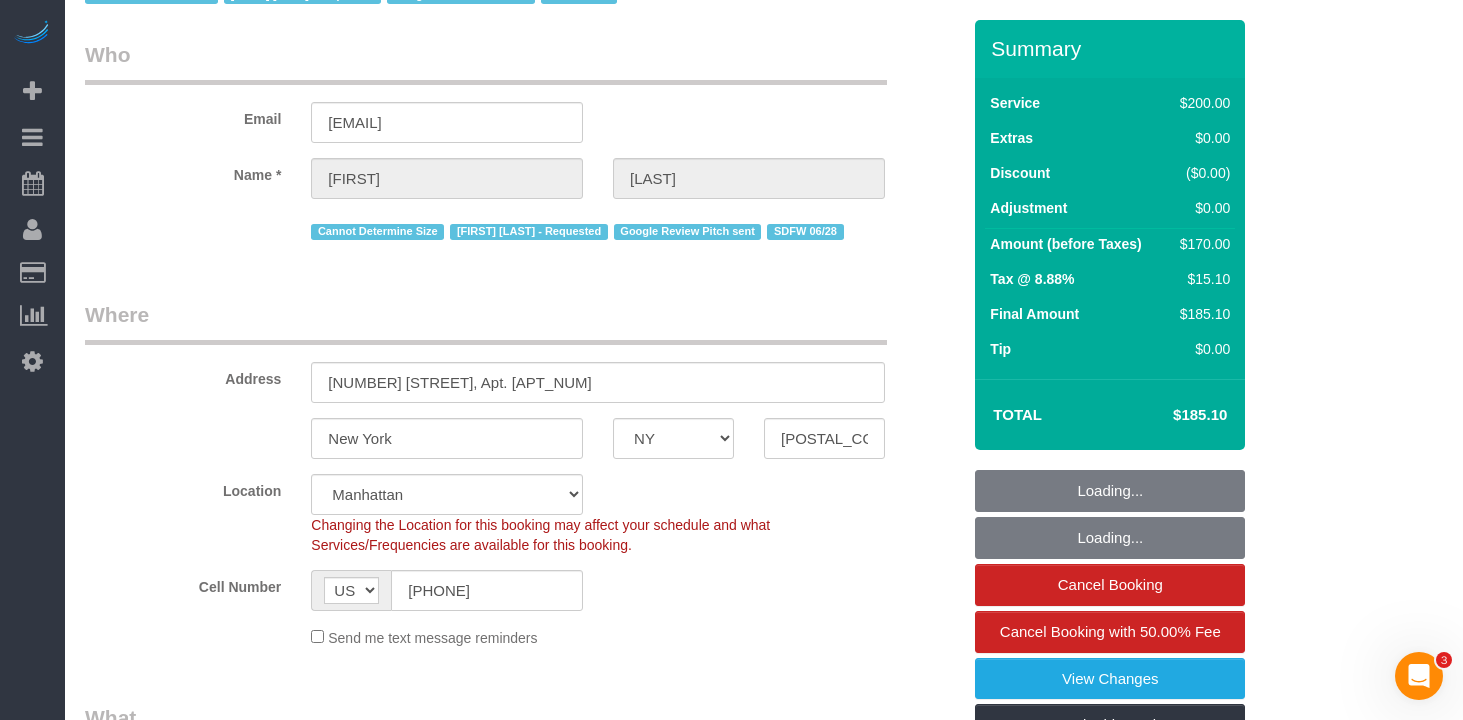 scroll, scrollTop: 157, scrollLeft: 0, axis: vertical 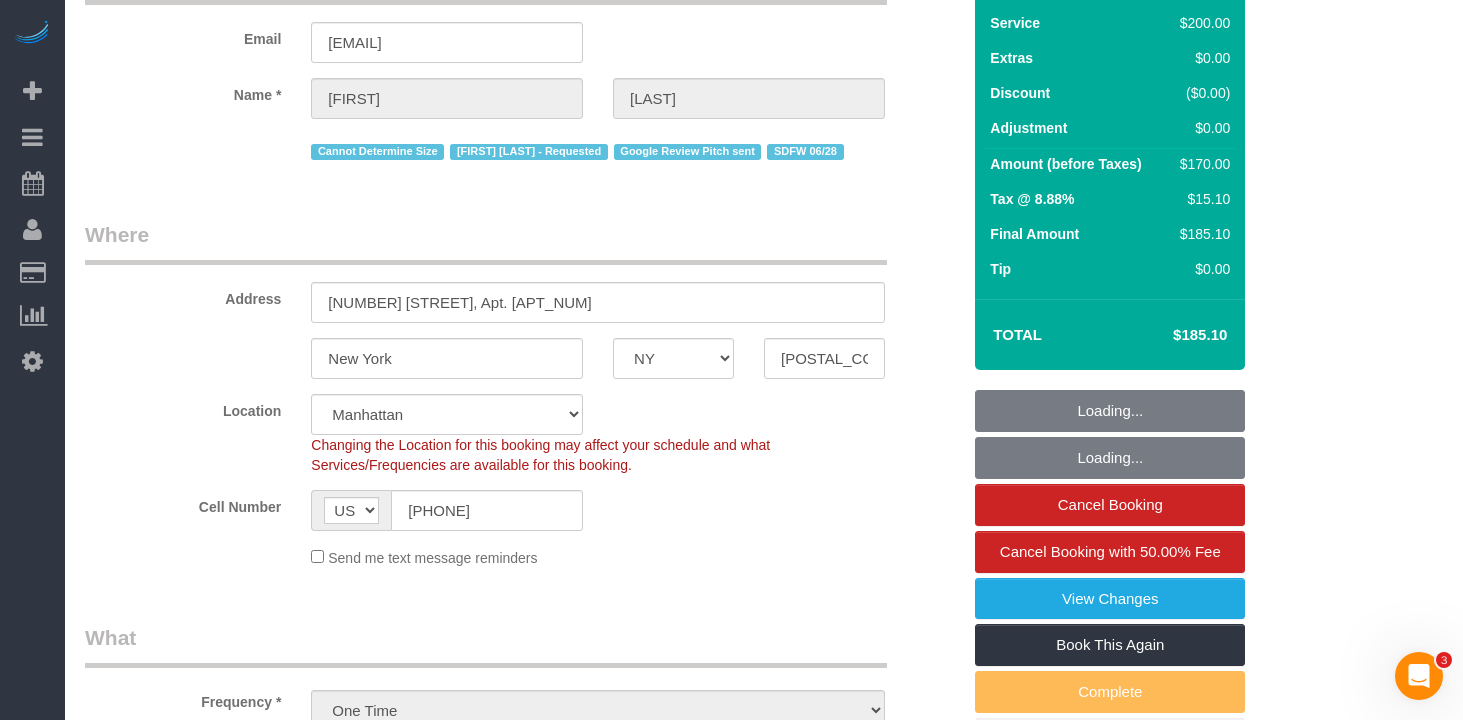 select on "number:60" 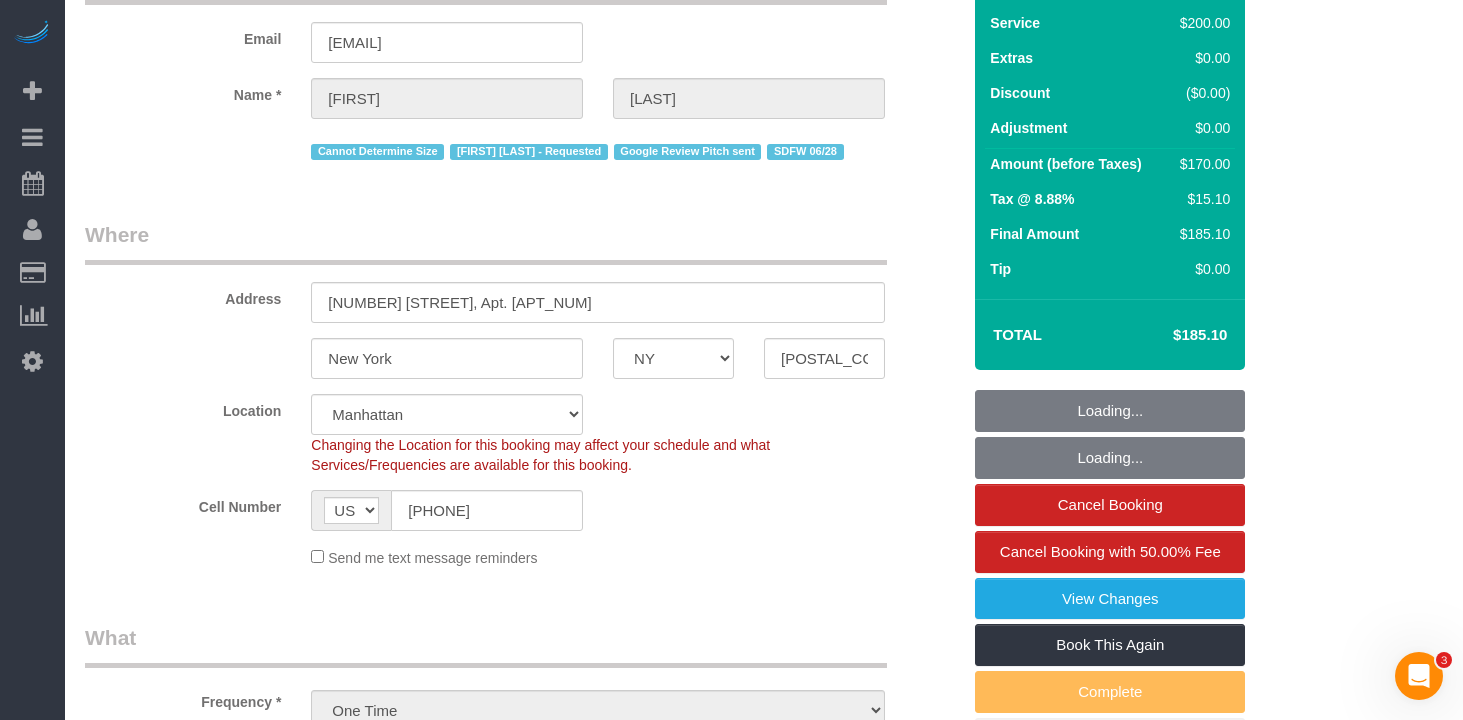 select on "number:73" 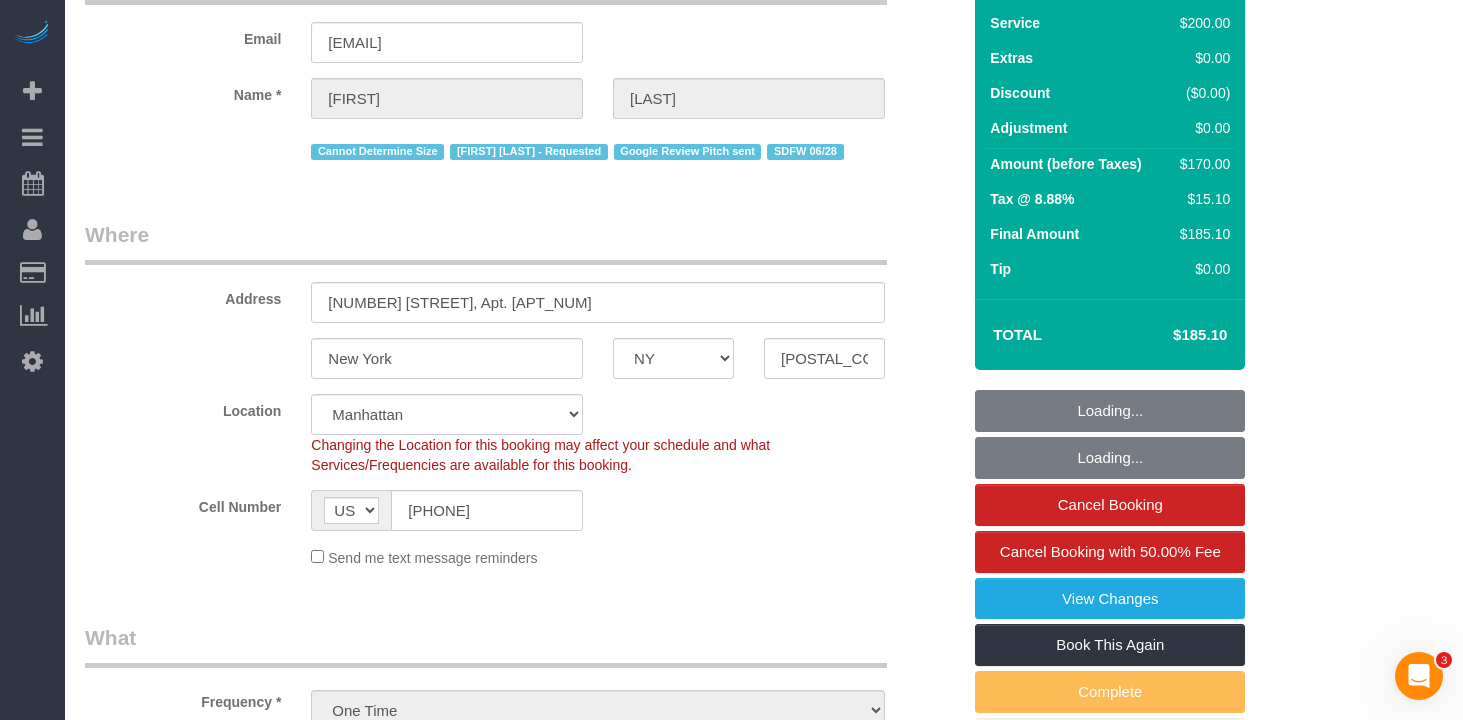 select on "number:15" 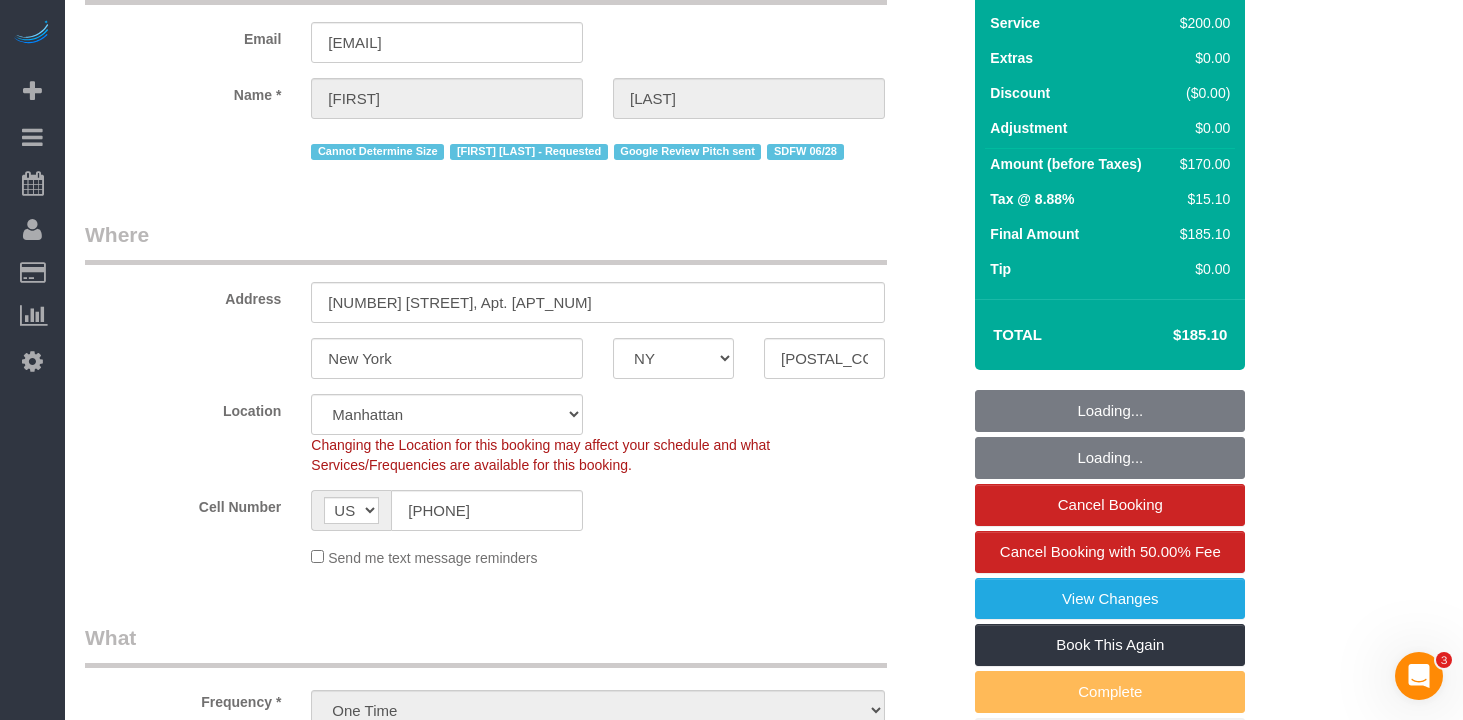 select on "number:5" 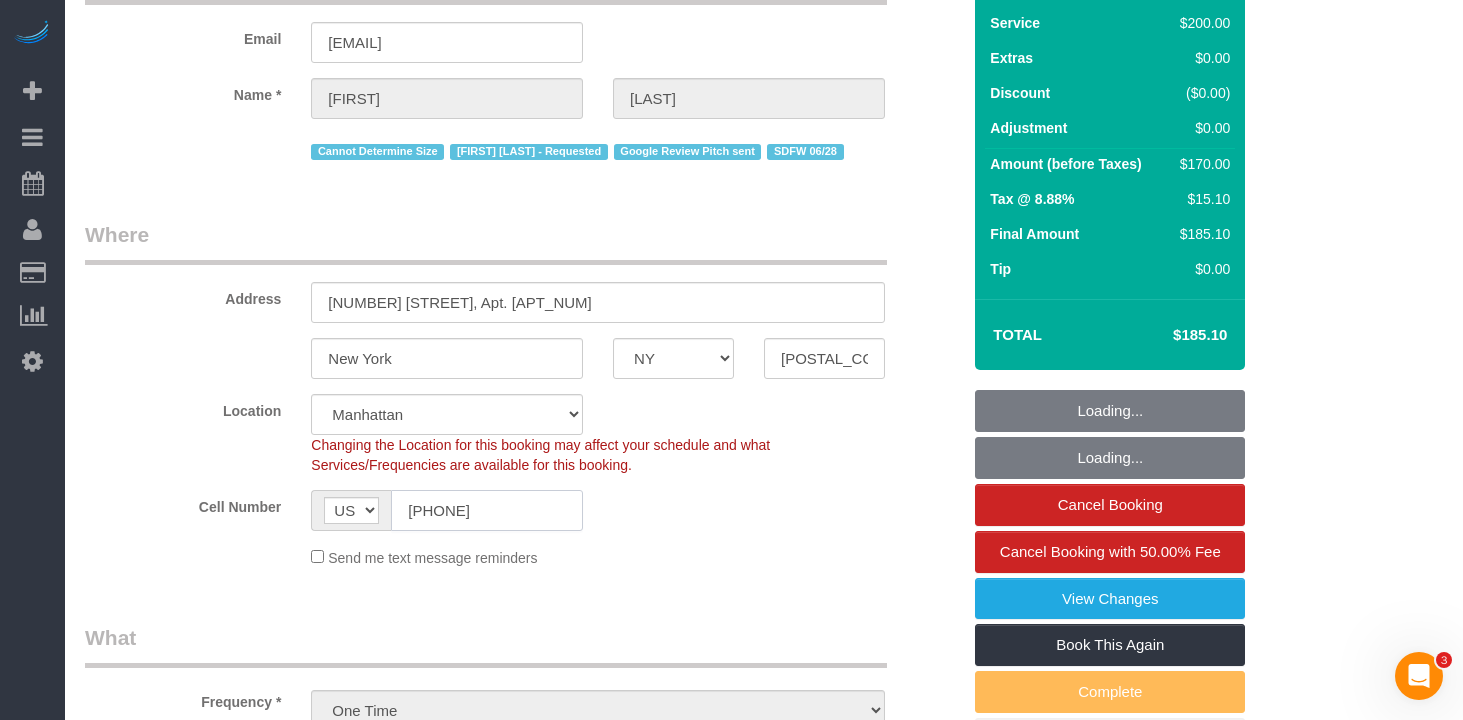 select on "spot6" 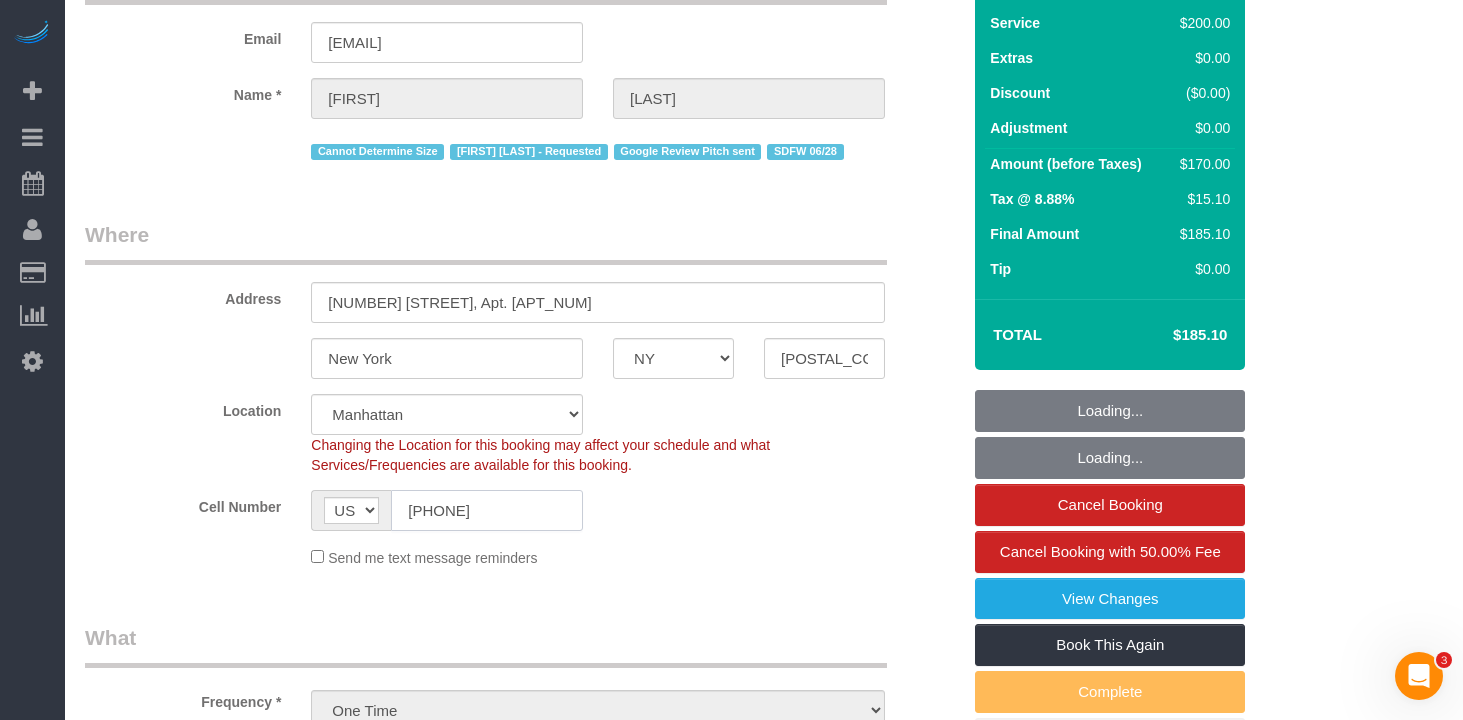 click on "1 (917) 399-9194" 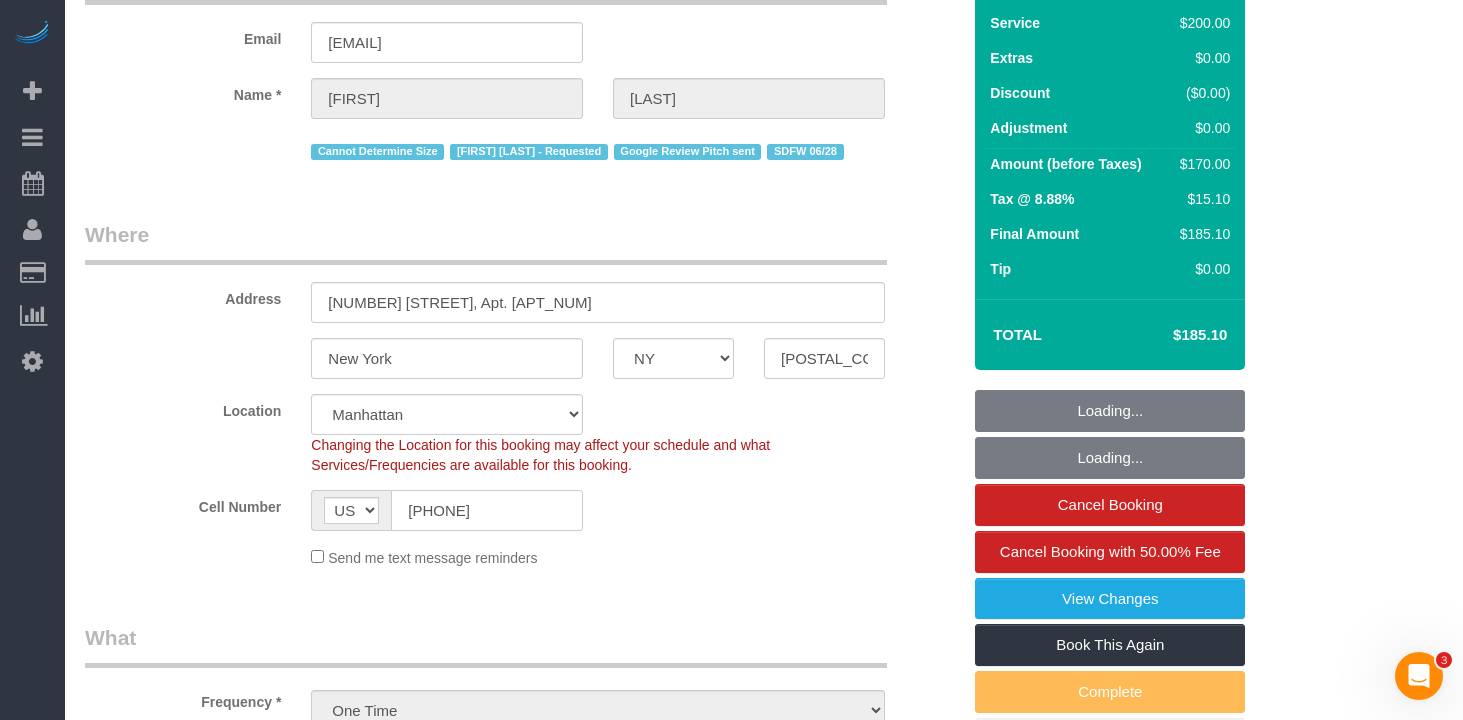 click on "1 (917) 399-9194" 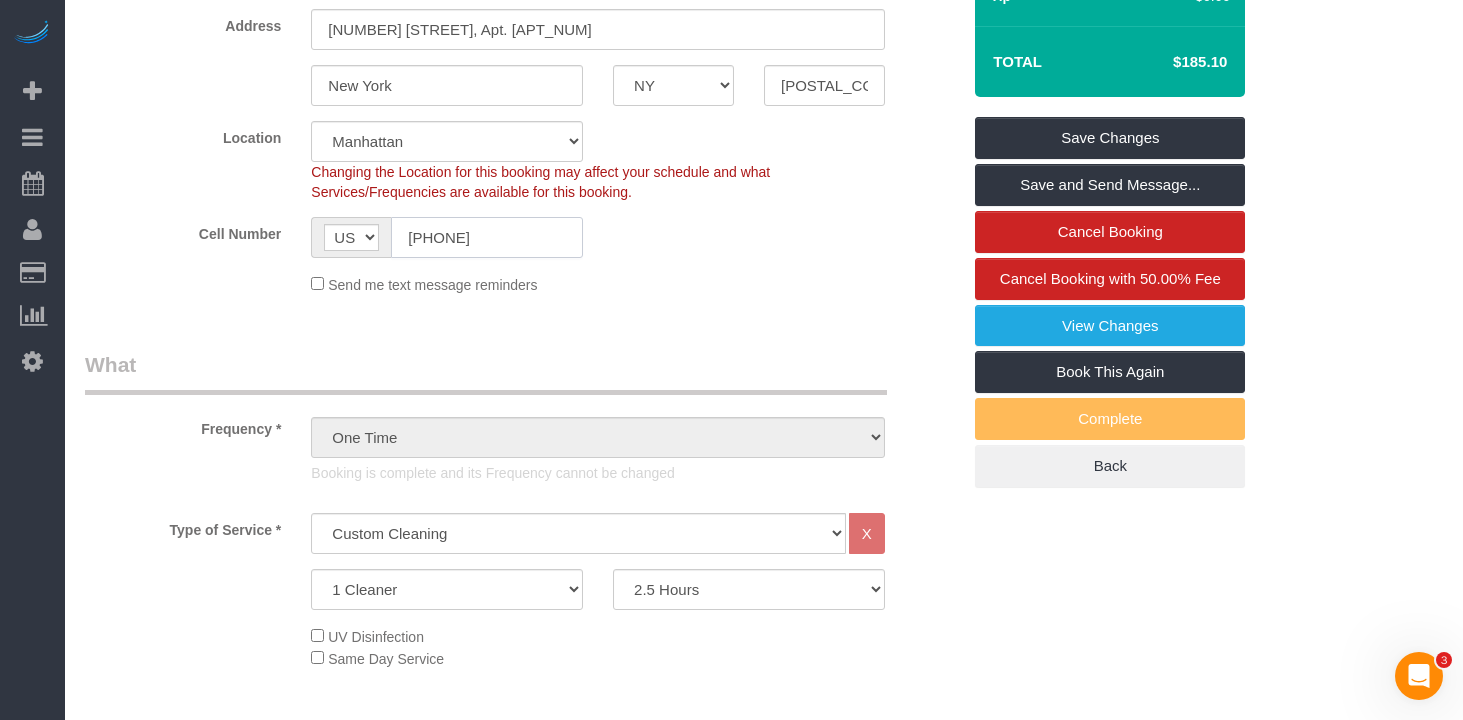 scroll, scrollTop: 539, scrollLeft: 0, axis: vertical 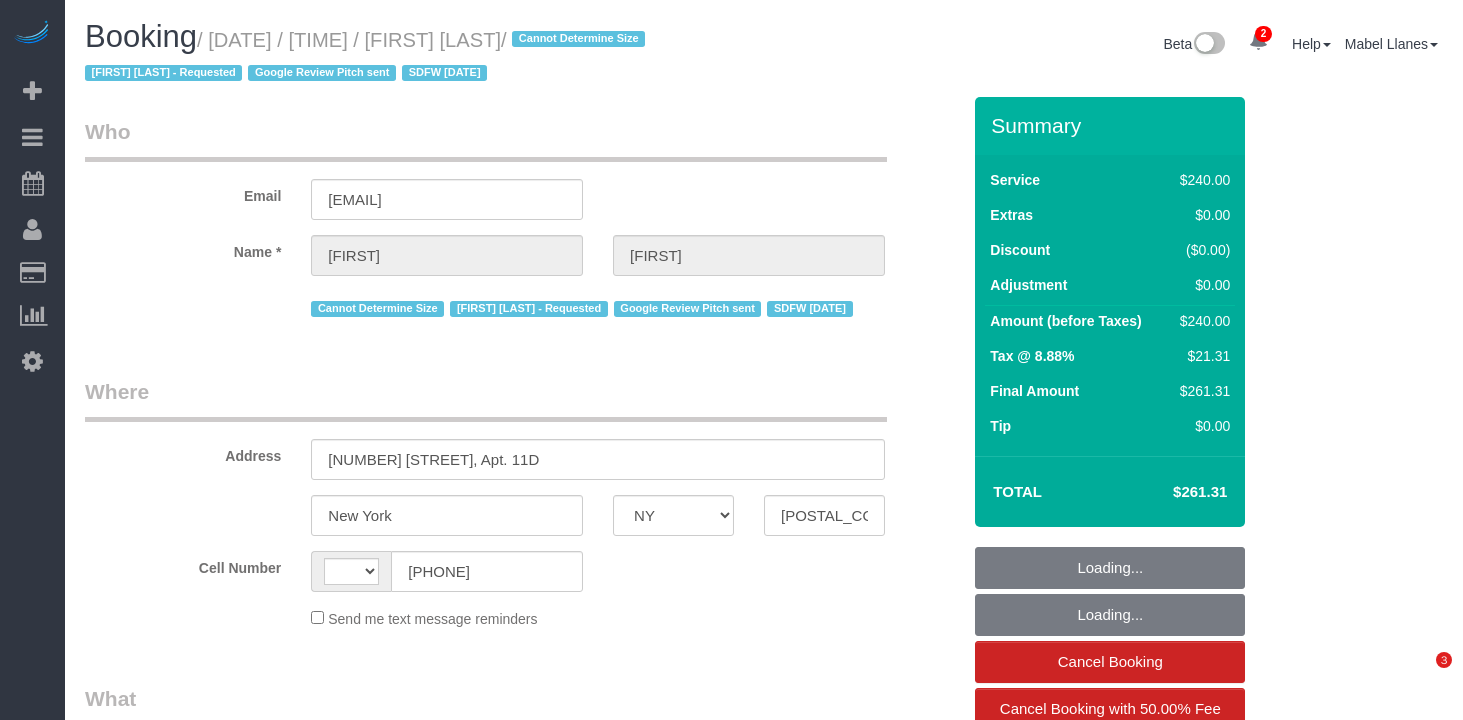 select on "NY" 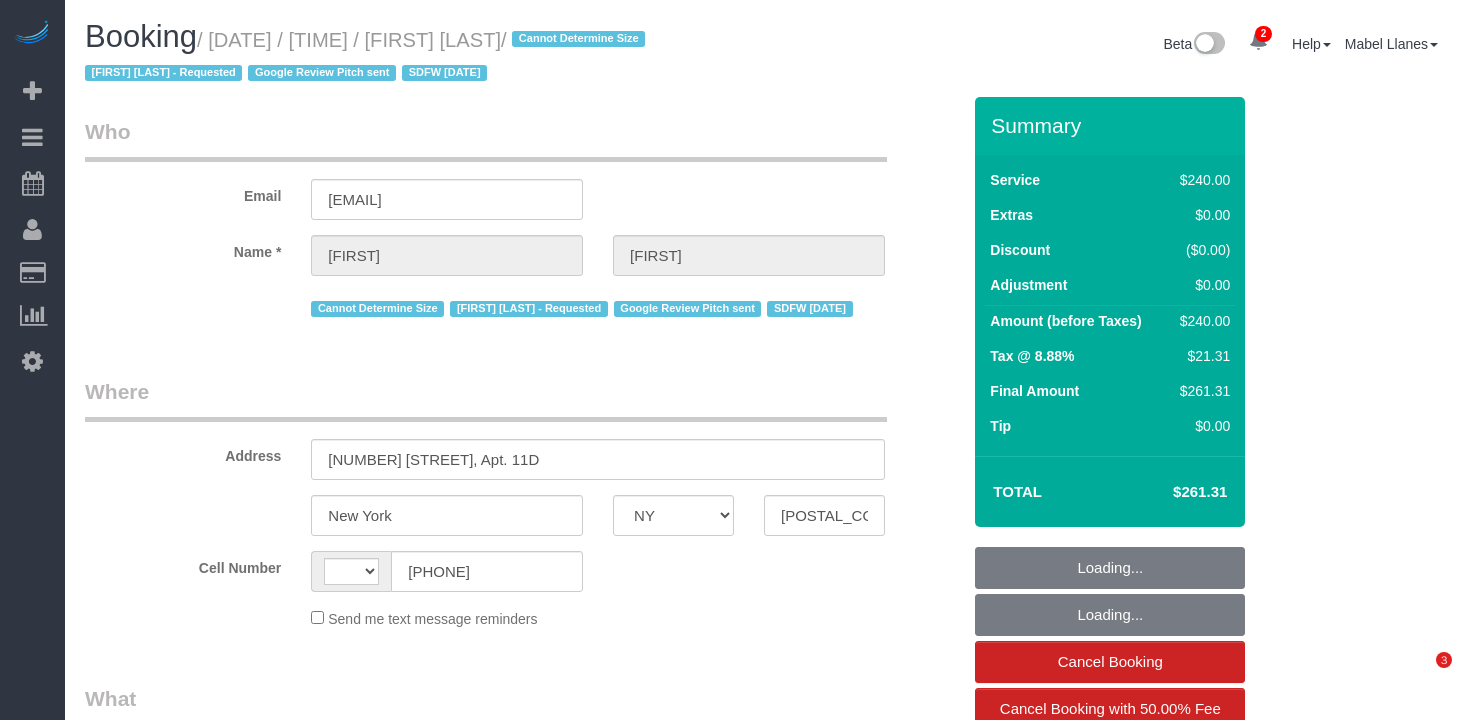 scroll, scrollTop: 0, scrollLeft: 0, axis: both 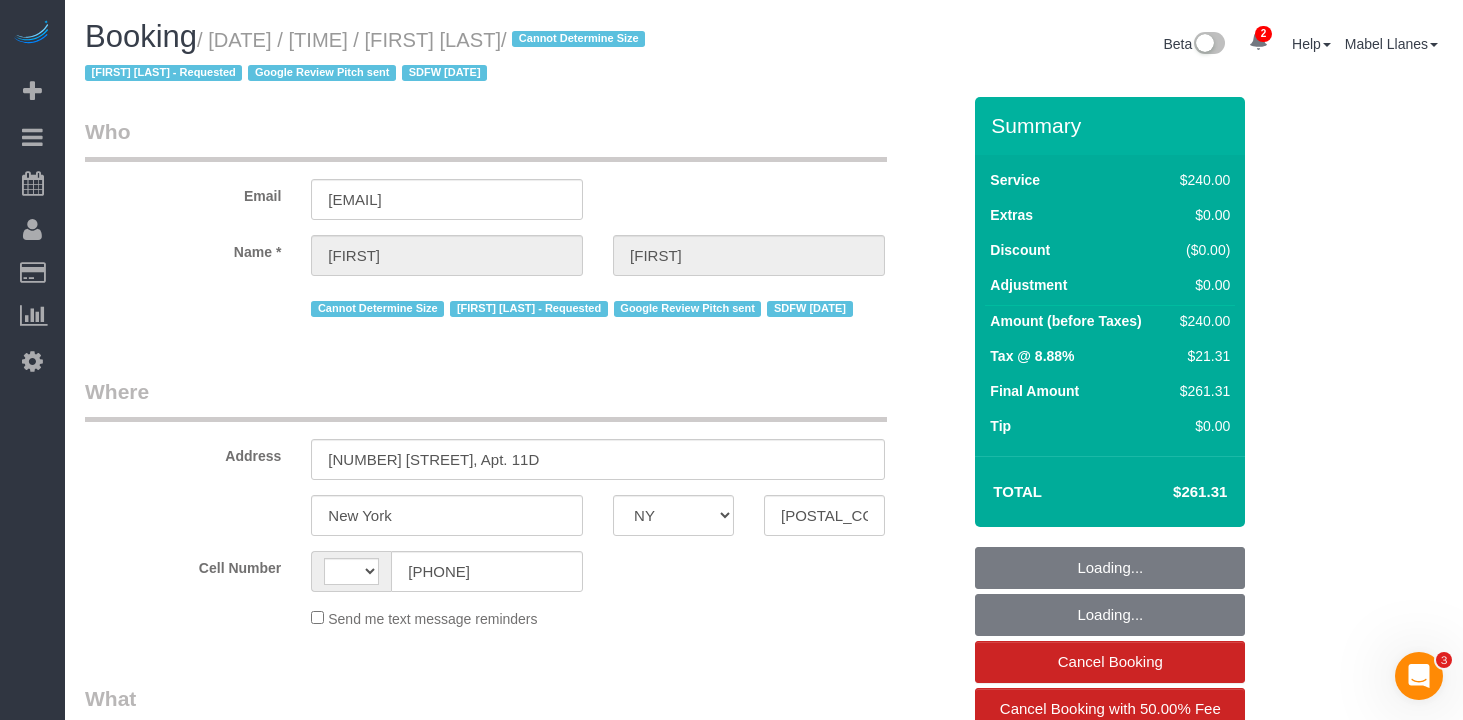 select on "object:401" 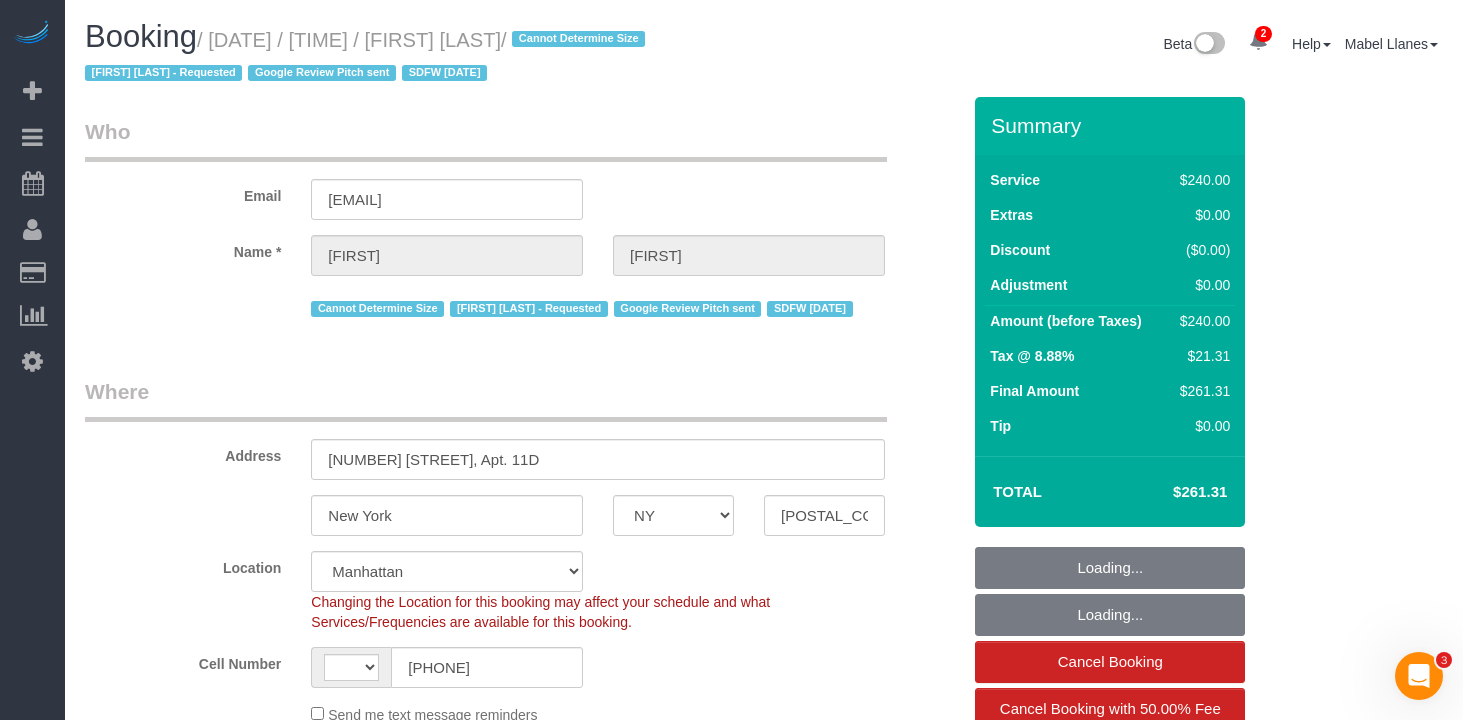 select on "object:687" 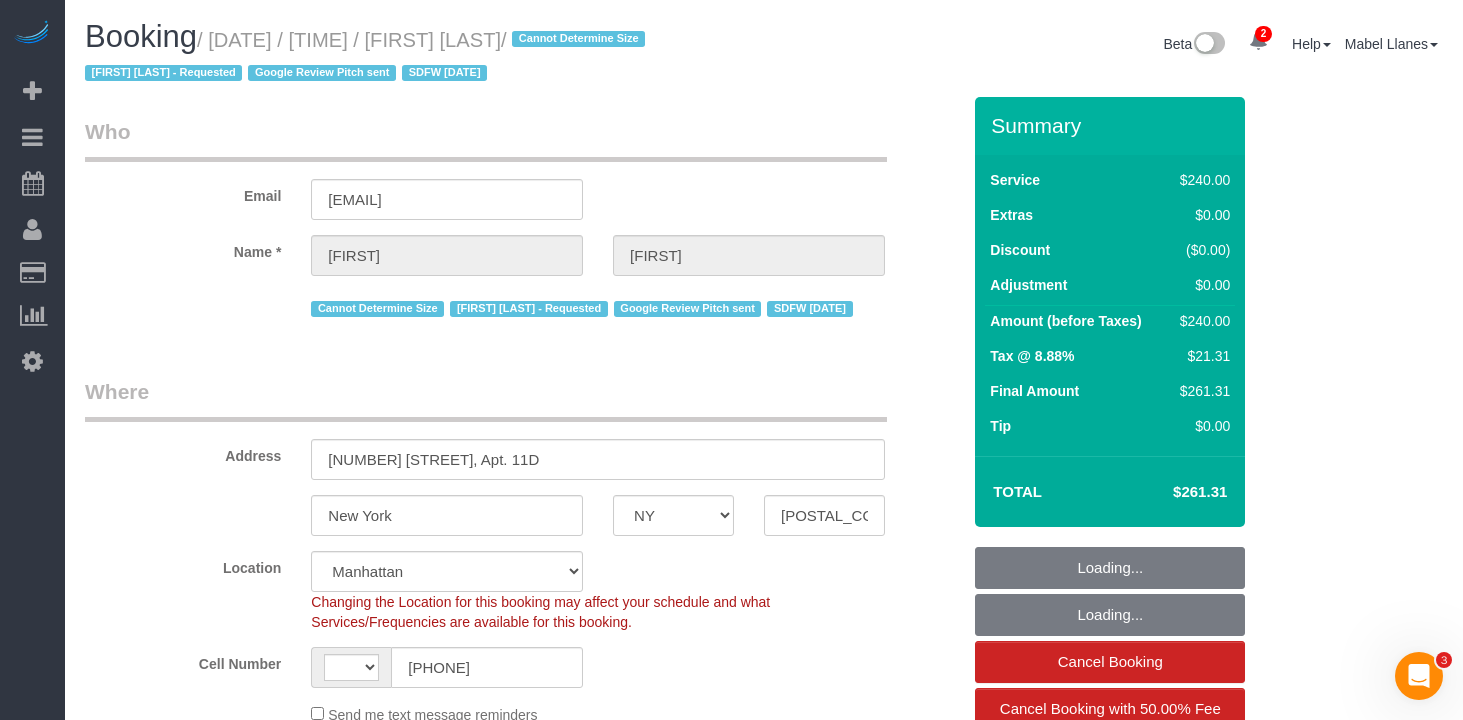 select on "string:US" 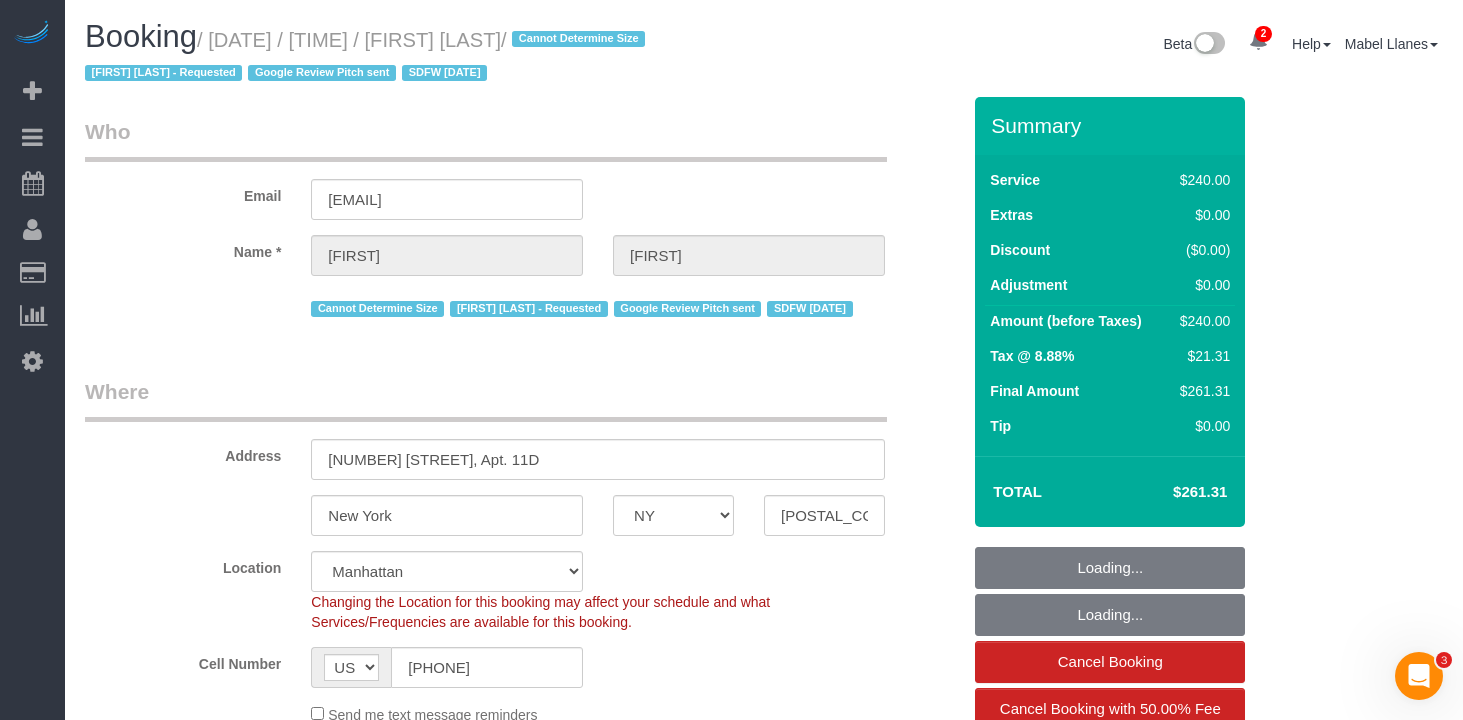 select on "spot1" 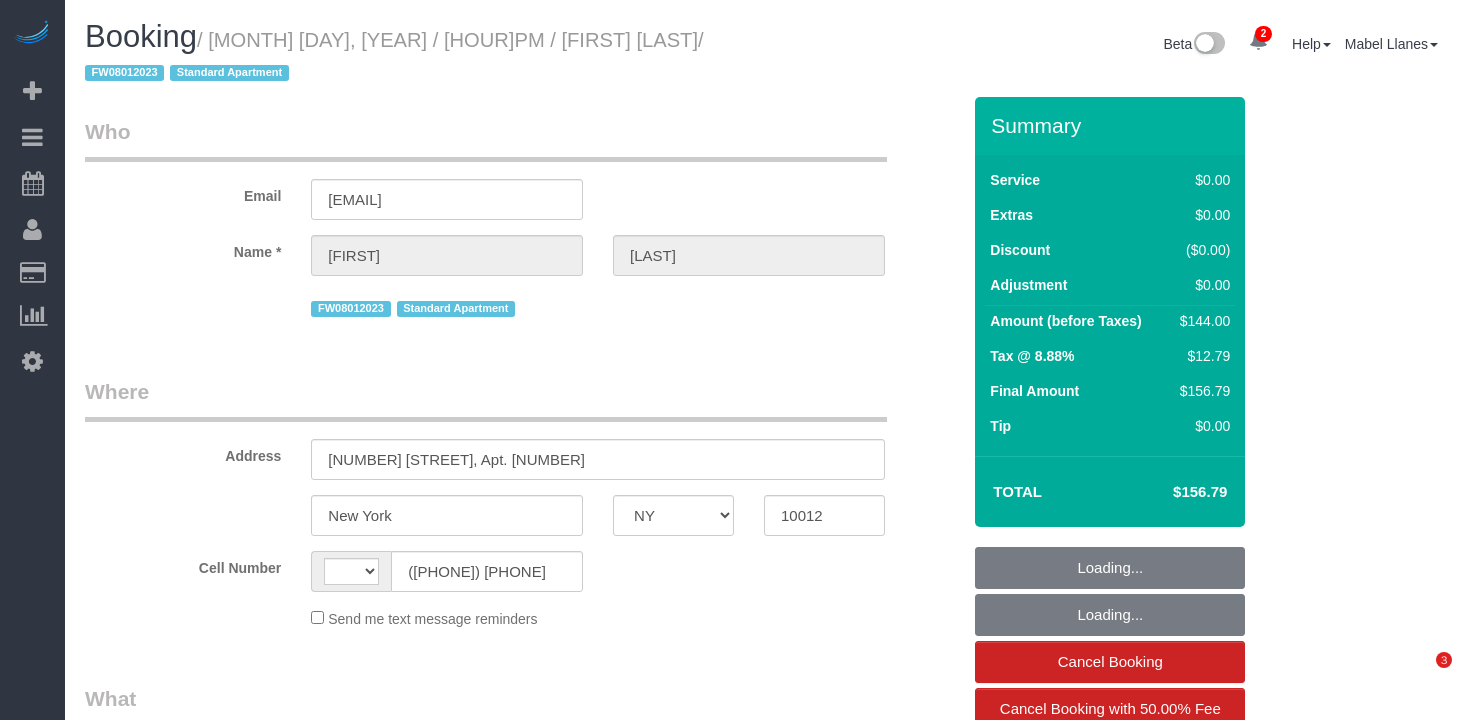 select on "NY" 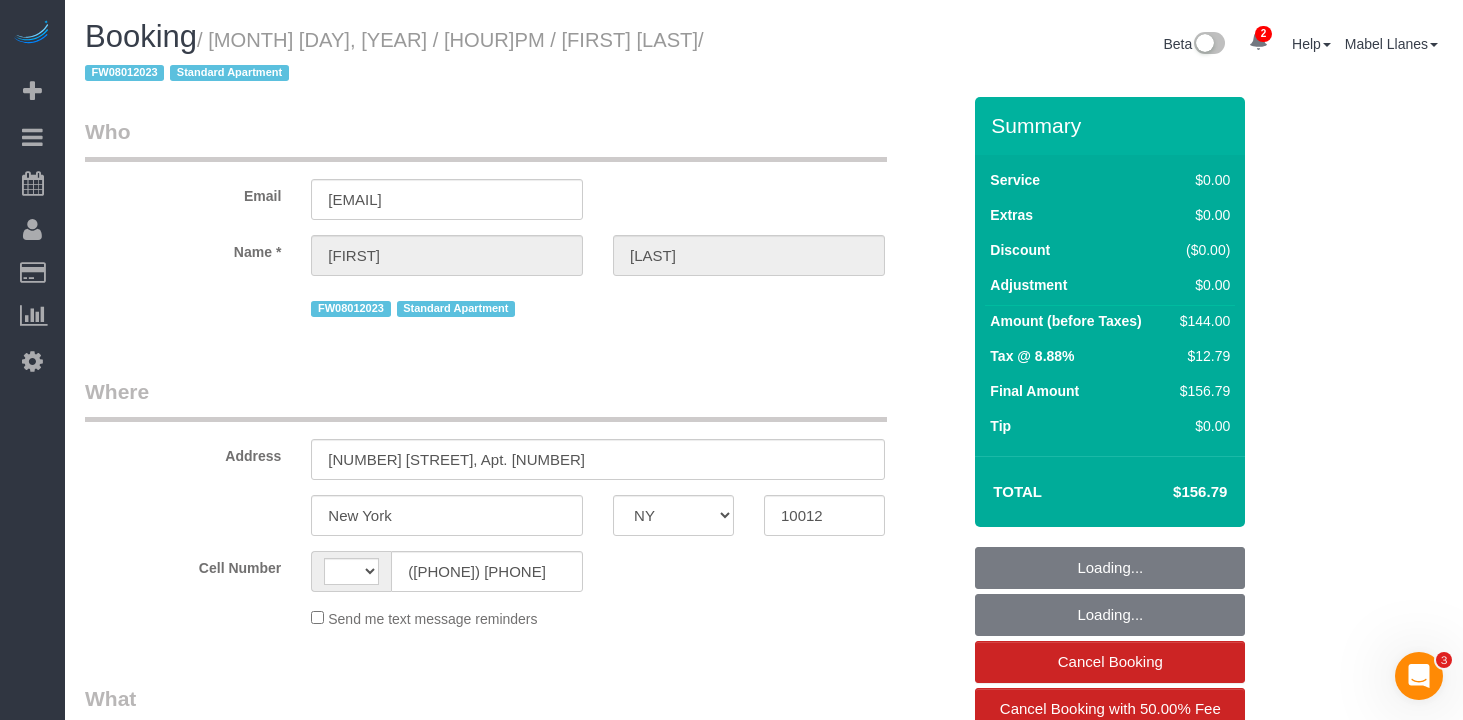 scroll, scrollTop: 0, scrollLeft: 0, axis: both 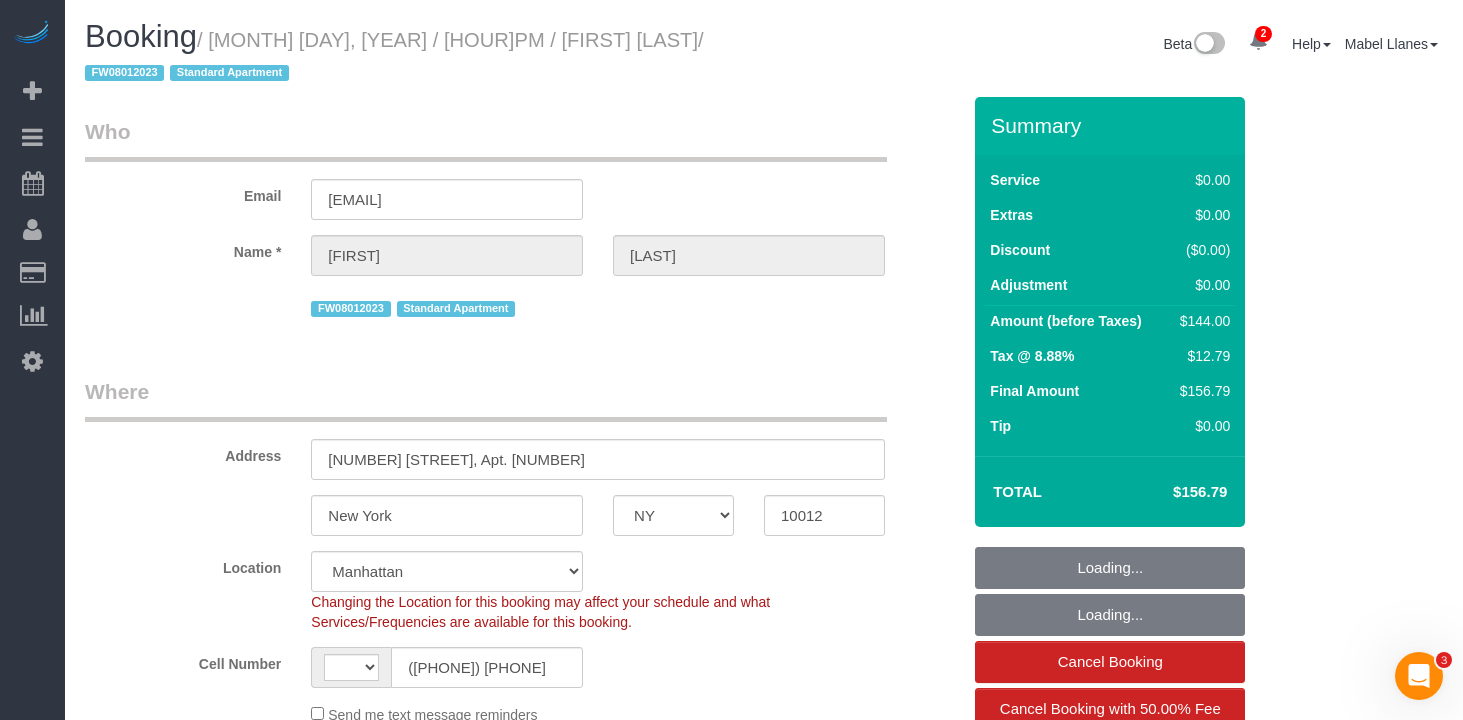 select on "object:508" 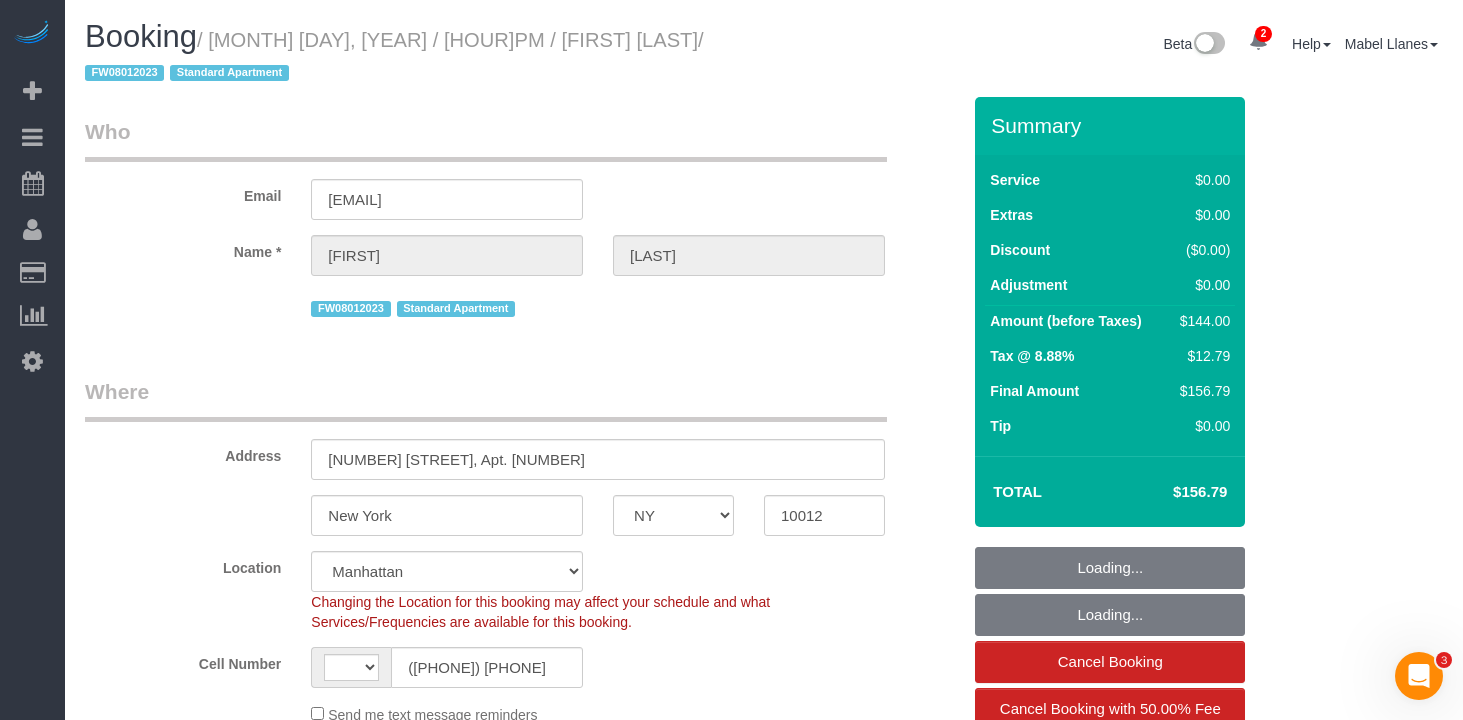 select on "string:US" 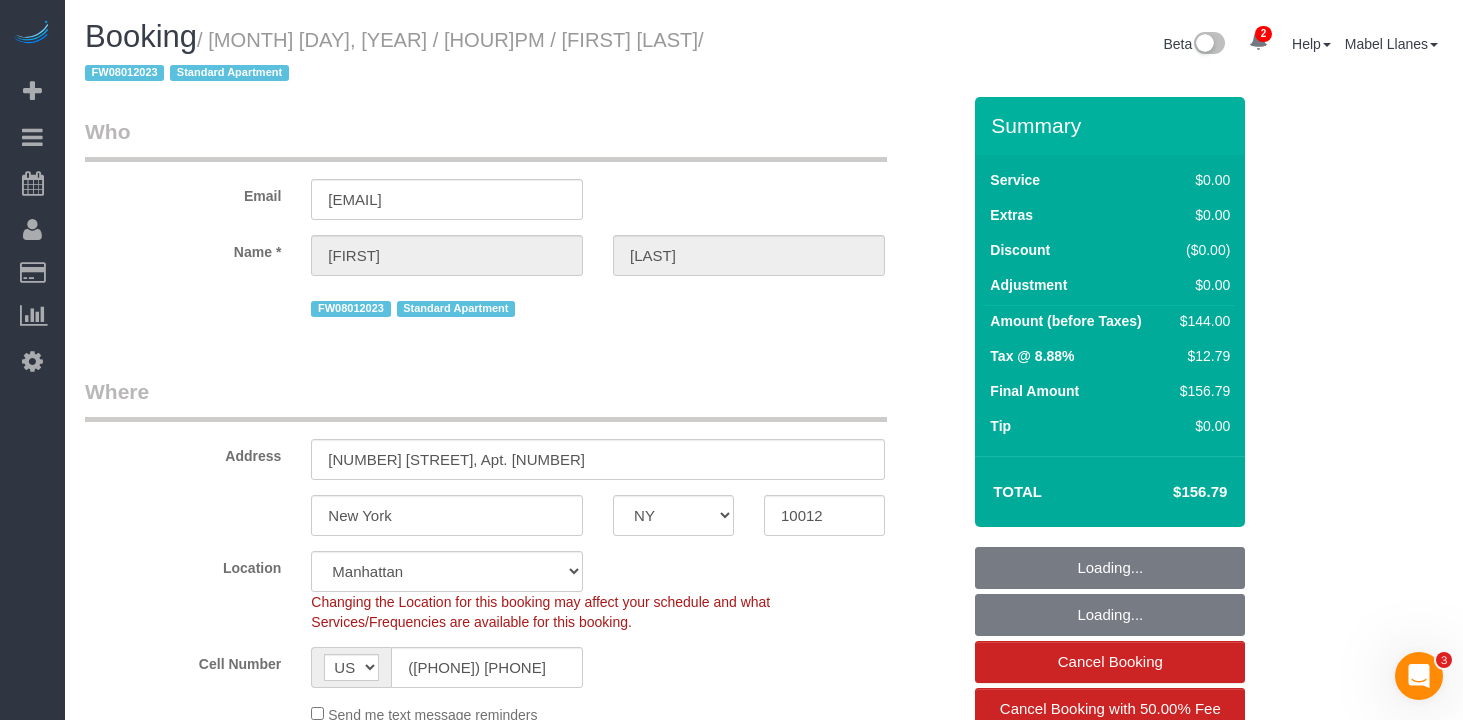 select on "number:89" 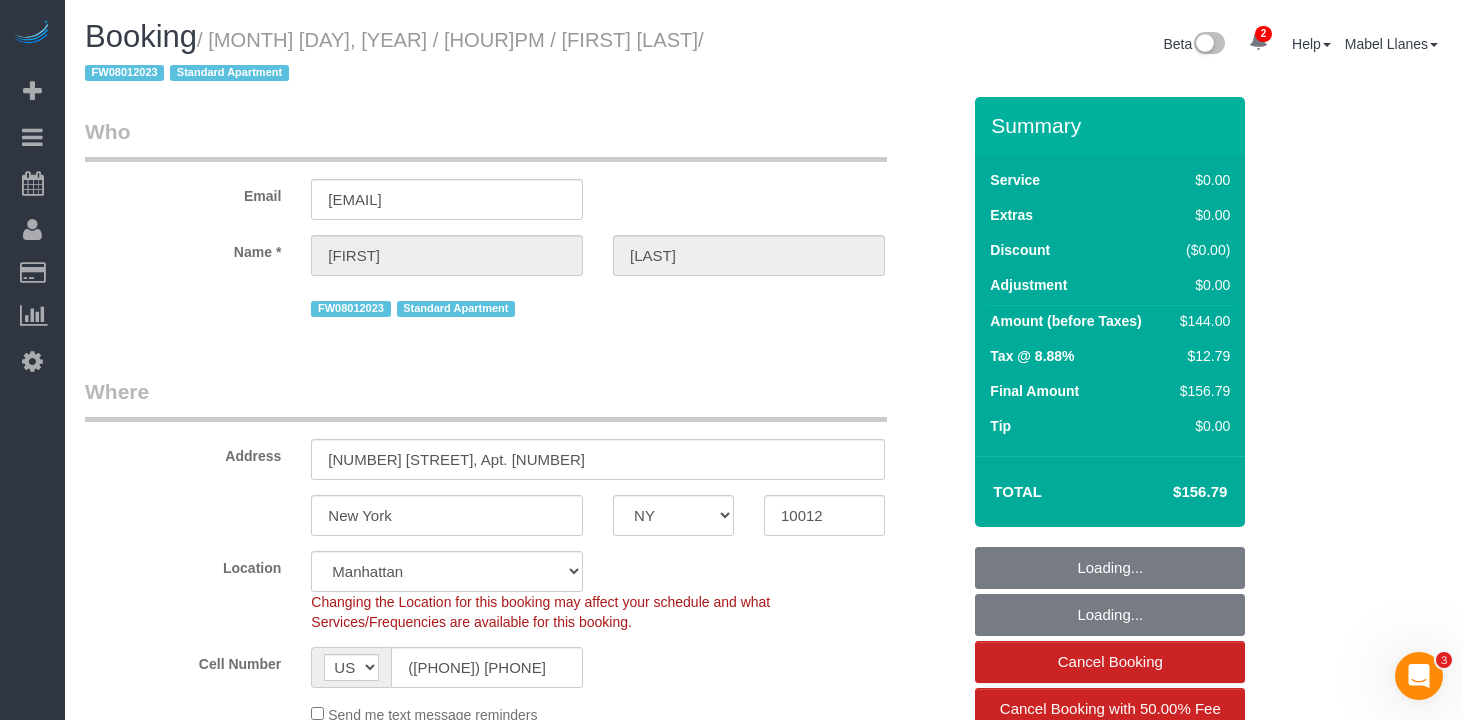 select on "number:90" 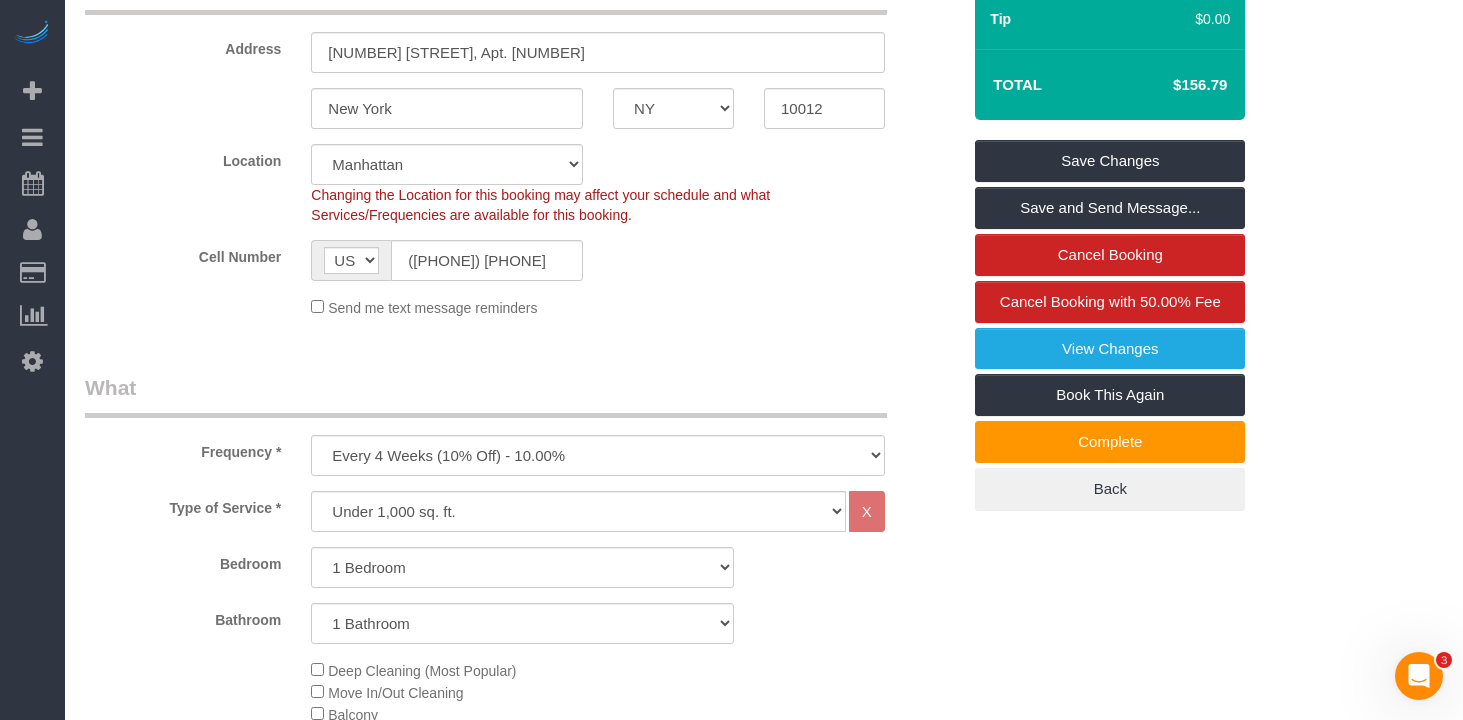 scroll, scrollTop: 0, scrollLeft: 0, axis: both 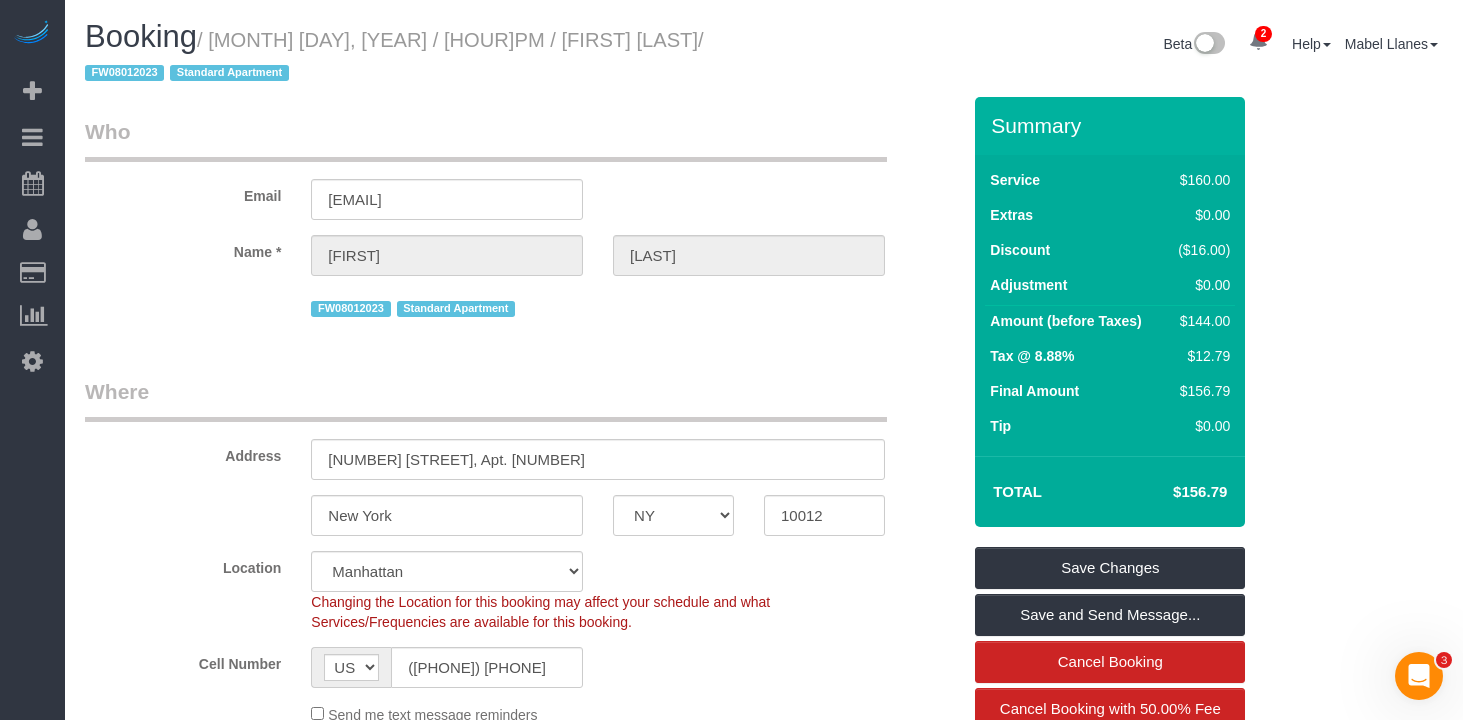 click on "Who" at bounding box center (486, 139) 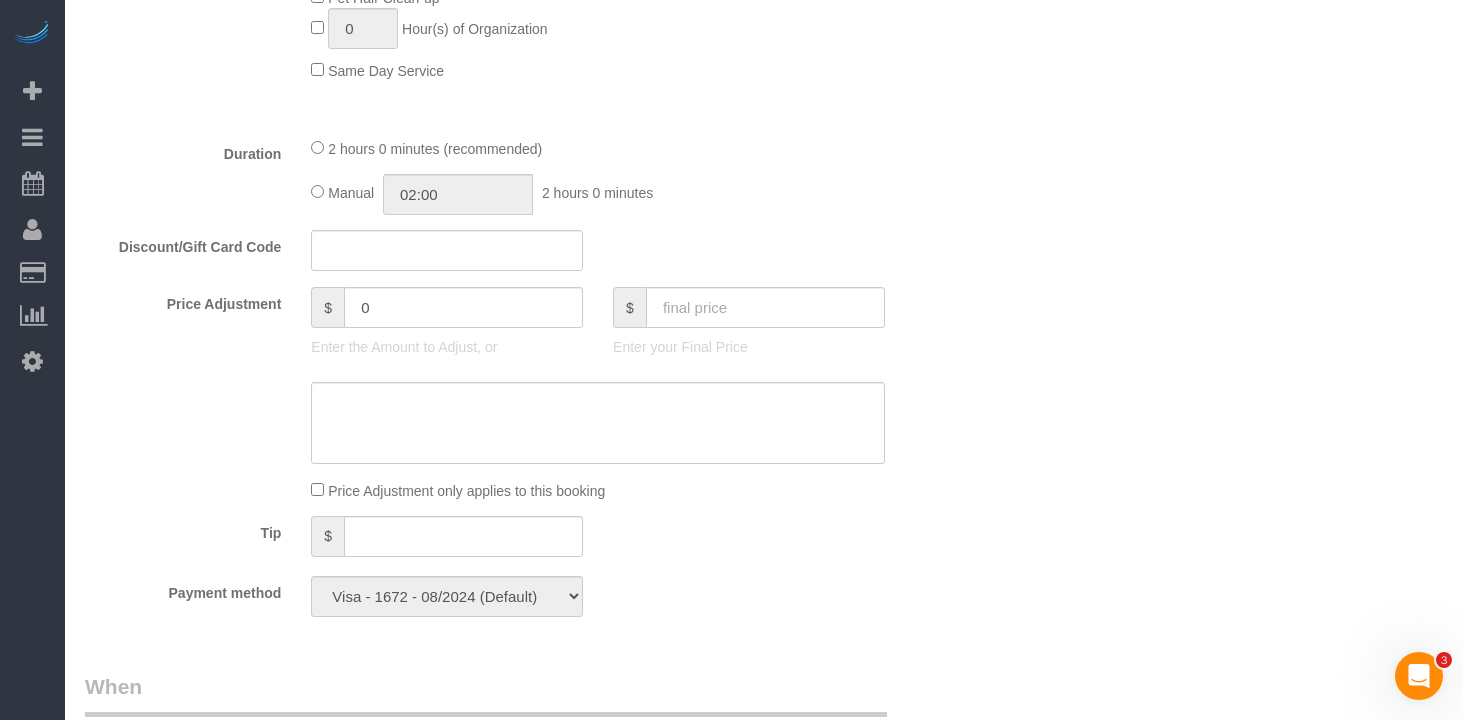 scroll, scrollTop: 1502, scrollLeft: 0, axis: vertical 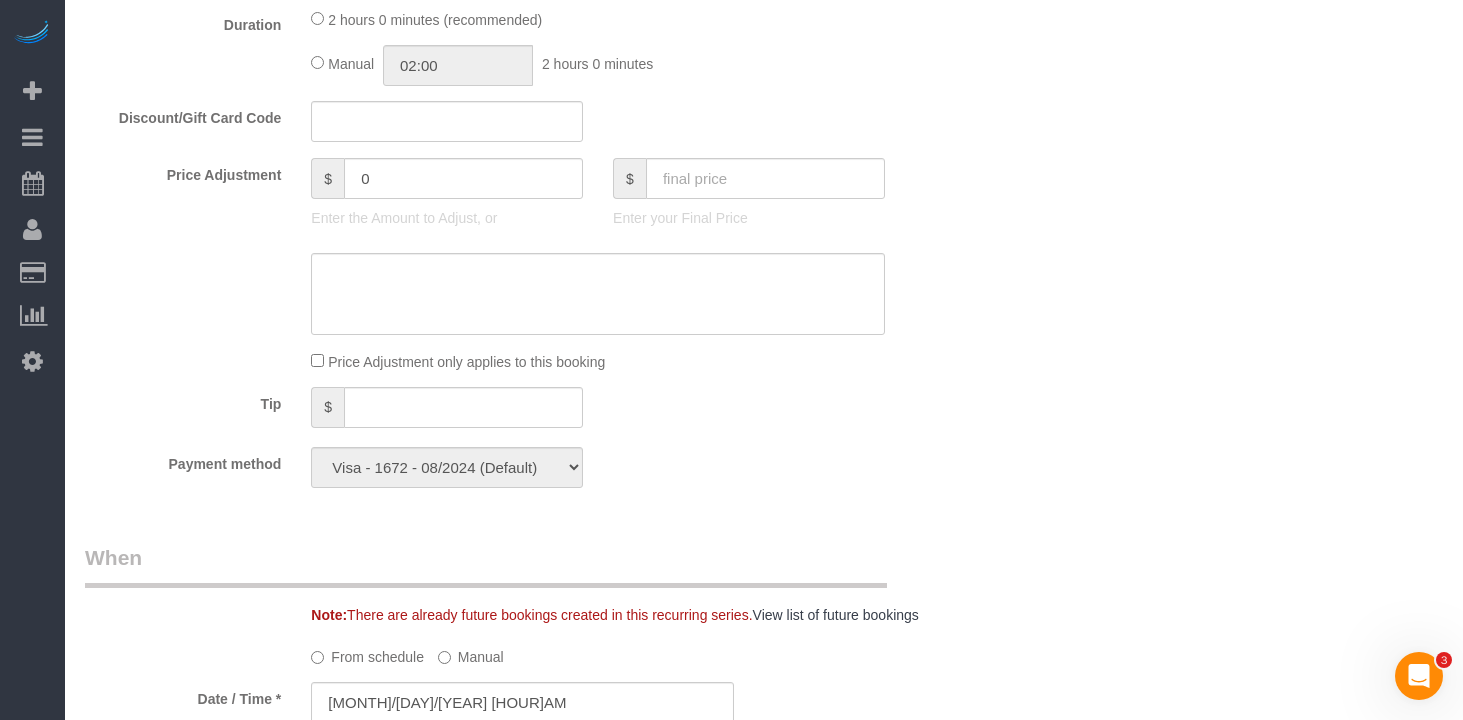 click 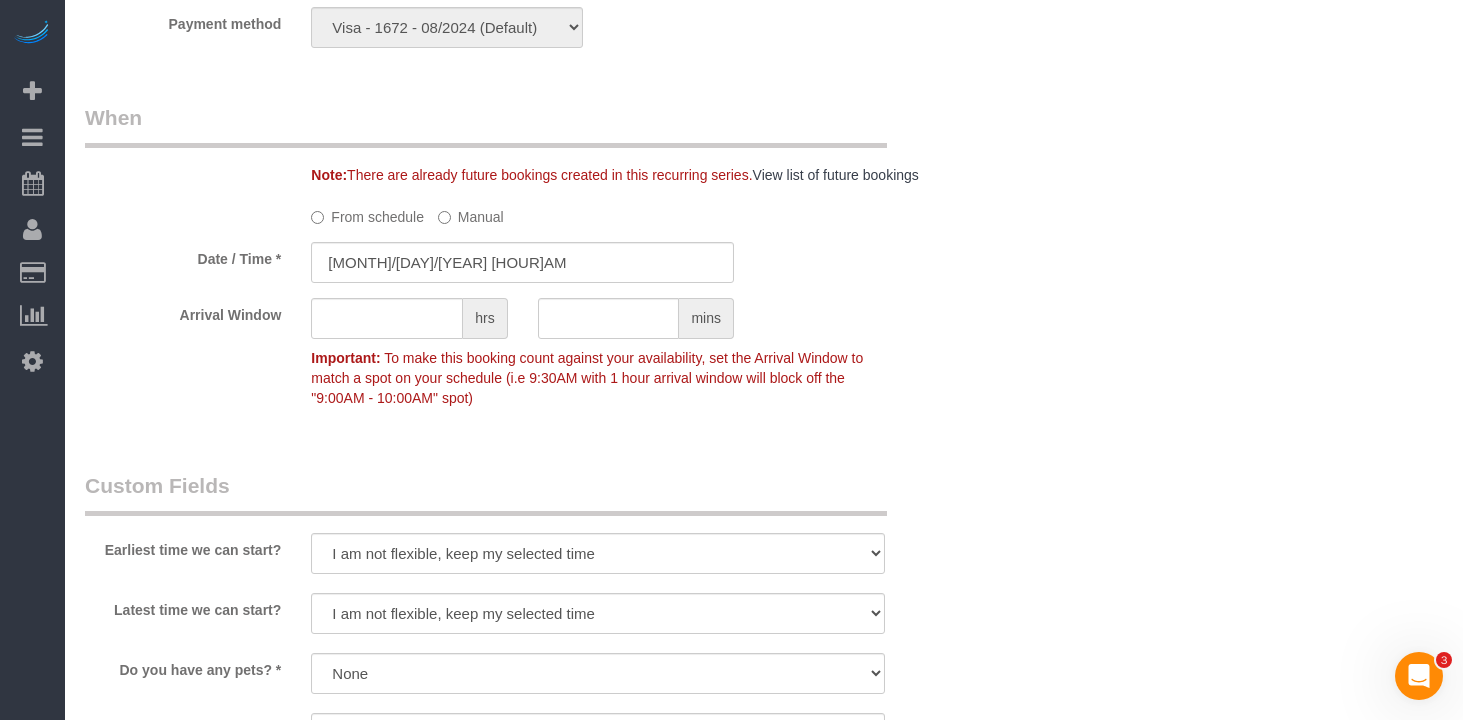 scroll, scrollTop: 1912, scrollLeft: 0, axis: vertical 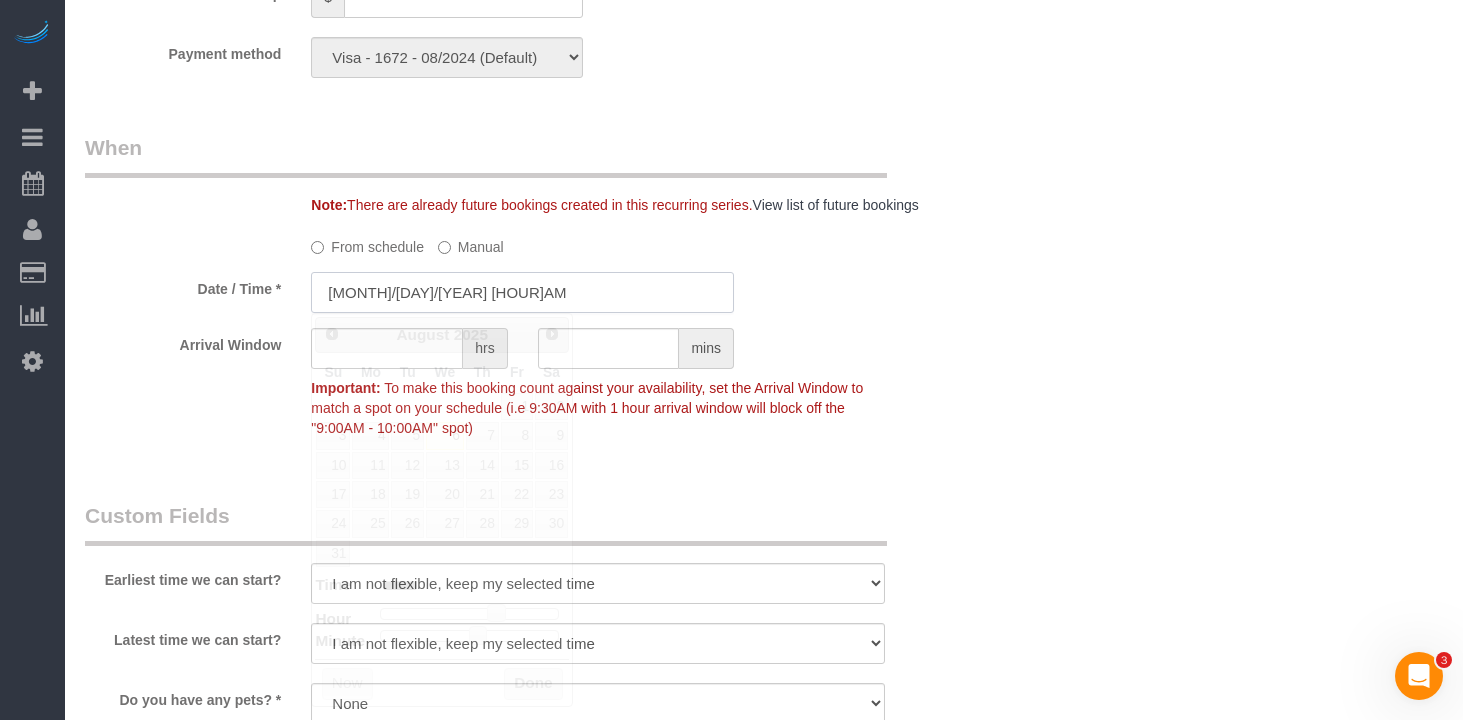 click on "08/06/2025 3:30PM" at bounding box center (522, 292) 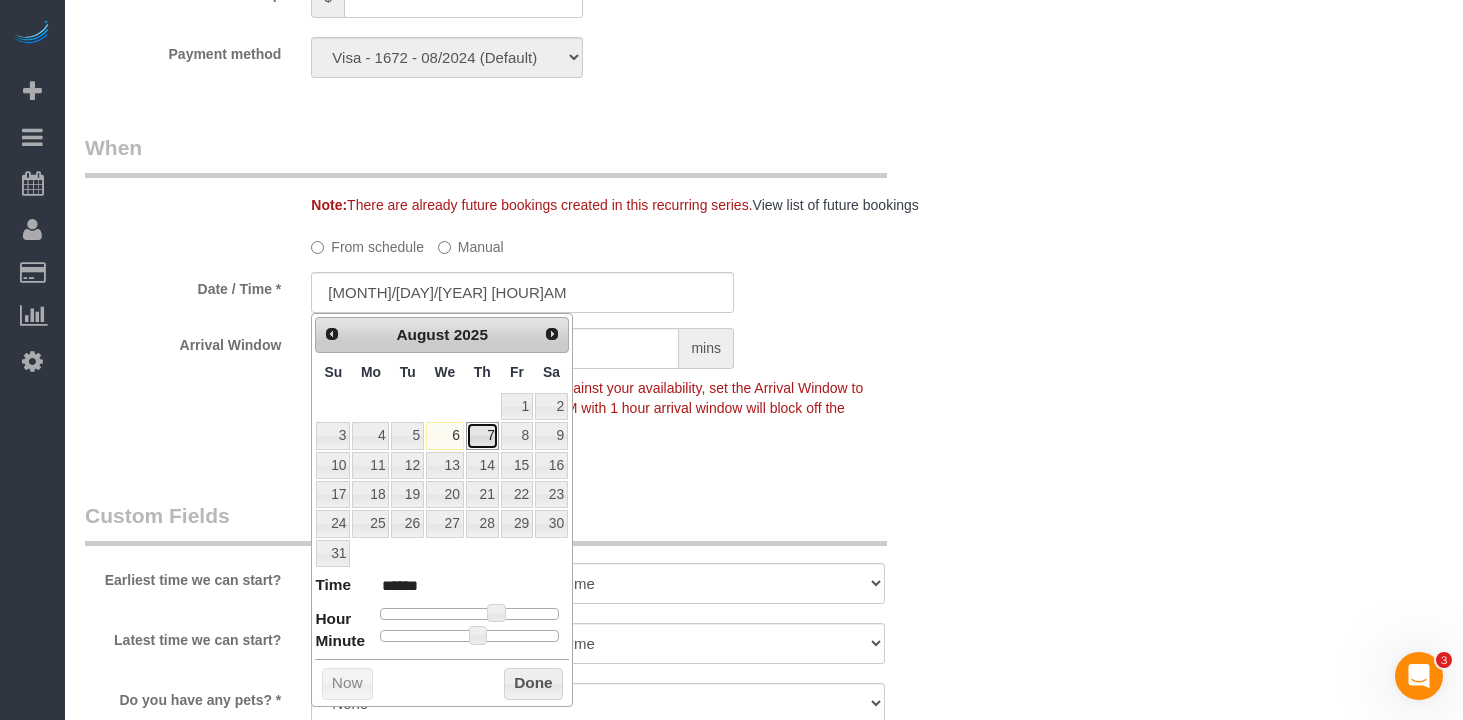 click on "7" at bounding box center (482, 435) 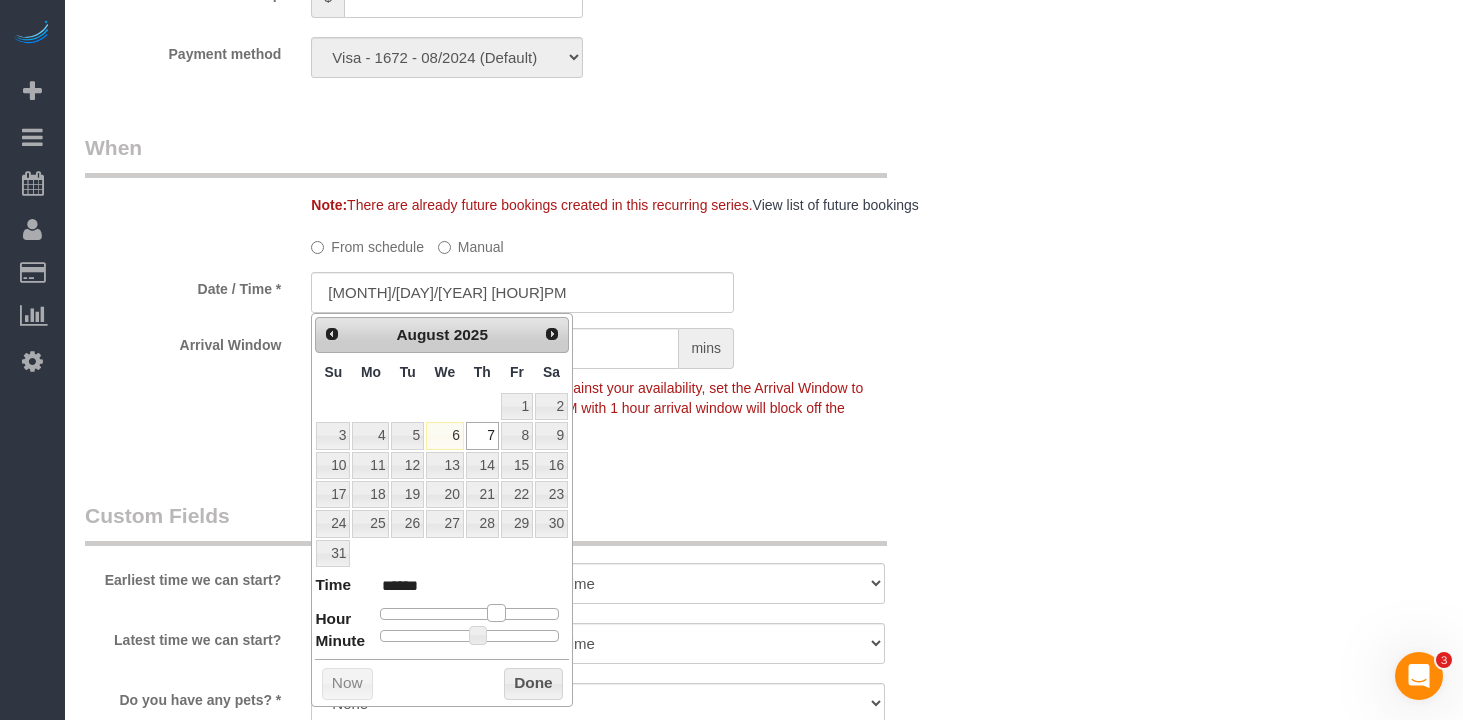 type on "08/07/2025 2:30PM" 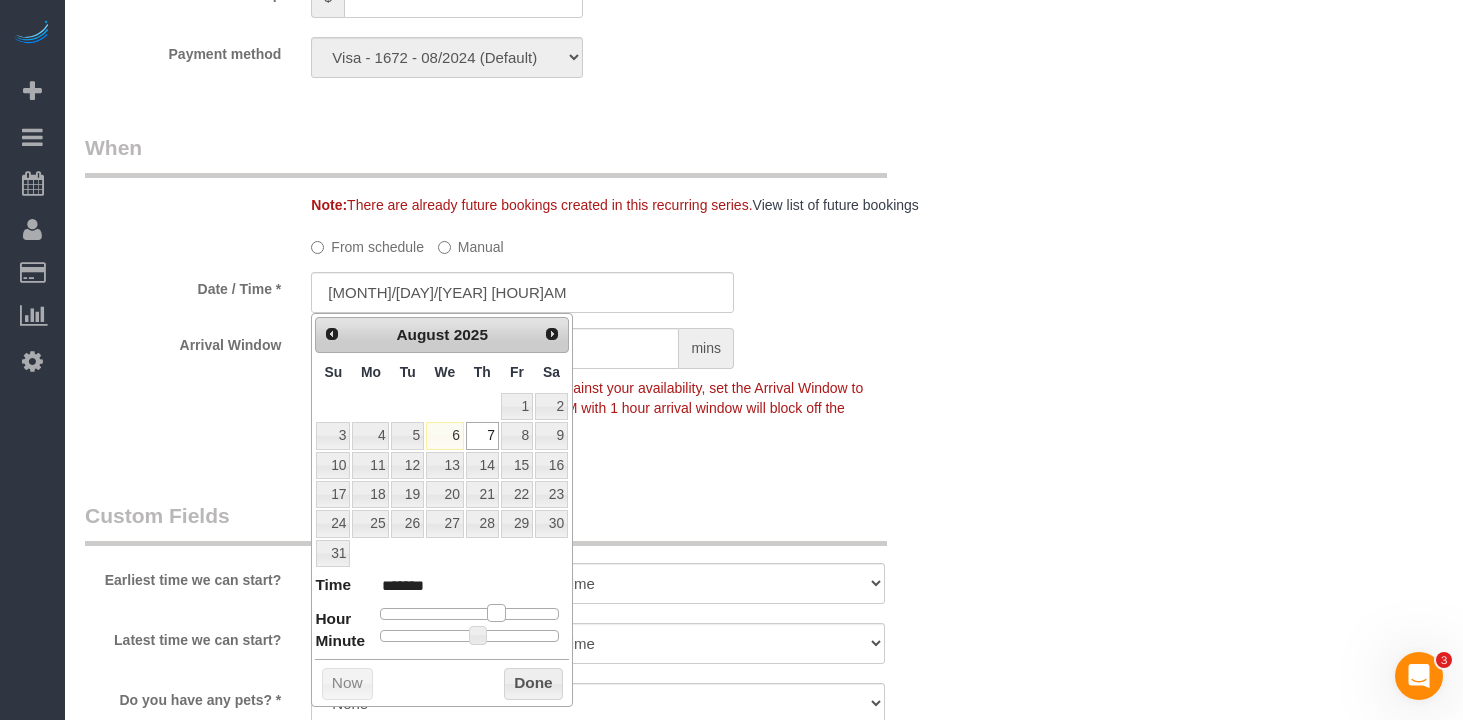 type on "08/07/2025 9:30AM" 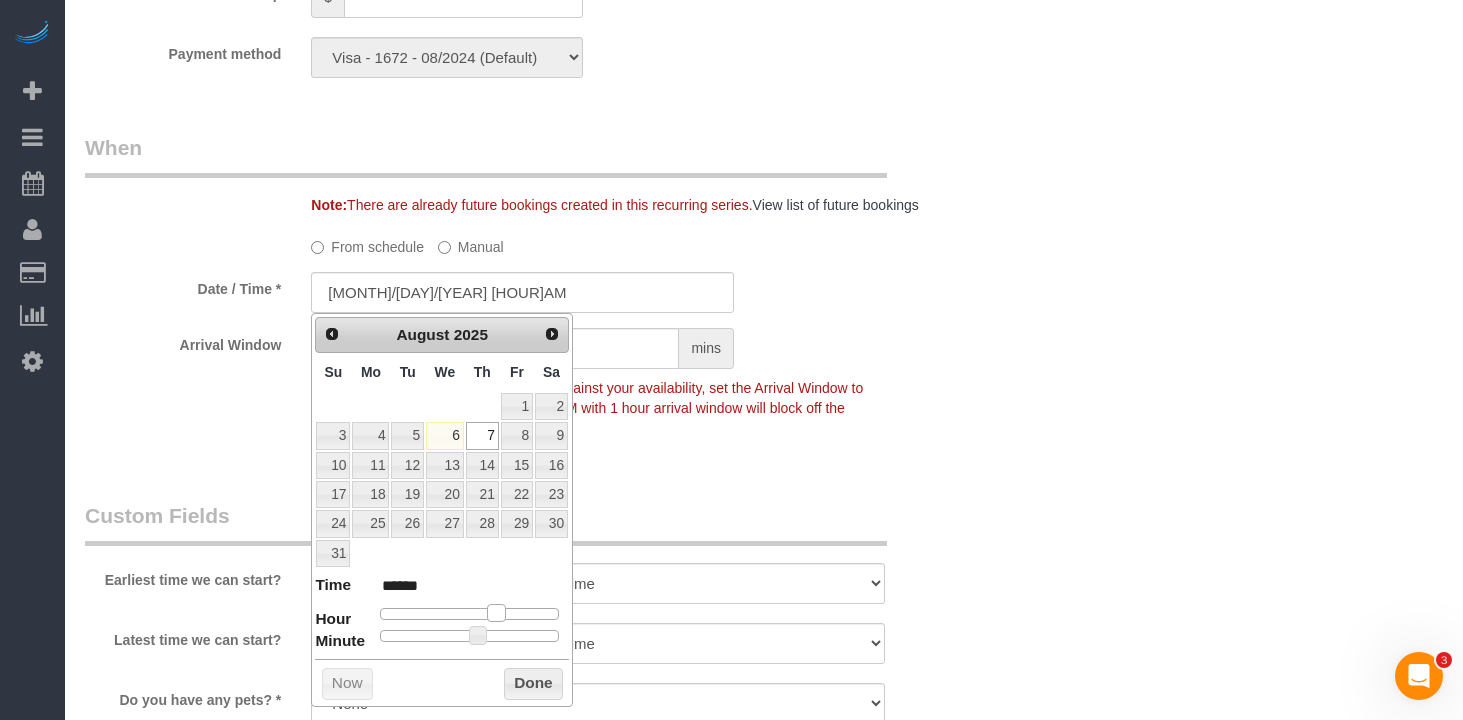 type on "08/07/2025 8:30AM" 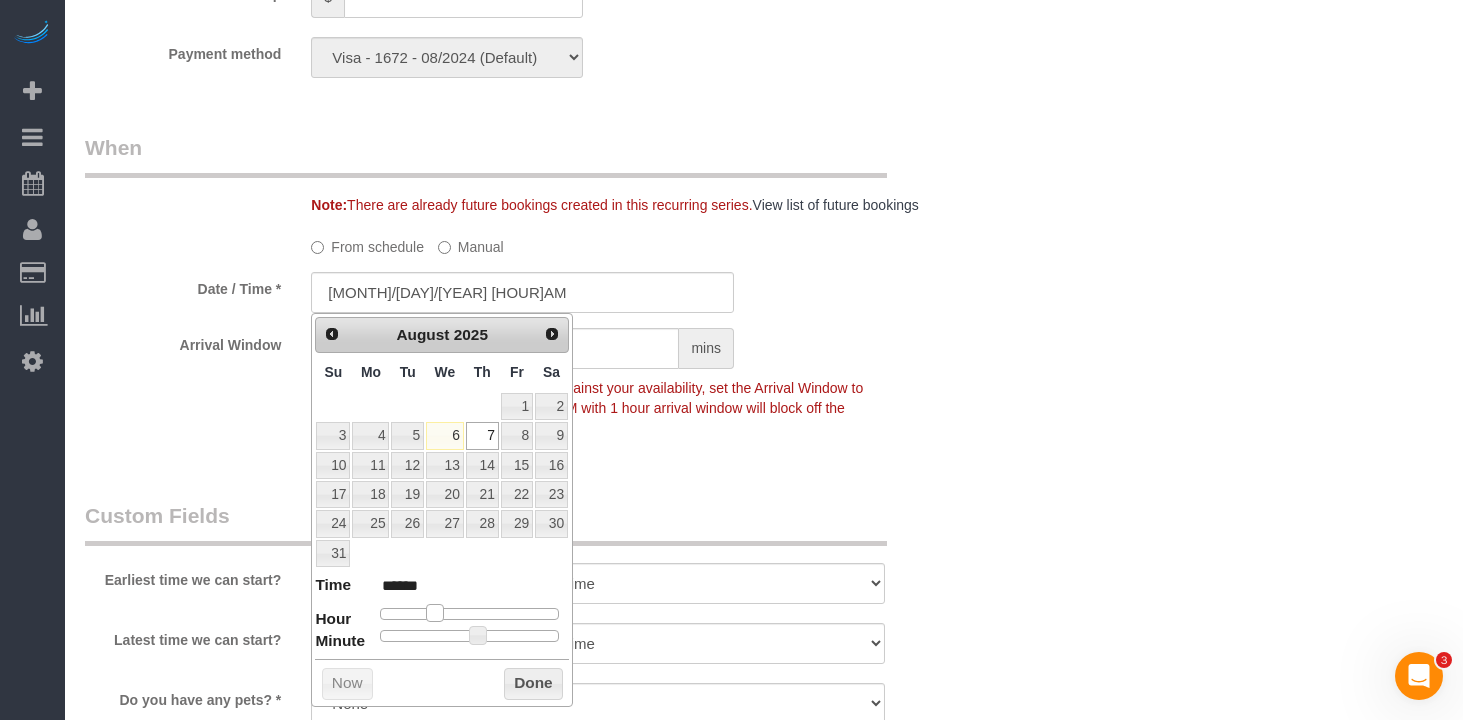 type on "08/07/2025 8:30AM" 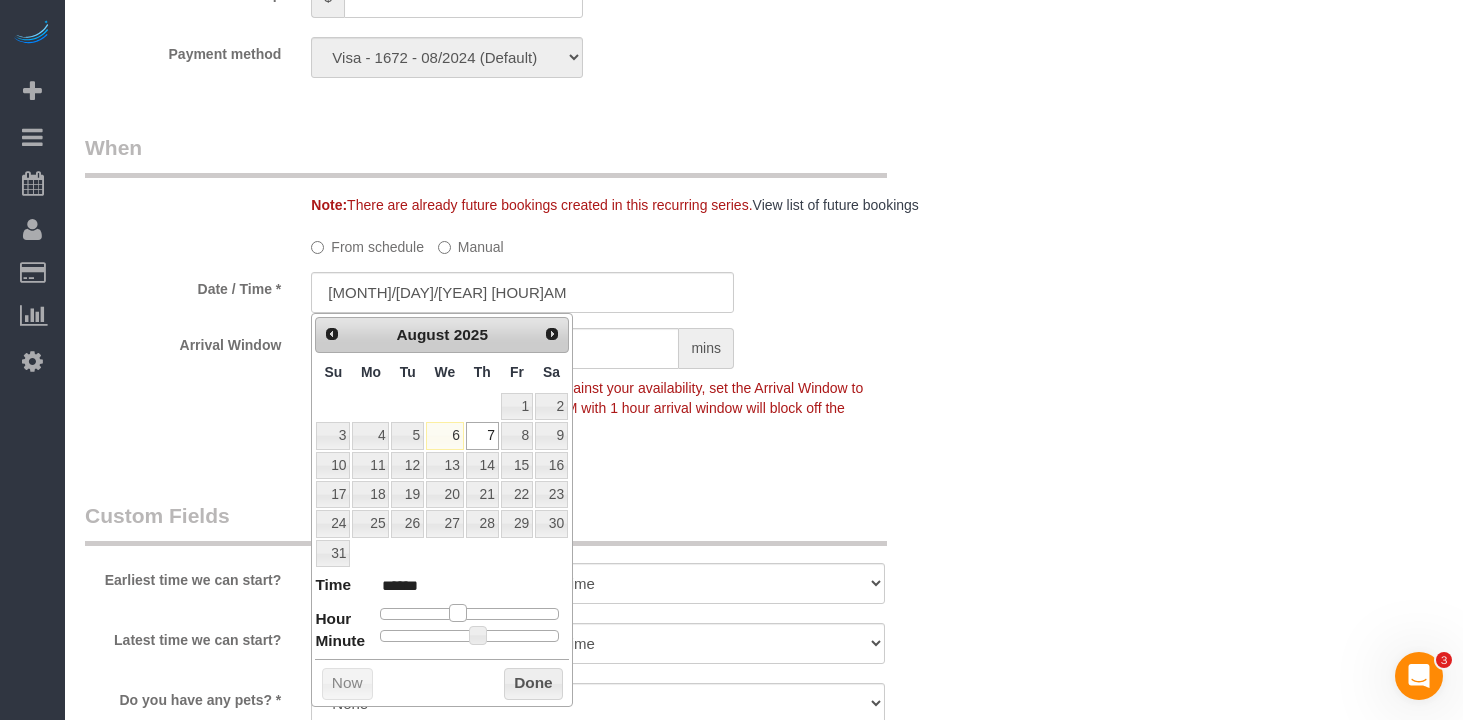 type on "08/07/2025 10:30AM" 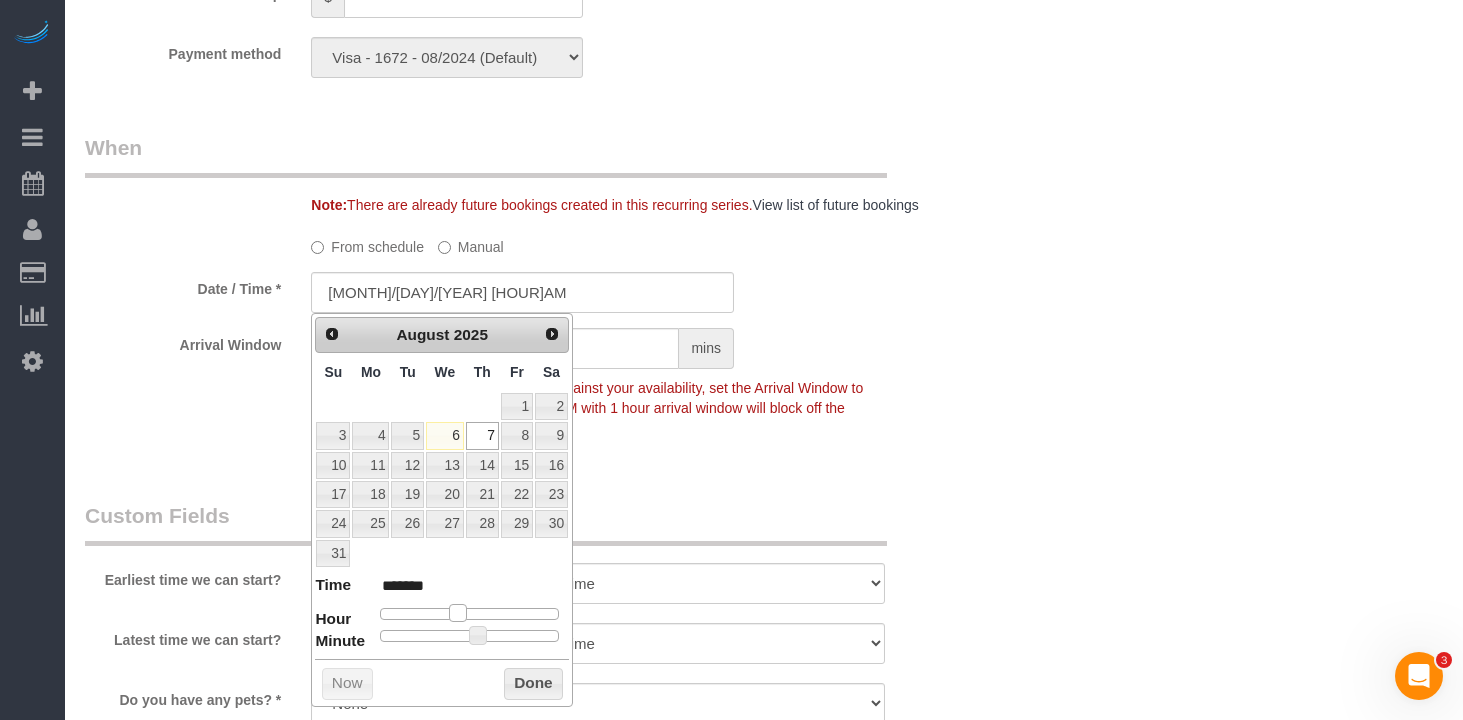 type on "08/07/2025 9:30AM" 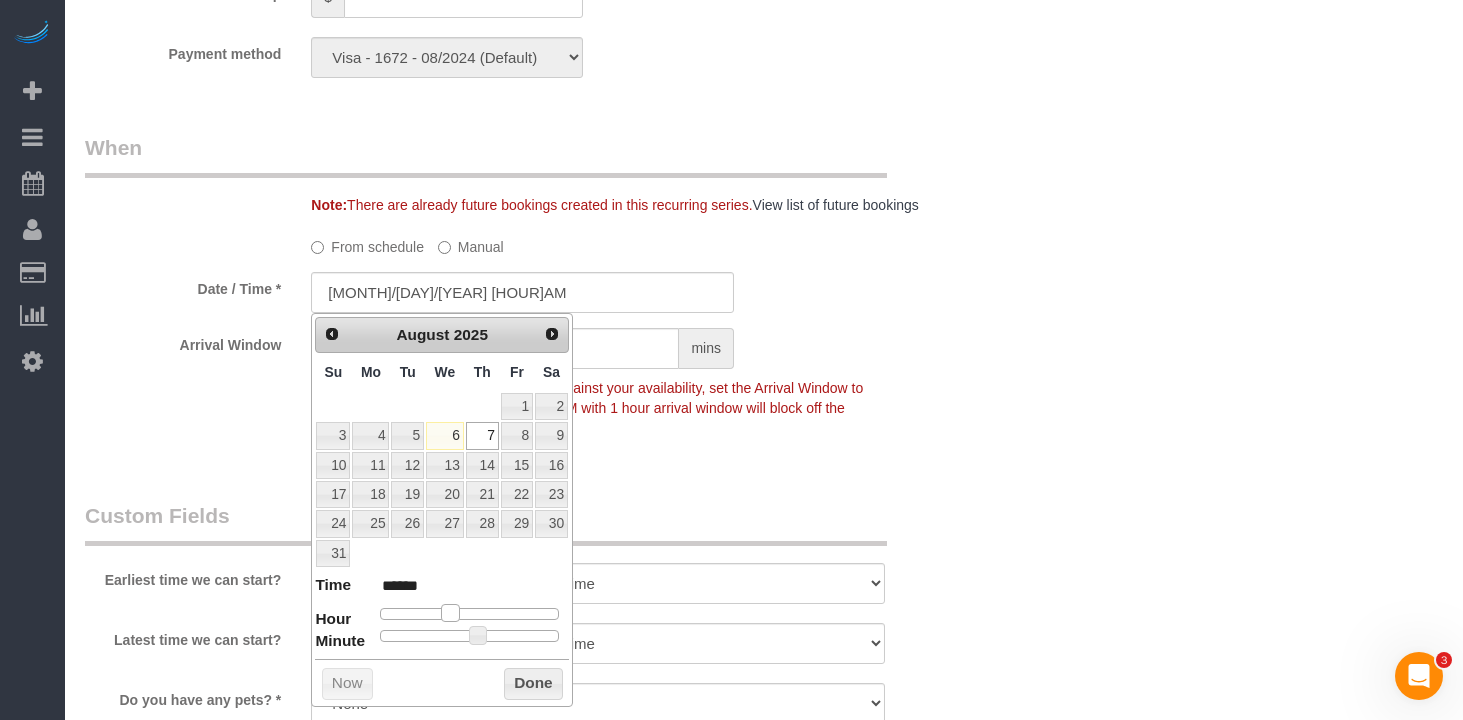 drag, startPoint x: 499, startPoint y: 613, endPoint x: 457, endPoint y: 615, distance: 42.047592 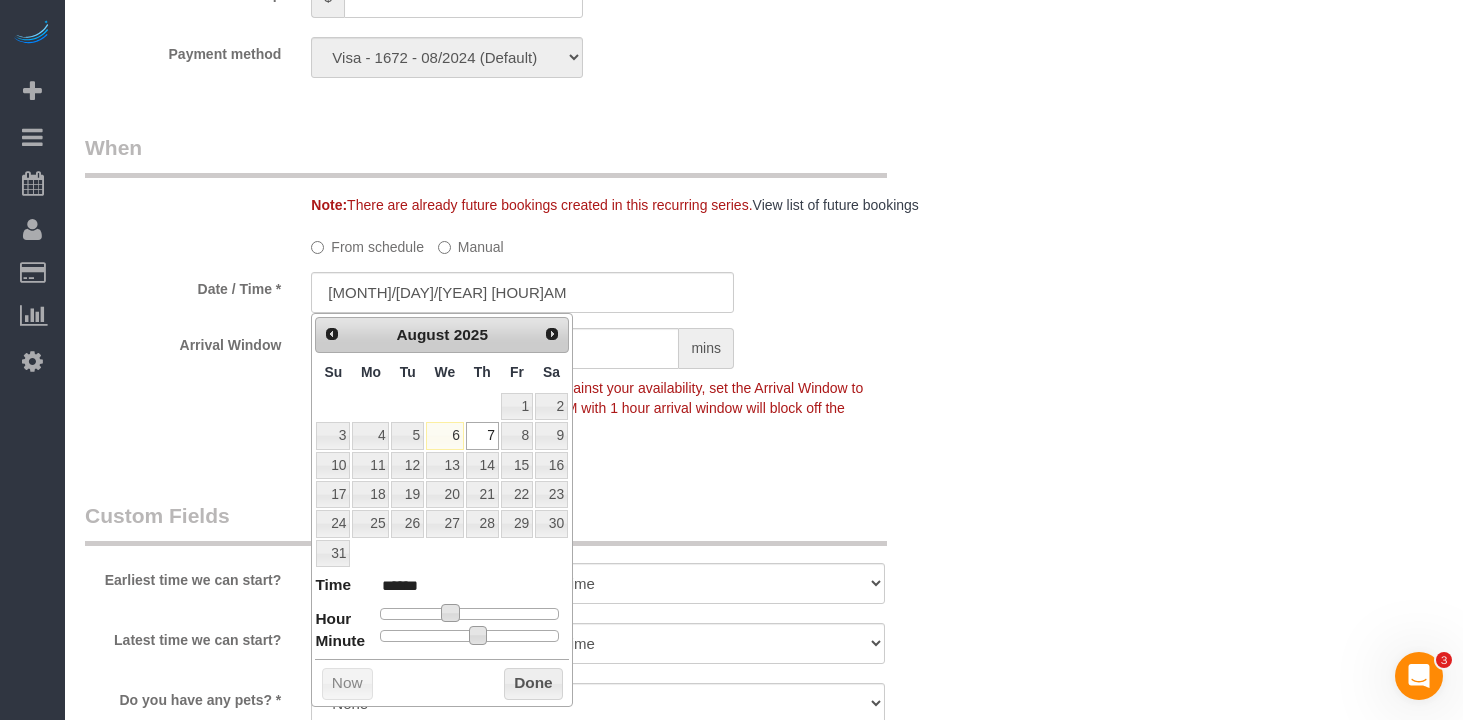 type on "08/07/2025 9:25AM" 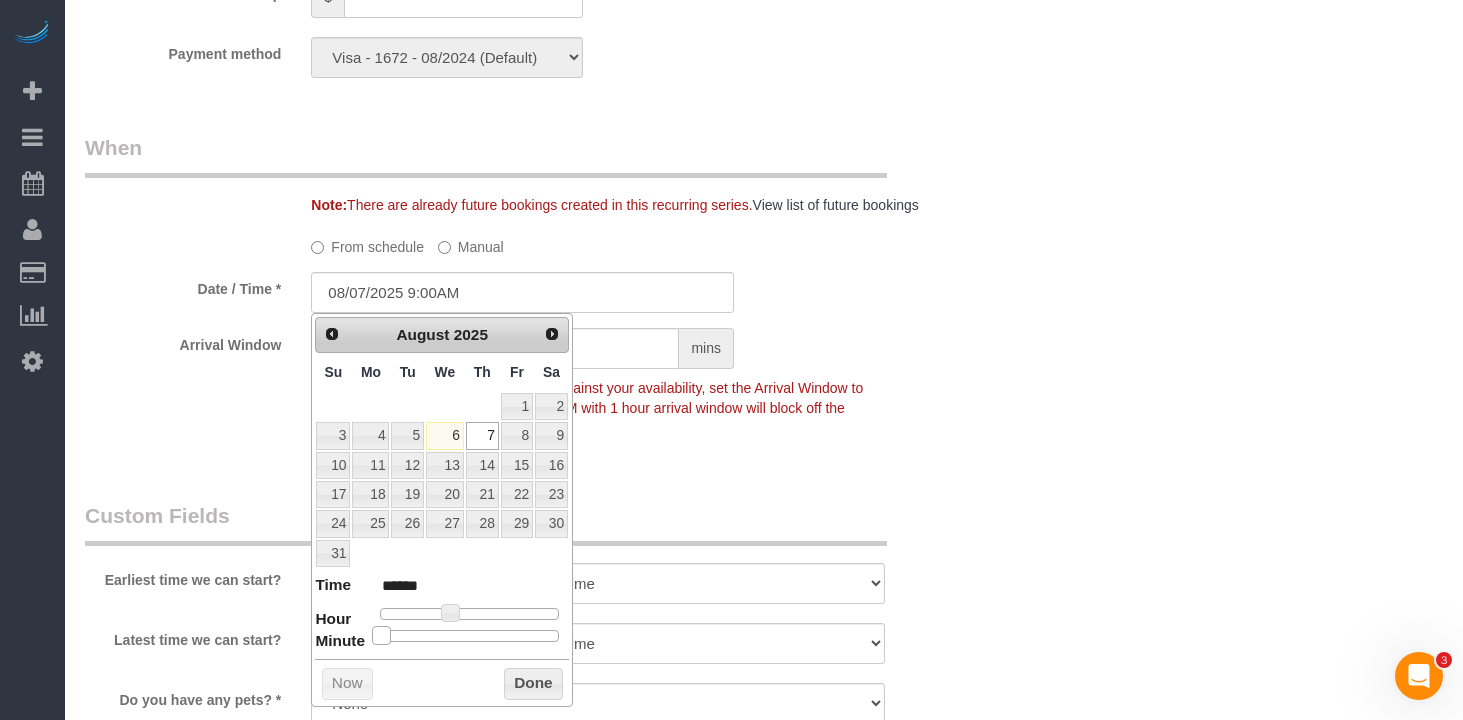 drag, startPoint x: 479, startPoint y: 640, endPoint x: 459, endPoint y: 648, distance: 21.540659 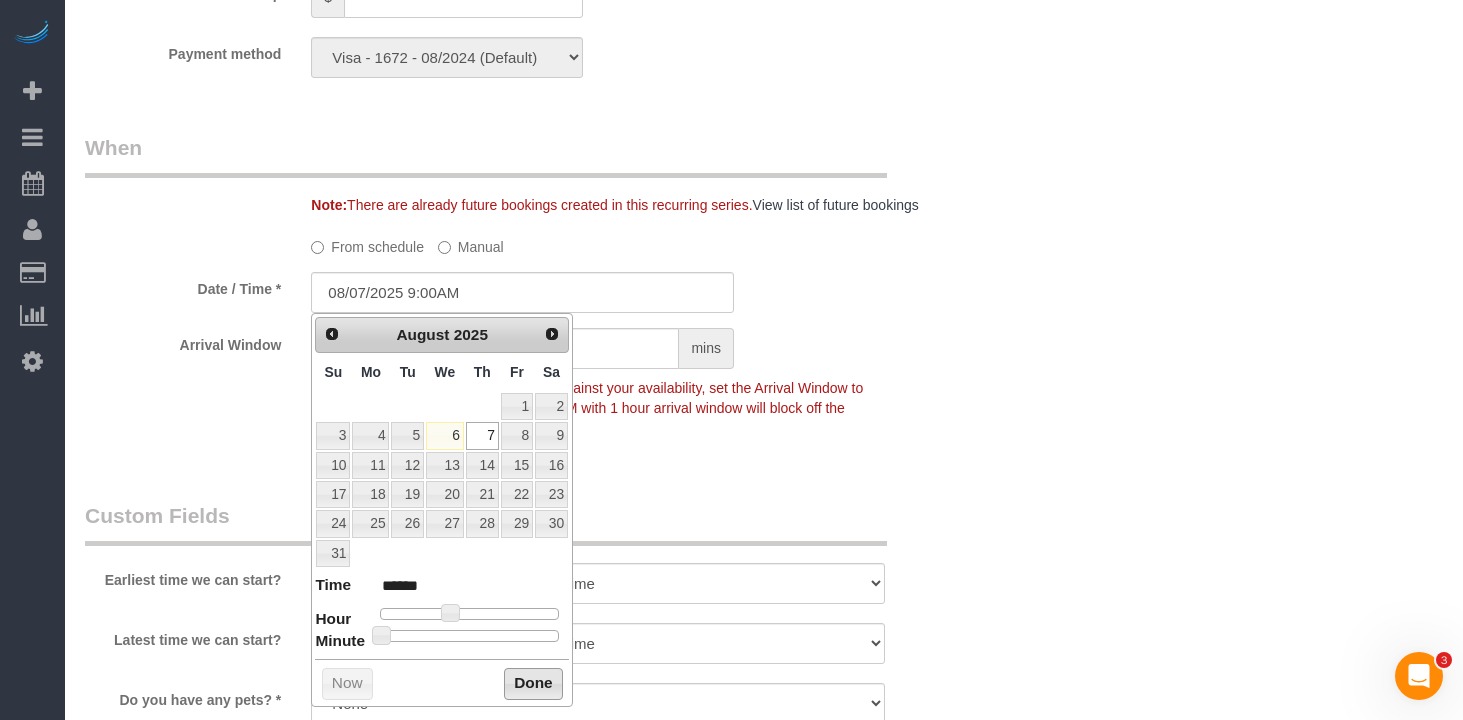 click on "Done" at bounding box center (533, 684) 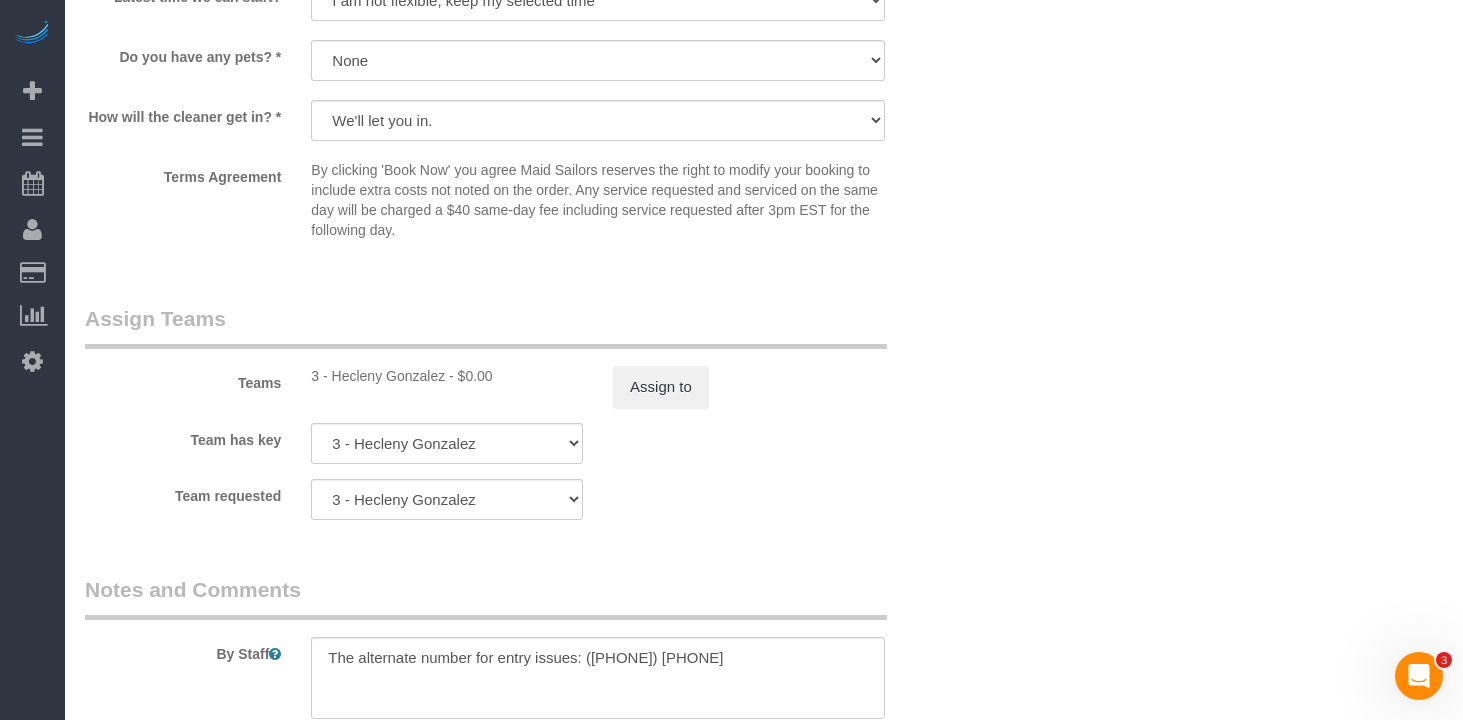 scroll, scrollTop: 2730, scrollLeft: 0, axis: vertical 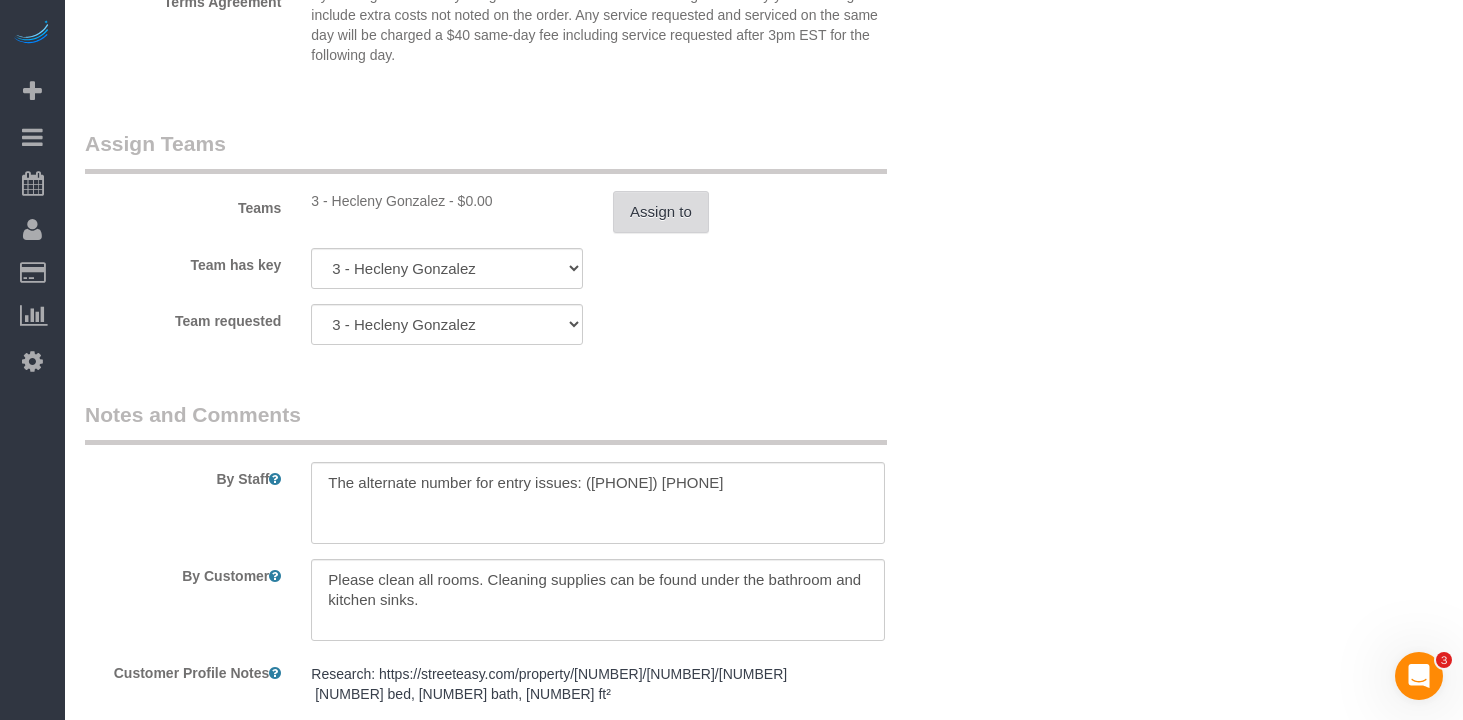 click on "Assign to" at bounding box center (661, 212) 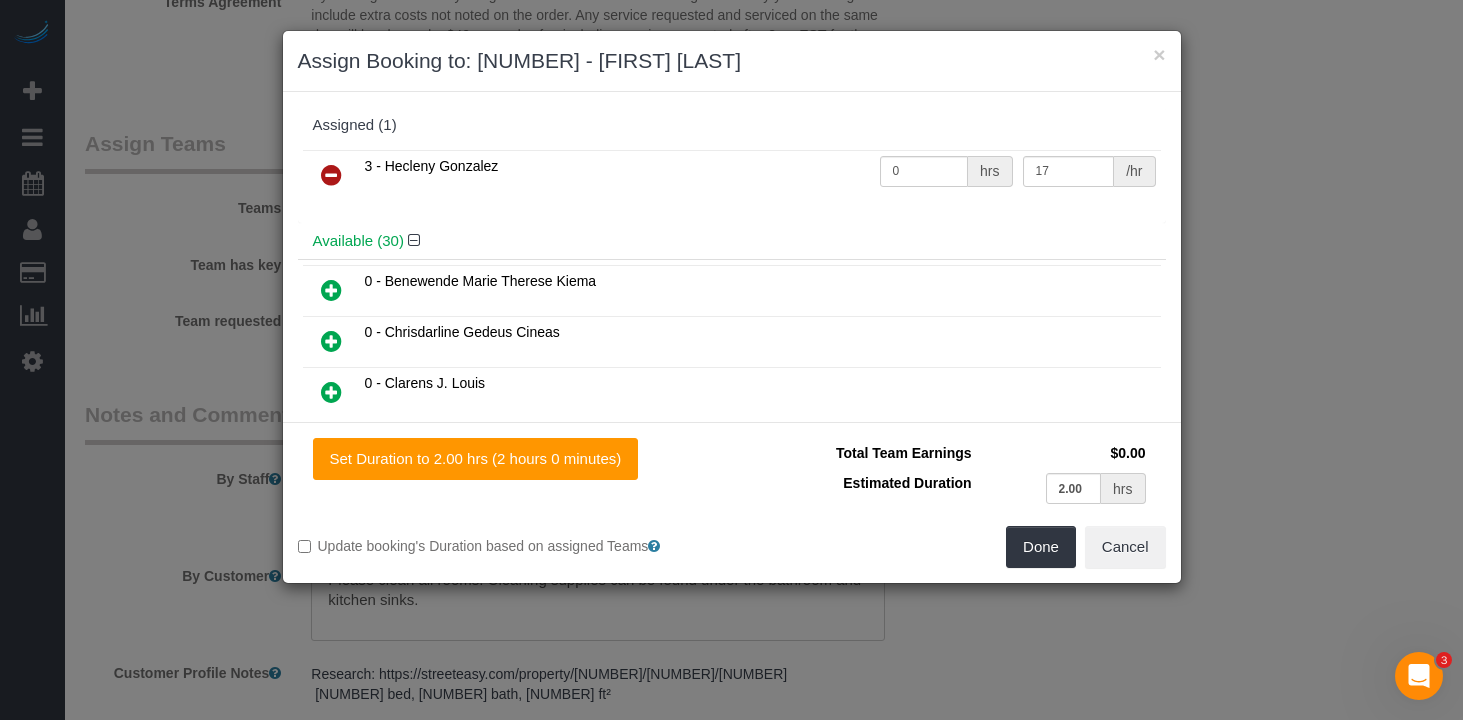 click at bounding box center [331, 175] 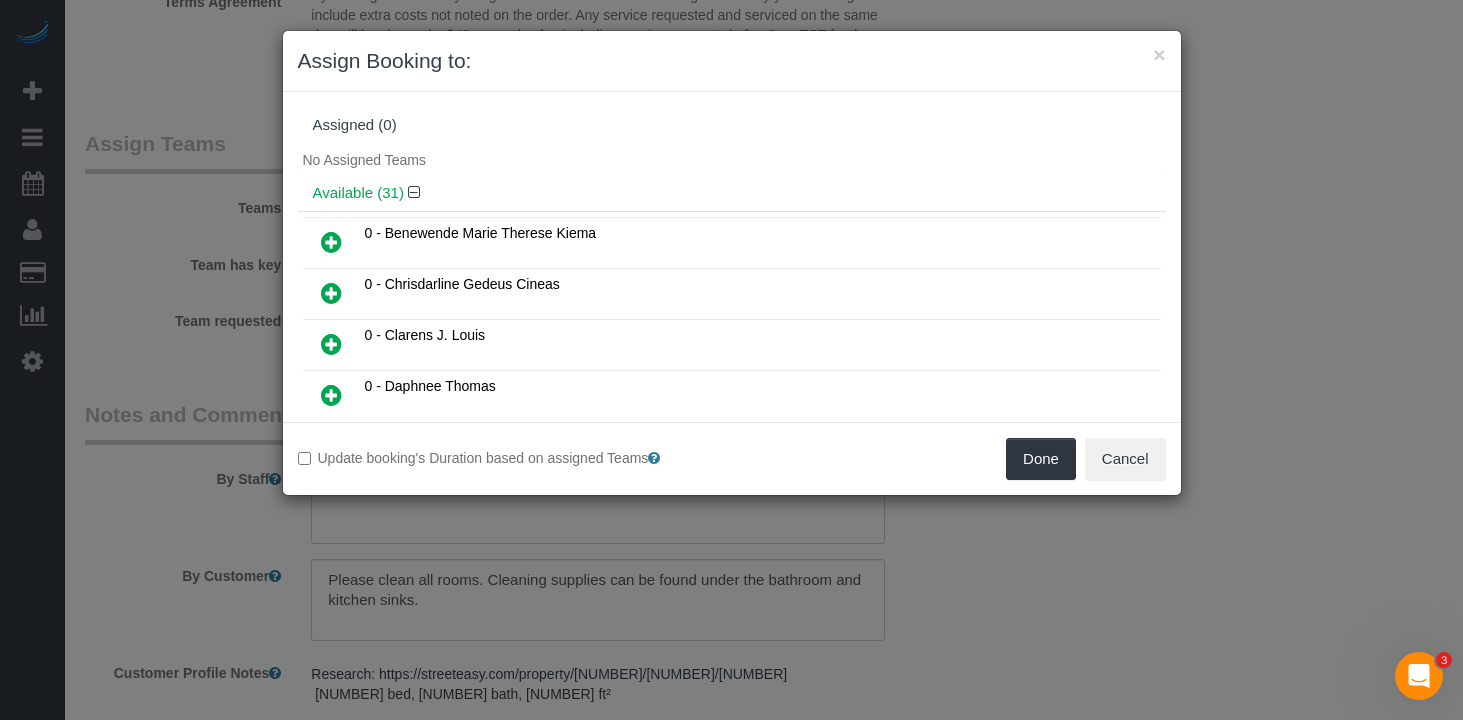 scroll, scrollTop: 1408, scrollLeft: 0, axis: vertical 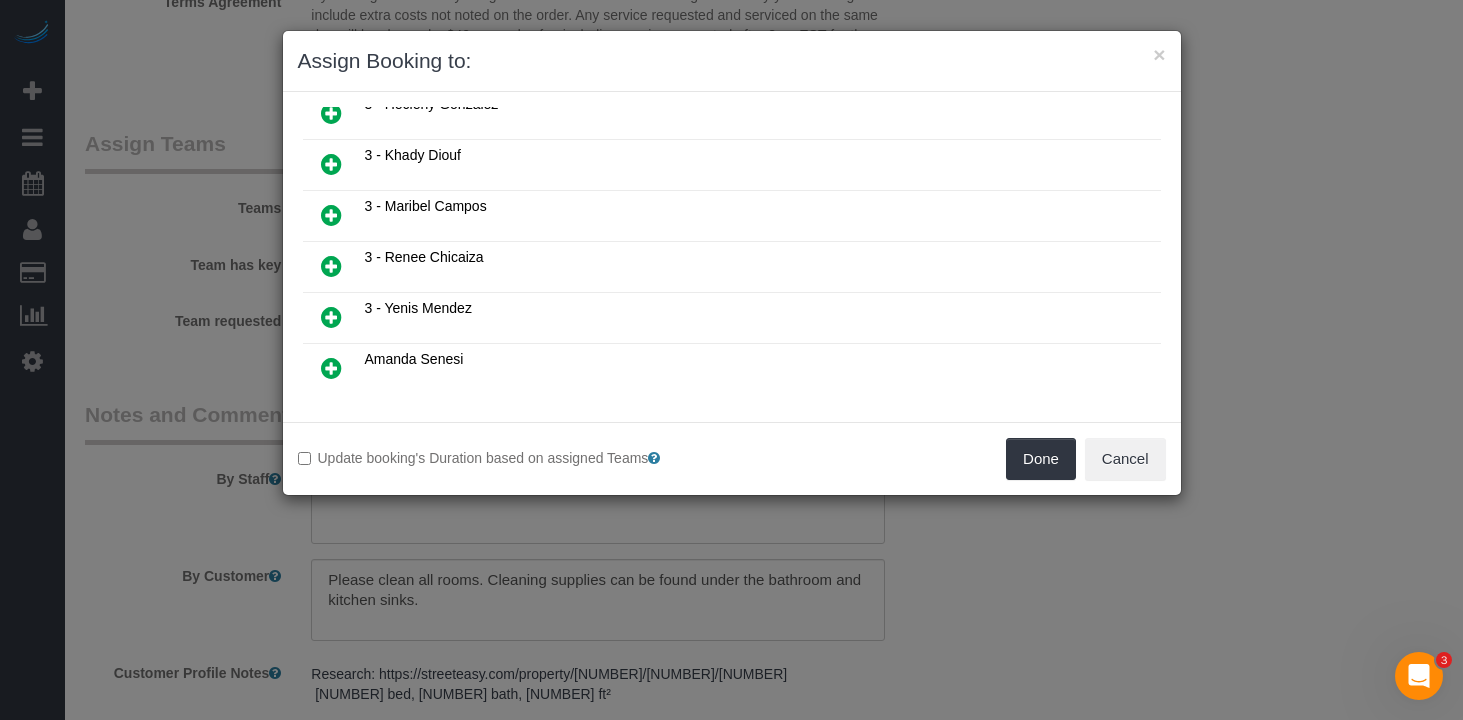 click at bounding box center (331, 266) 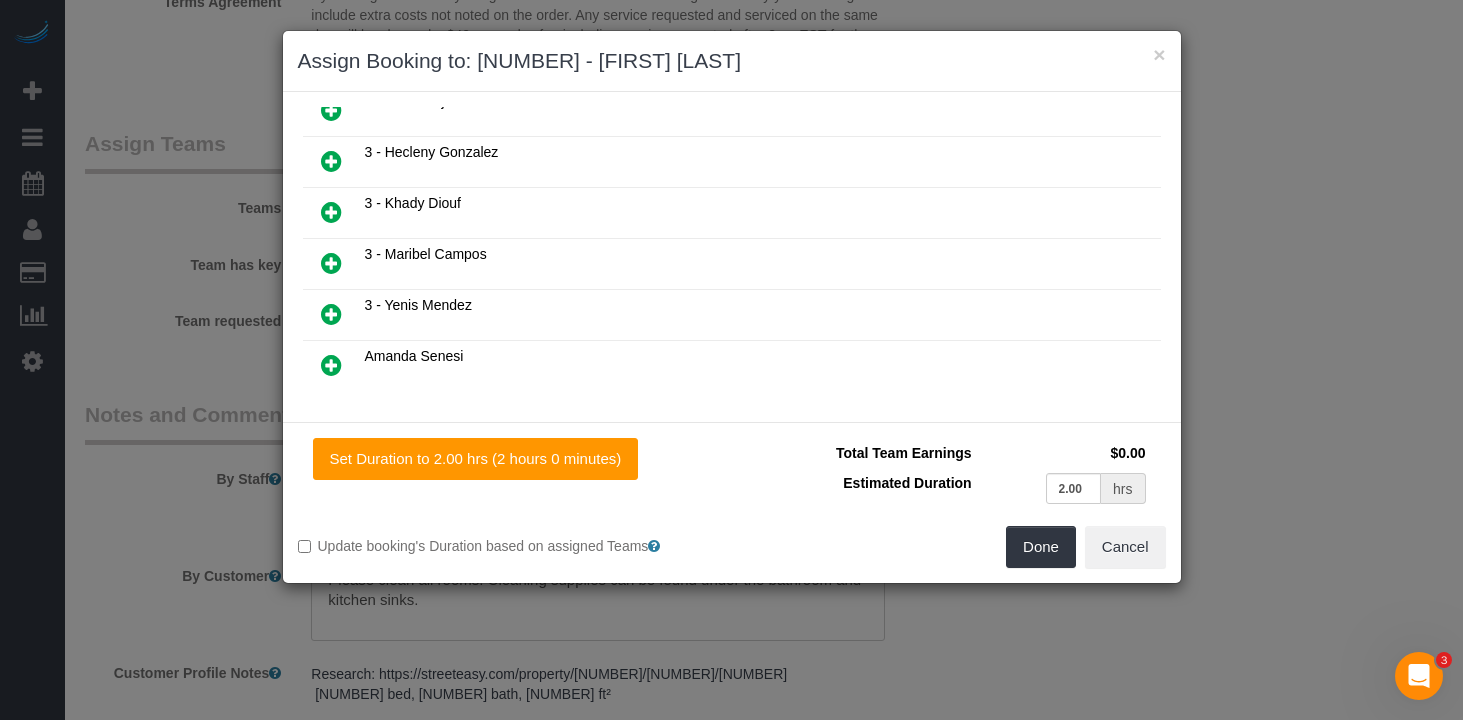 scroll, scrollTop: 1457, scrollLeft: 0, axis: vertical 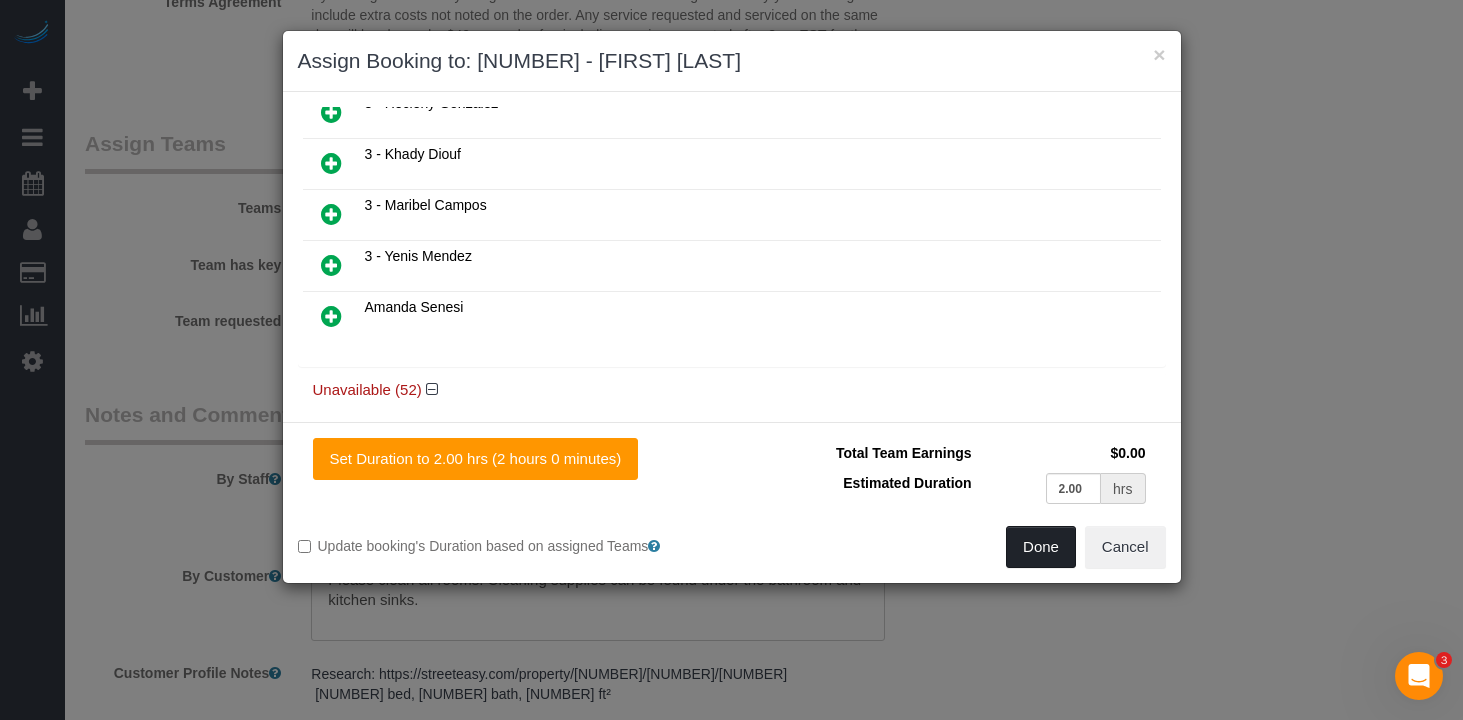 click on "Done" at bounding box center [1041, 547] 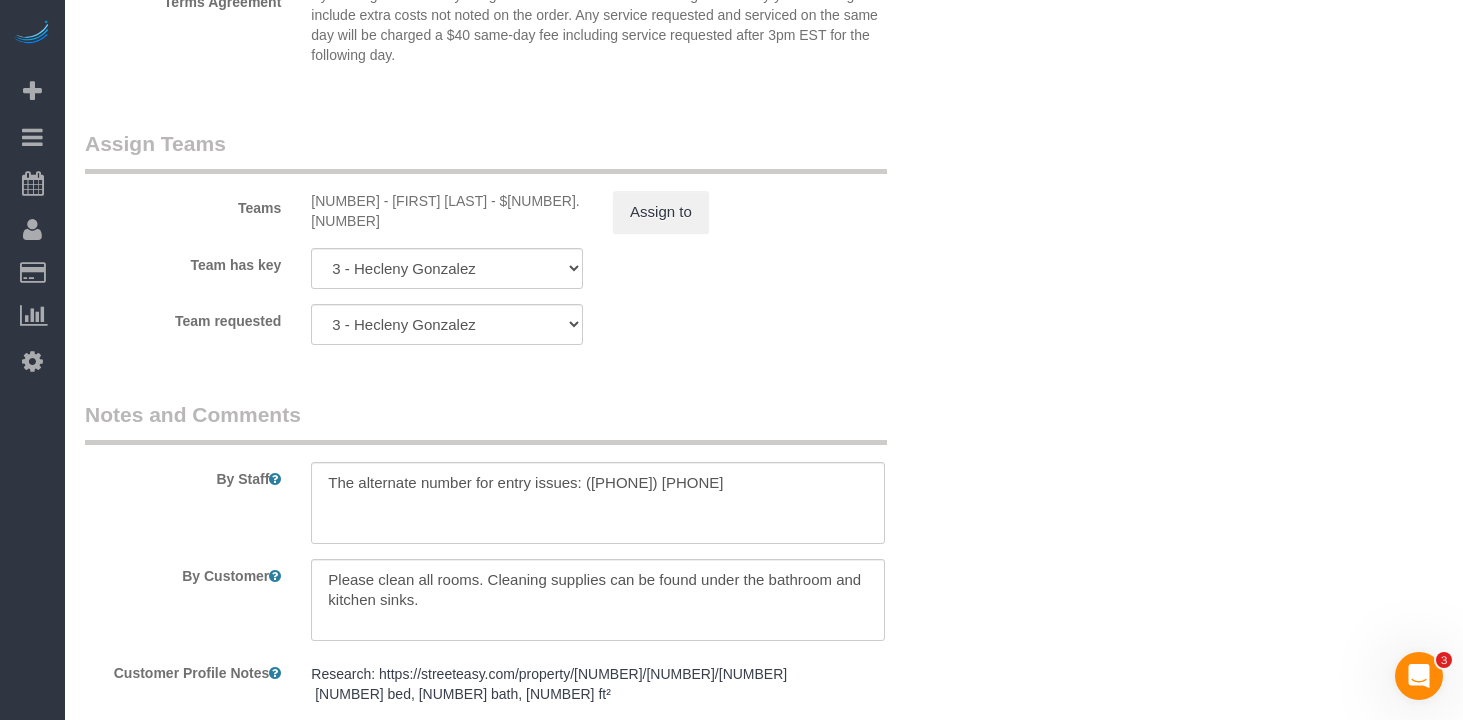 drag, startPoint x: 996, startPoint y: 477, endPoint x: 974, endPoint y: 470, distance: 23.086792 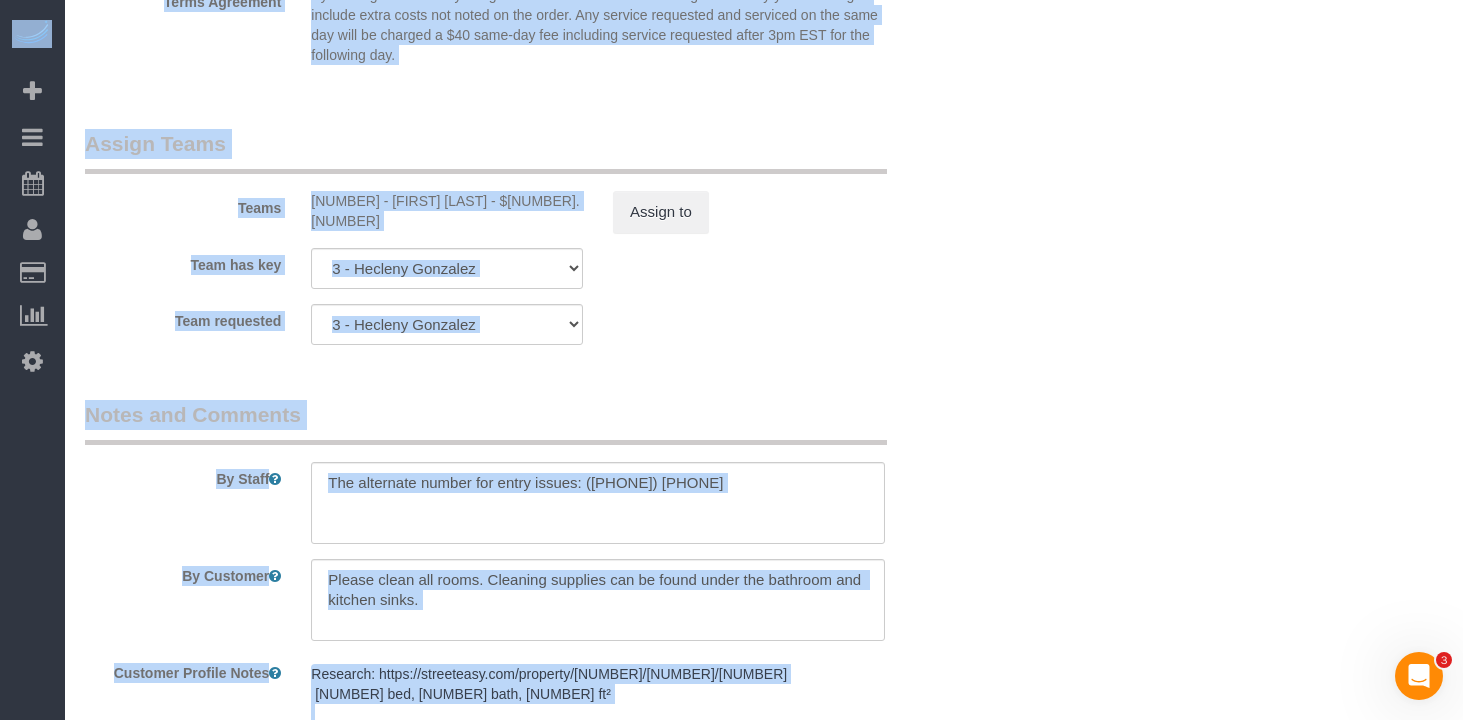 click on "Team requested
3 - Hecleny Gonzalez
000- Donna Mercado
000 - Partnerships
000 - TEAM JOB
0 - Abdoulaye Sow
0 - Andreina Carolina Manrique Lopez
0 - Benewende Marie Therese Kiema
0 - Chrisdarline Gedeus Cineas
0 - Clarens J. Louis
0 - Daphnee Thomas
0 - Guerline Piquant
0 - Hassanatou Diallo
0 - Leidy Toledo
0 - Mackenzy Delva
0 - Mariama Diallo
0 - Tiquan Tomlinson
1 - Adiza Bangna
1 - Amidatou Sebou
1 - Ana Lopez
1 - Assibi Ouro Akpo
1 - Berdina Philistin
1 - Briana Bailey
1 - Chanda Douglas
1 - Chastity Ayala
1 - Donavon Stewart
1 - Ebony Howard" at bounding box center [522, 324] 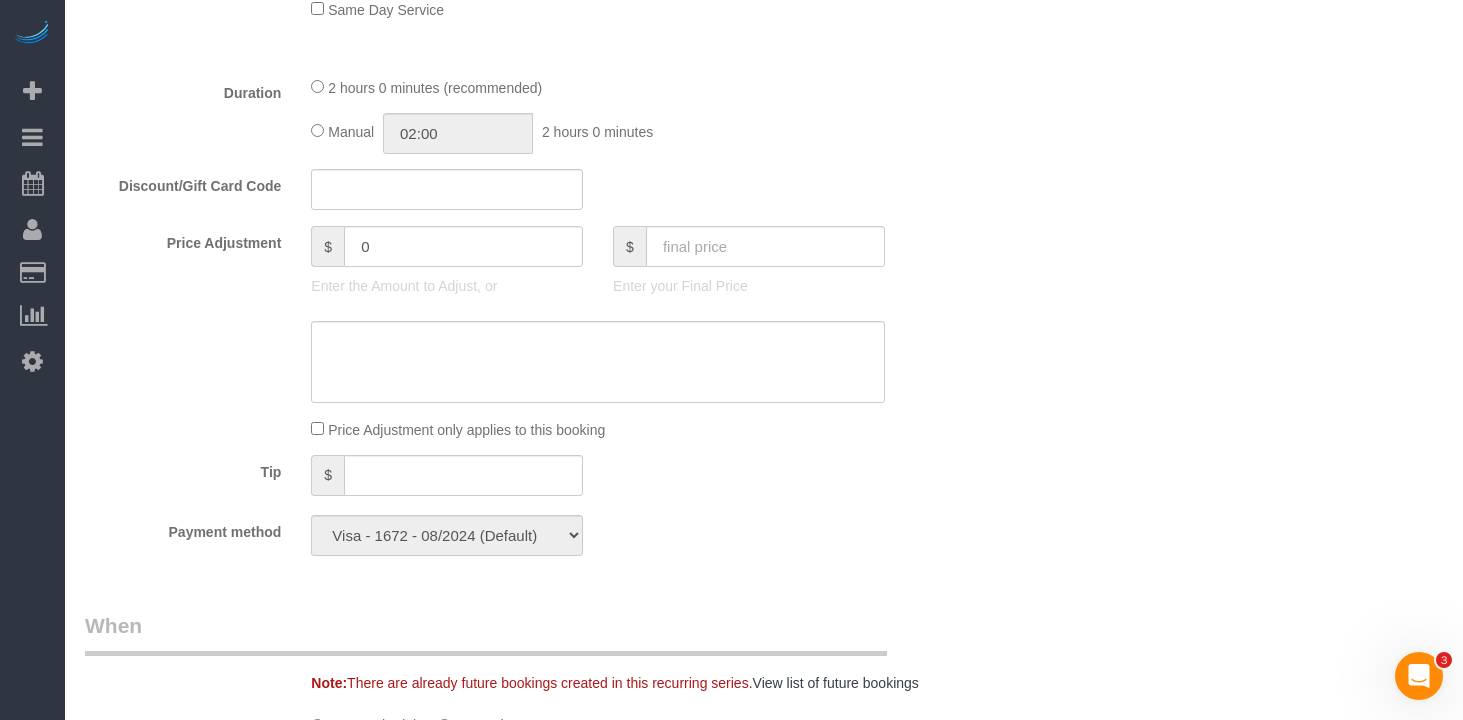 scroll, scrollTop: 1395, scrollLeft: 0, axis: vertical 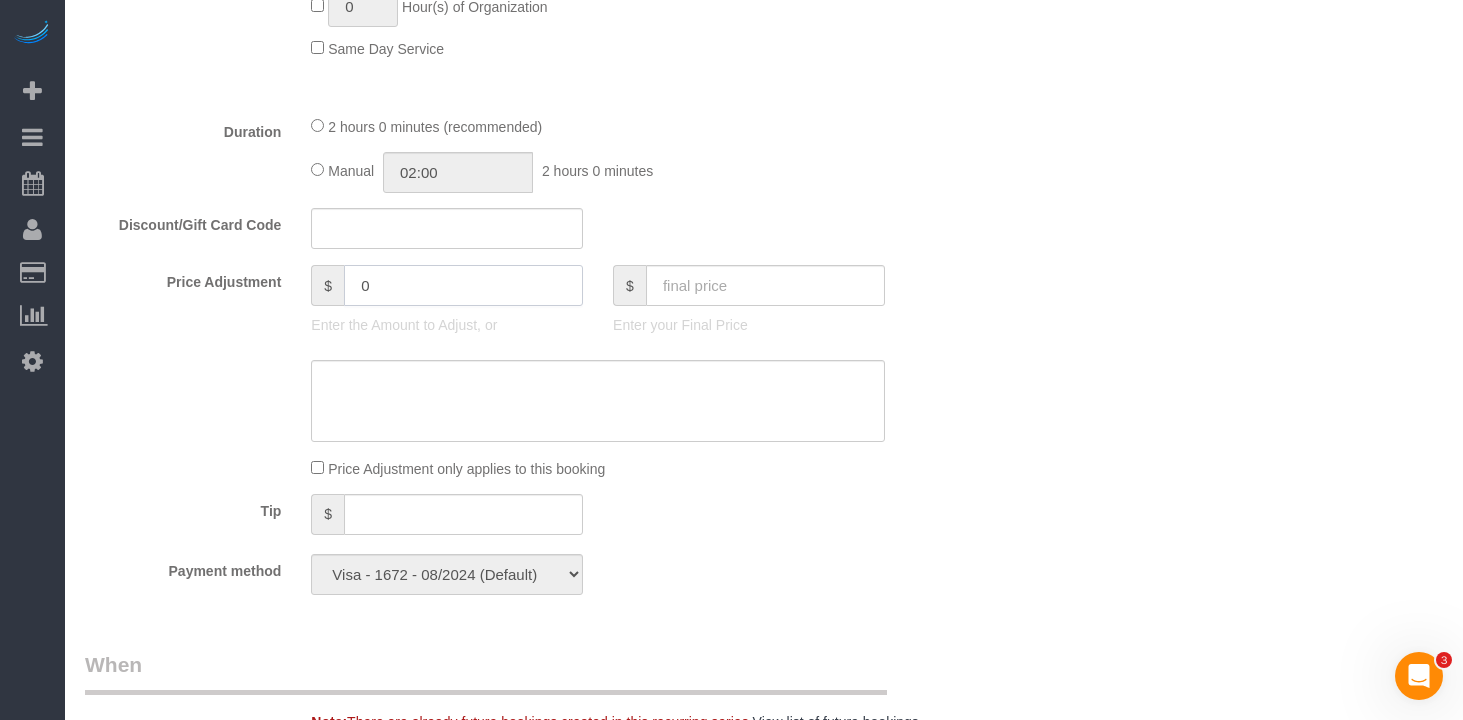 drag, startPoint x: 466, startPoint y: 302, endPoint x: 383, endPoint y: 295, distance: 83.294655 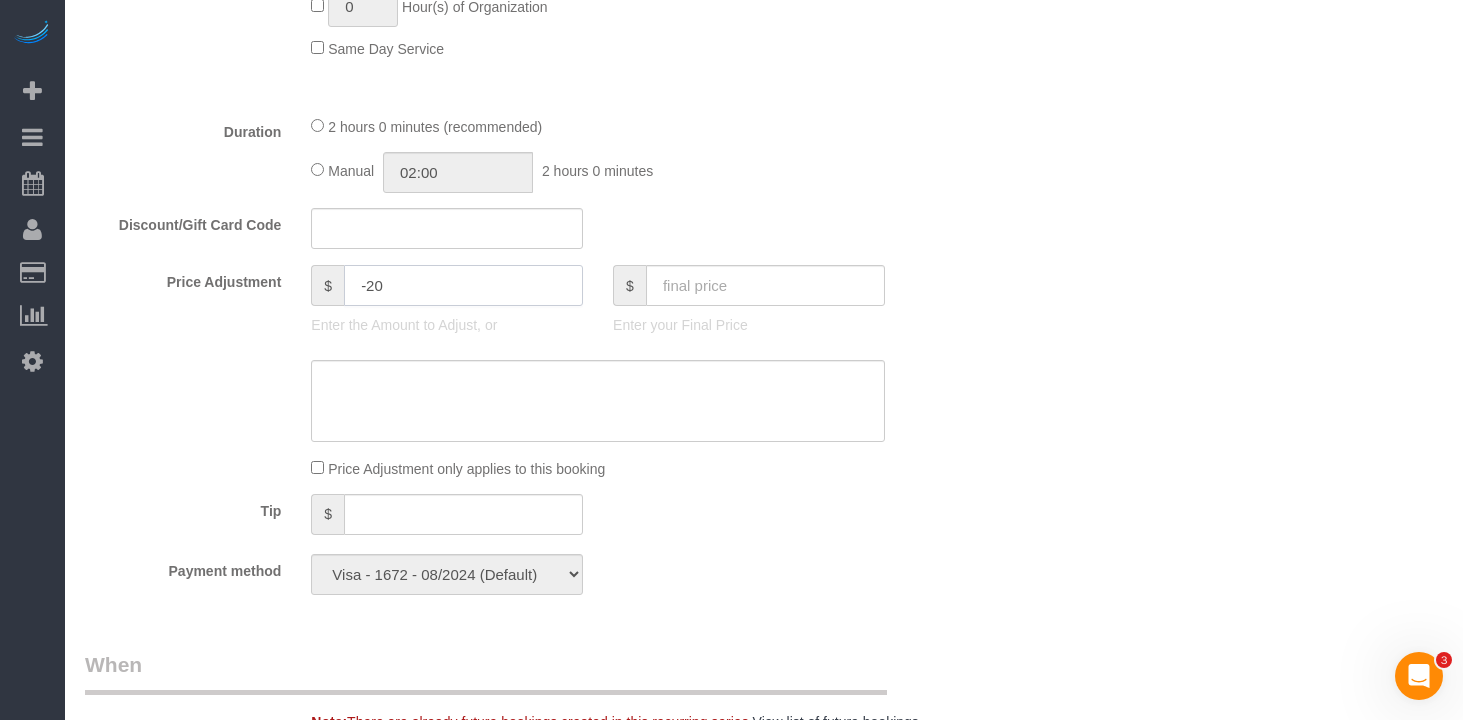 type on "-20" 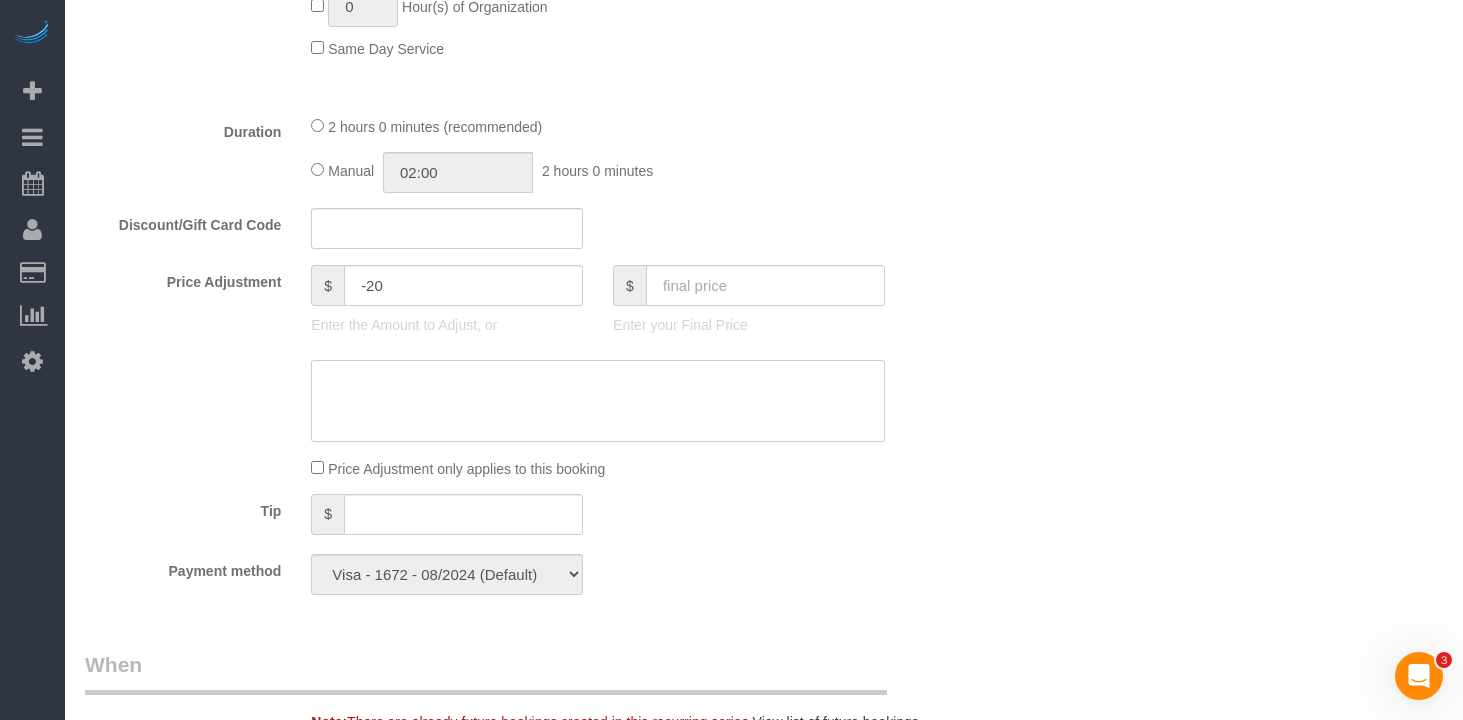 click 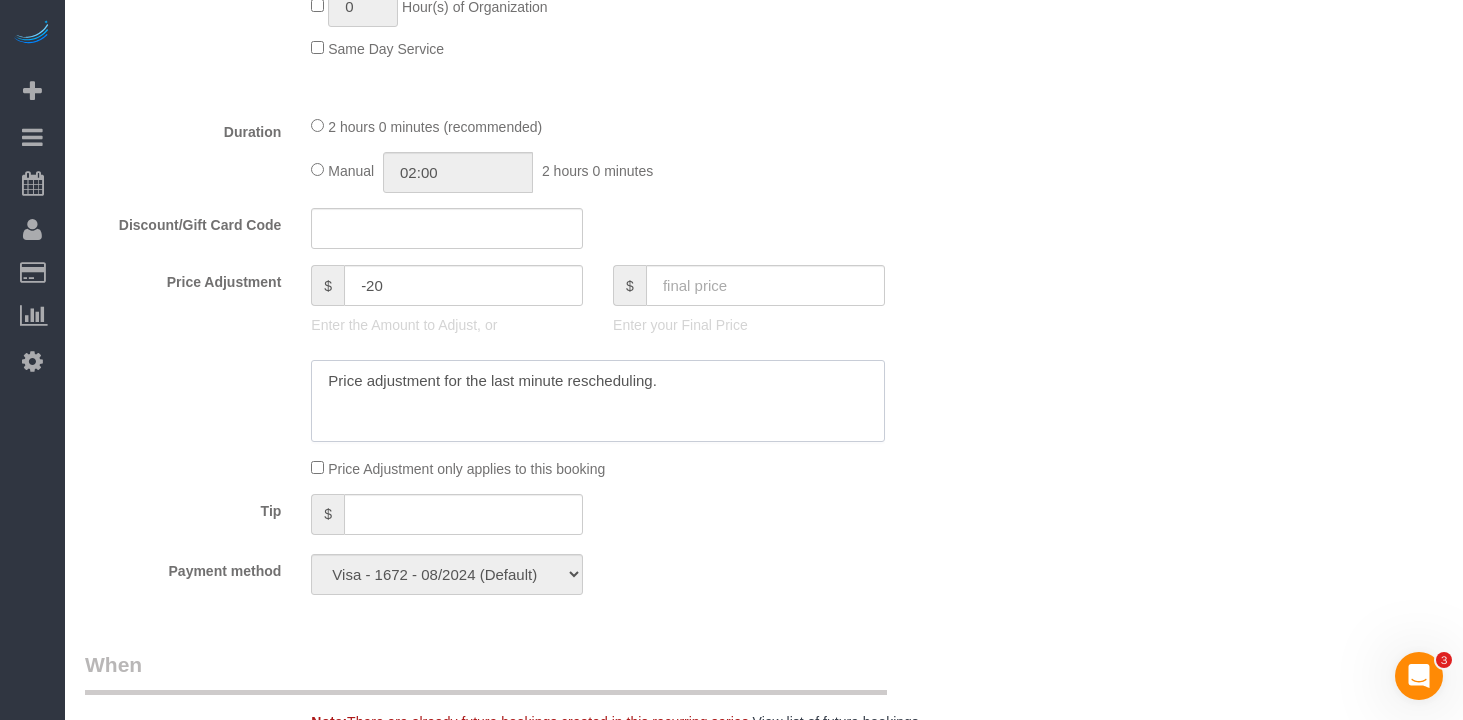 type on "Price adjustment for the last minute rescheduling." 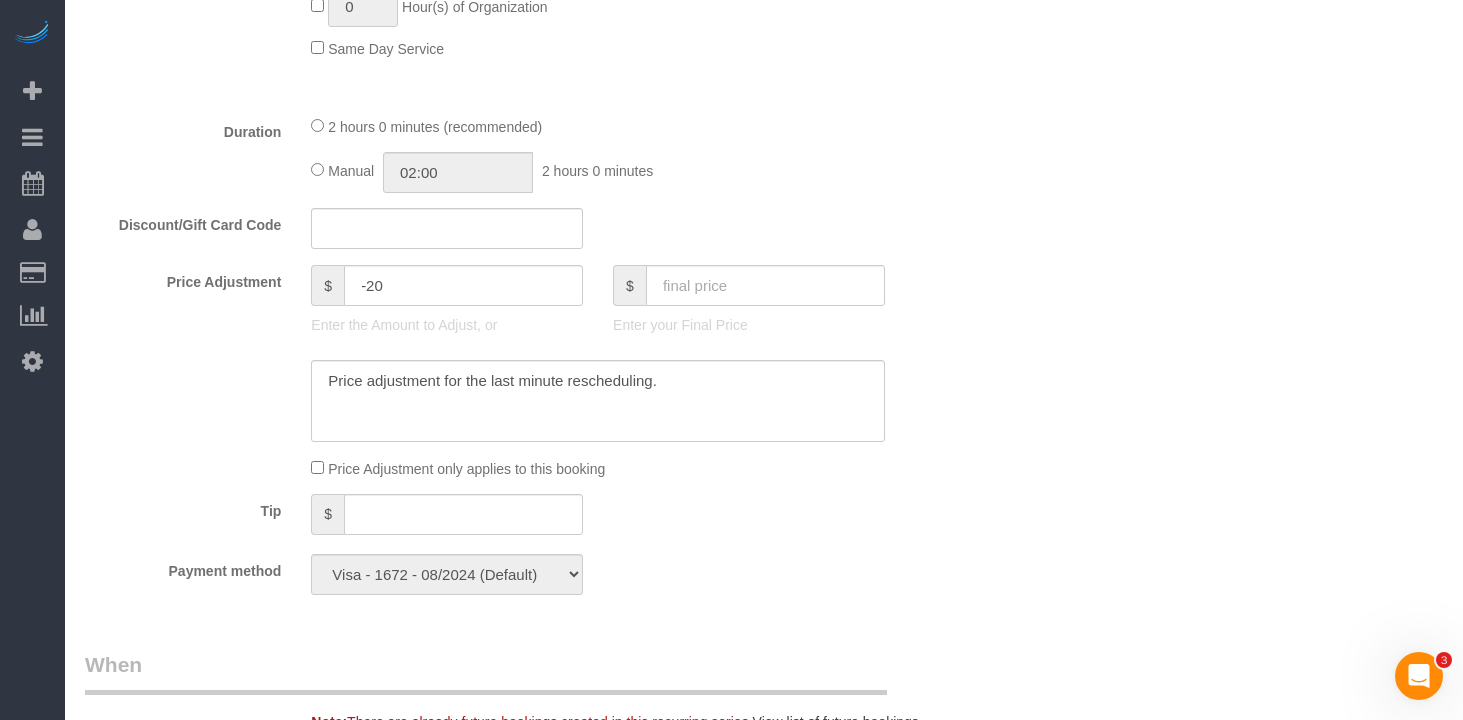 click on "Who
Email
stephkotnik@gmail.com
Name *
Stephanie
Kotnik
FW08012023
Standard Apartment
Where
Address
25 Minetta Lane, Apt. 4C
New York
AK
AL
AR
AZ
CA
CO
CT
DC
DE
FL
GA
HI
IA
ID
IL
IN
KS
KY
LA
MA
MD
ME
MI
MN
MO
MS
MT" at bounding box center [764, 487] 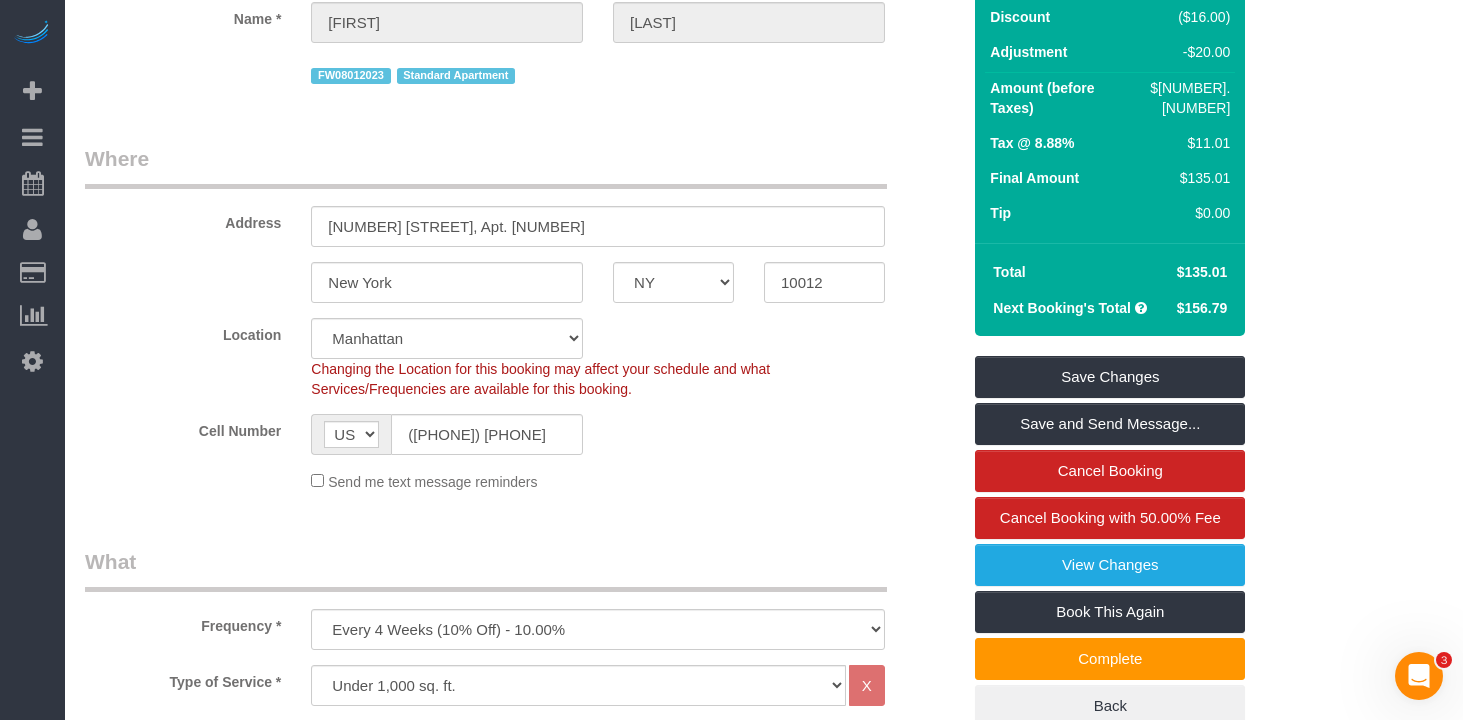 scroll, scrollTop: 330, scrollLeft: 0, axis: vertical 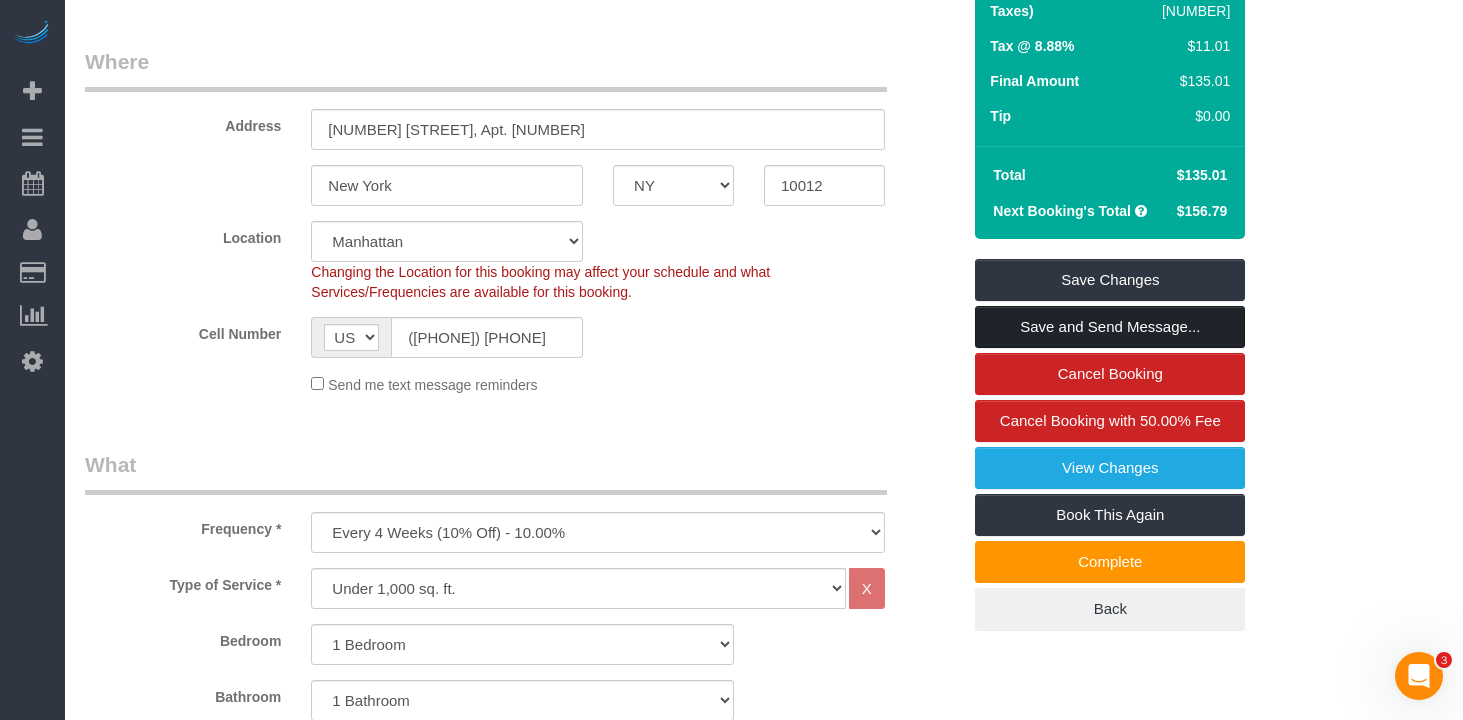 click on "Save and Send Message..." at bounding box center [1110, 327] 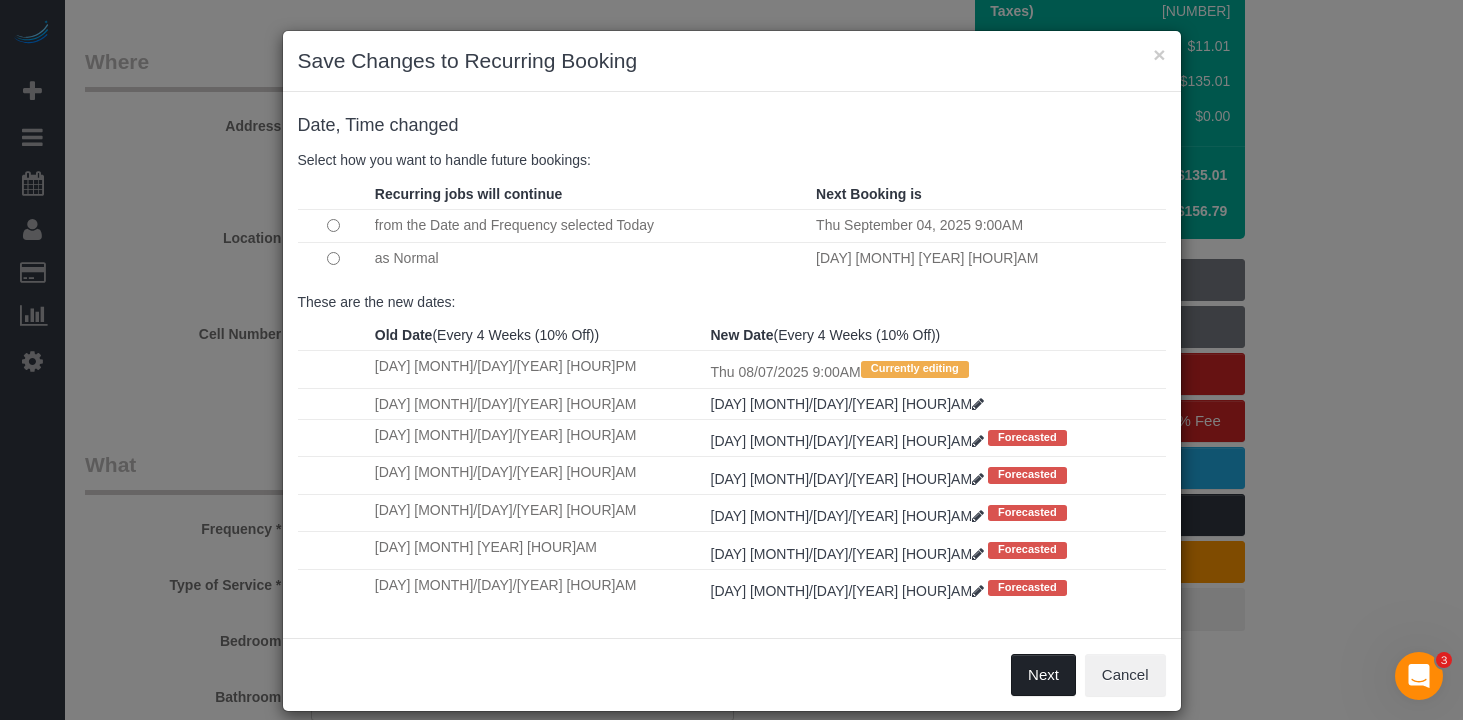 click on "Next" at bounding box center [1043, 675] 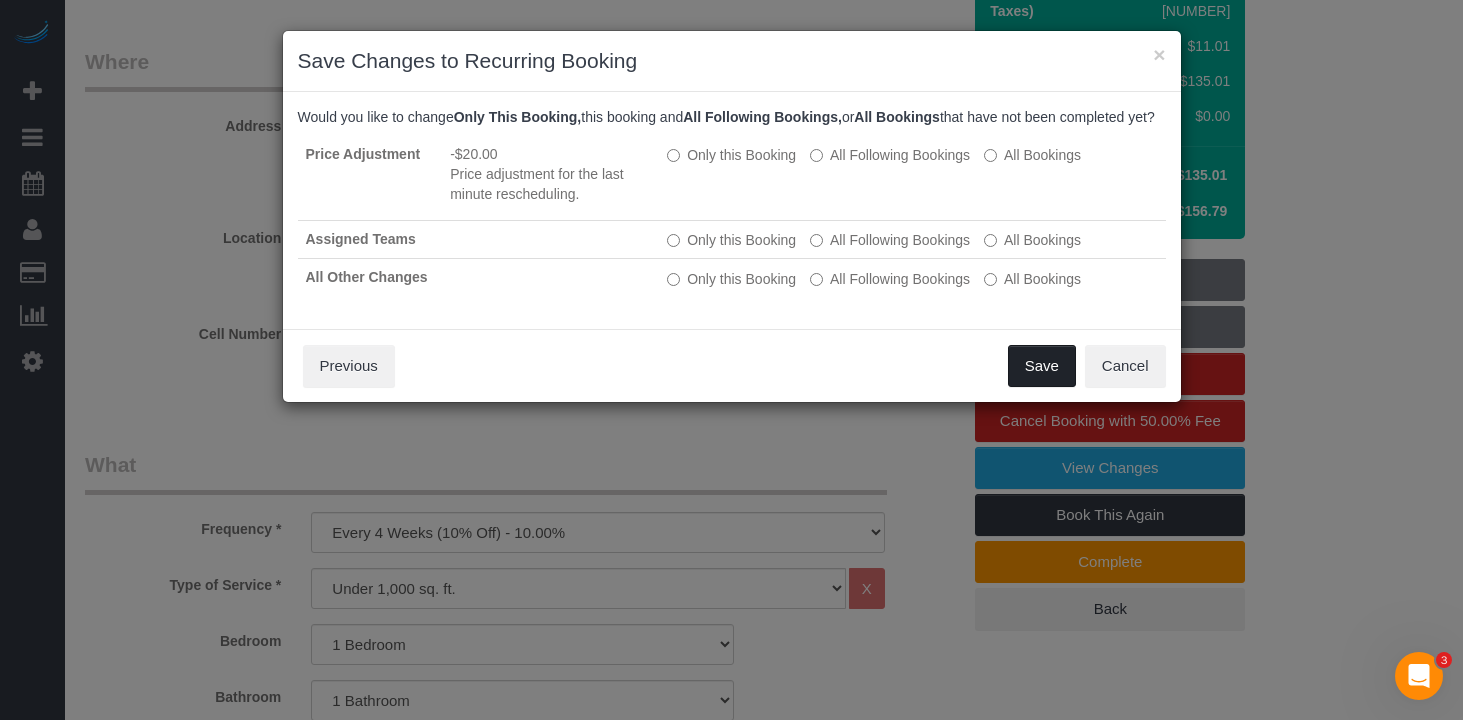 click on "Save" at bounding box center (1042, 366) 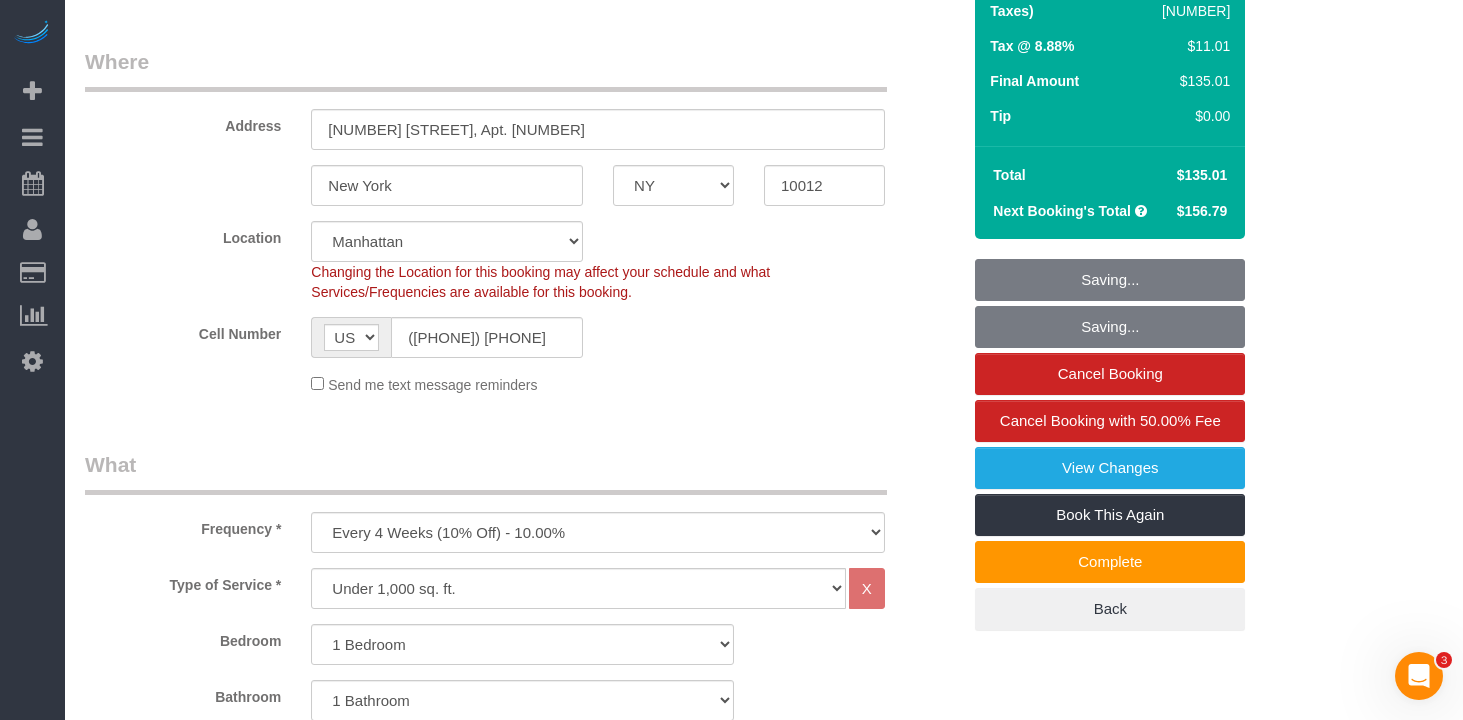 click on "Who
Email
stephkotnik@gmail.com
Name *
Stephanie
Kotnik
FW08012023
Standard Apartment
Where
Address
25 Minetta Lane, Apt. 4C
New York
AK
AL
AR
AZ
CA
CO
CT
DC
DE
FL
GA
HI
IA
ID
IL
IN
KS
KY
LA
MA
MD
ME
MI
MN
MO
MS
MT" at bounding box center [522, 1552] 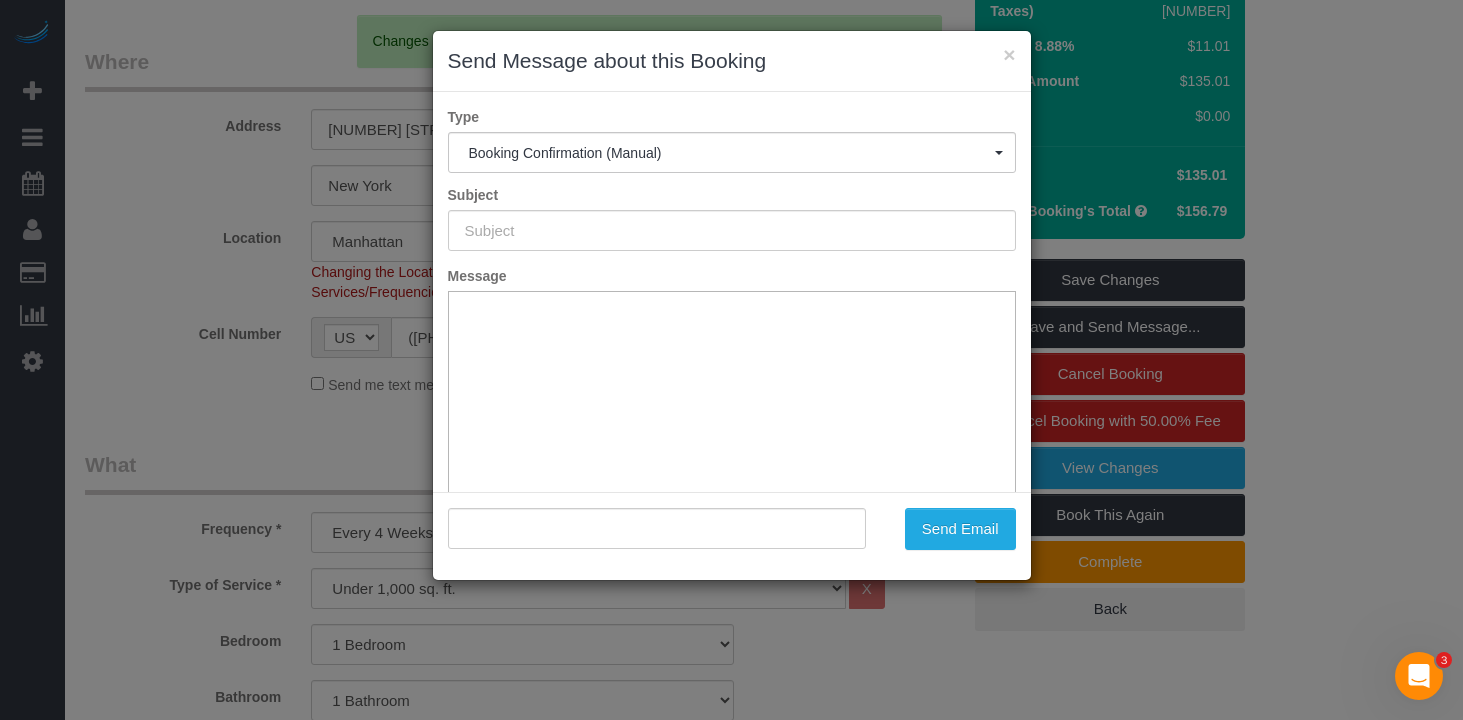 type on "Cleaning Confirmed for 08/07/2025 at 9:00am" 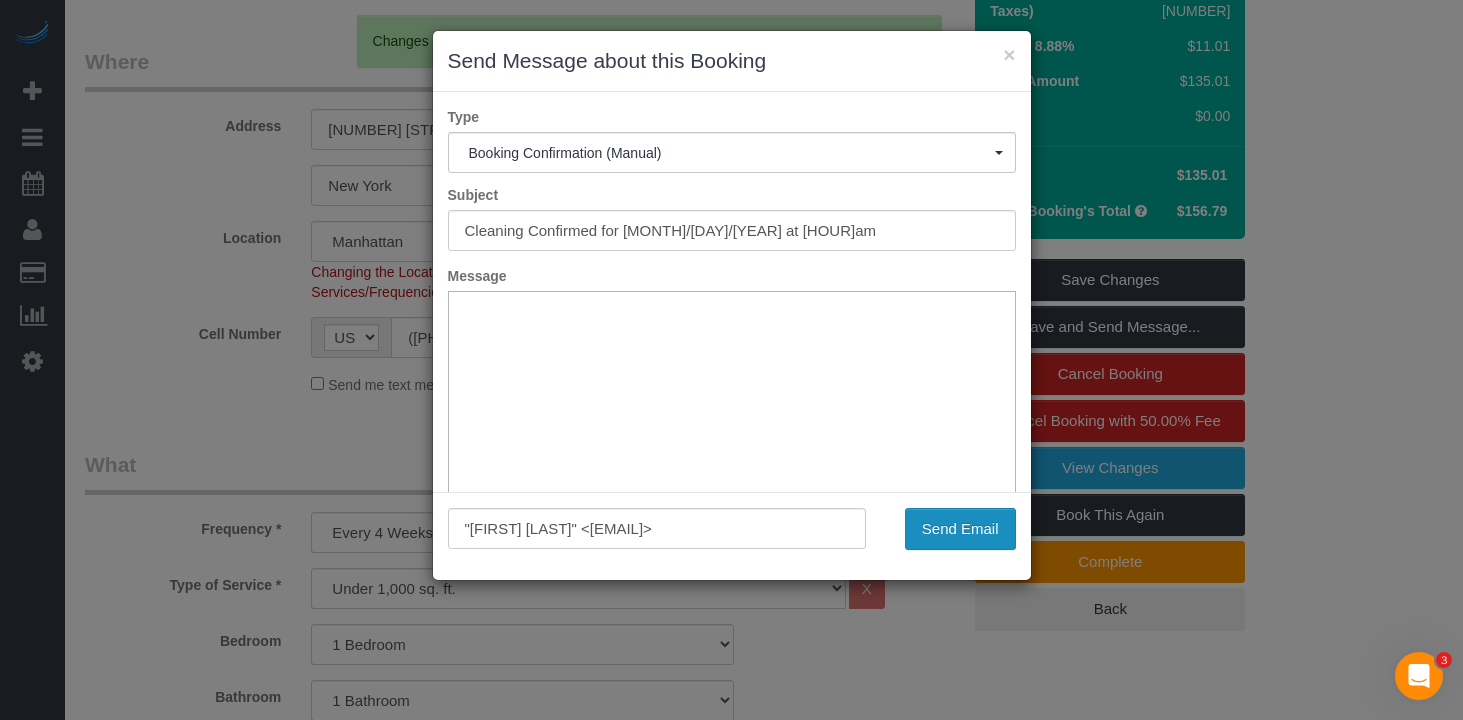 scroll, scrollTop: 0, scrollLeft: 0, axis: both 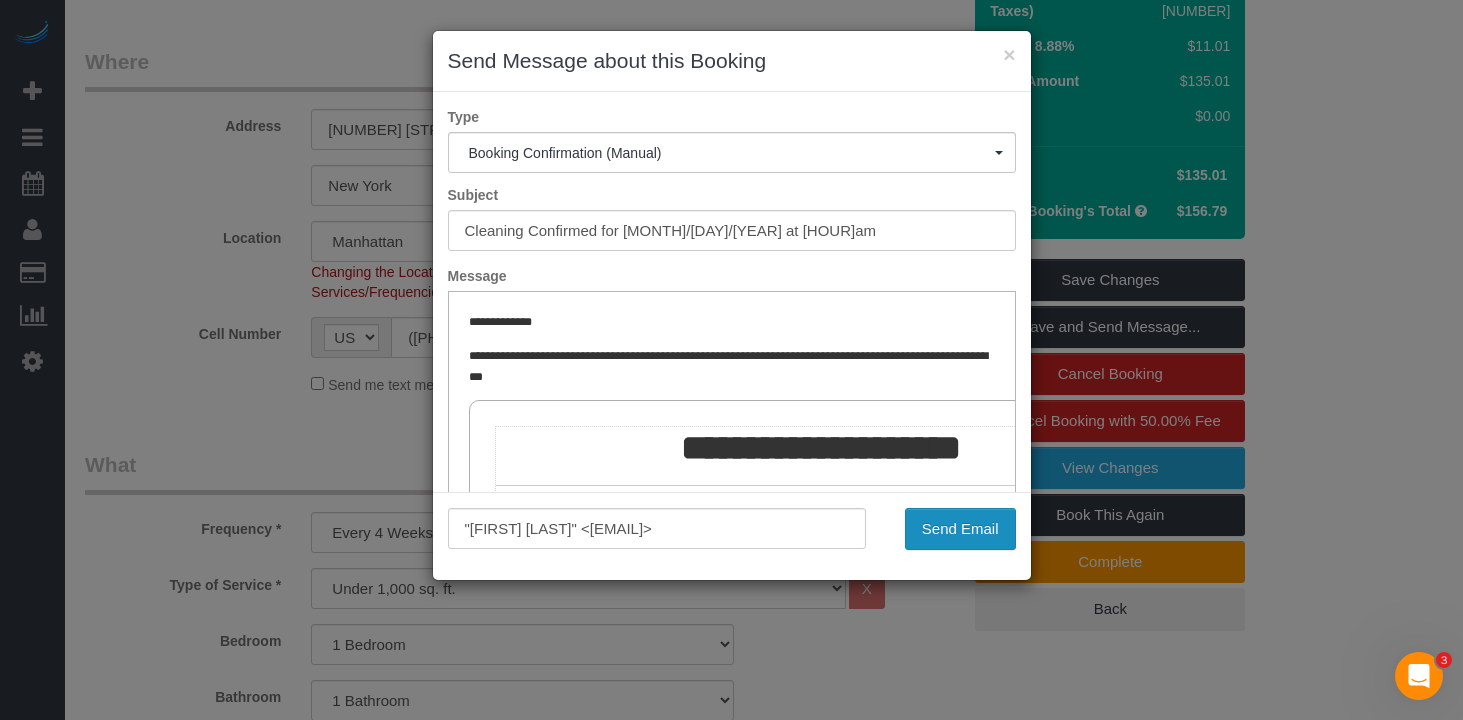 click on "Send Email" at bounding box center (960, 529) 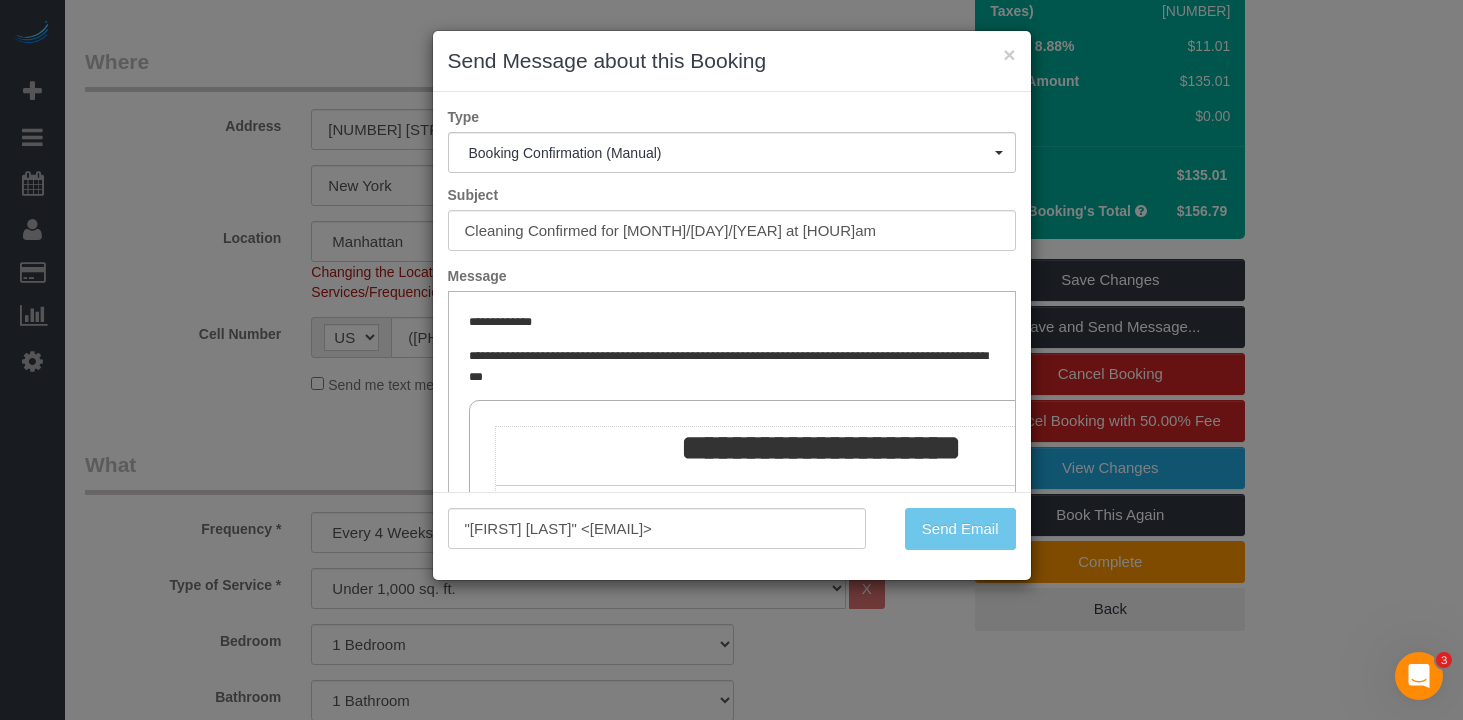 scroll, scrollTop: 402, scrollLeft: 0, axis: vertical 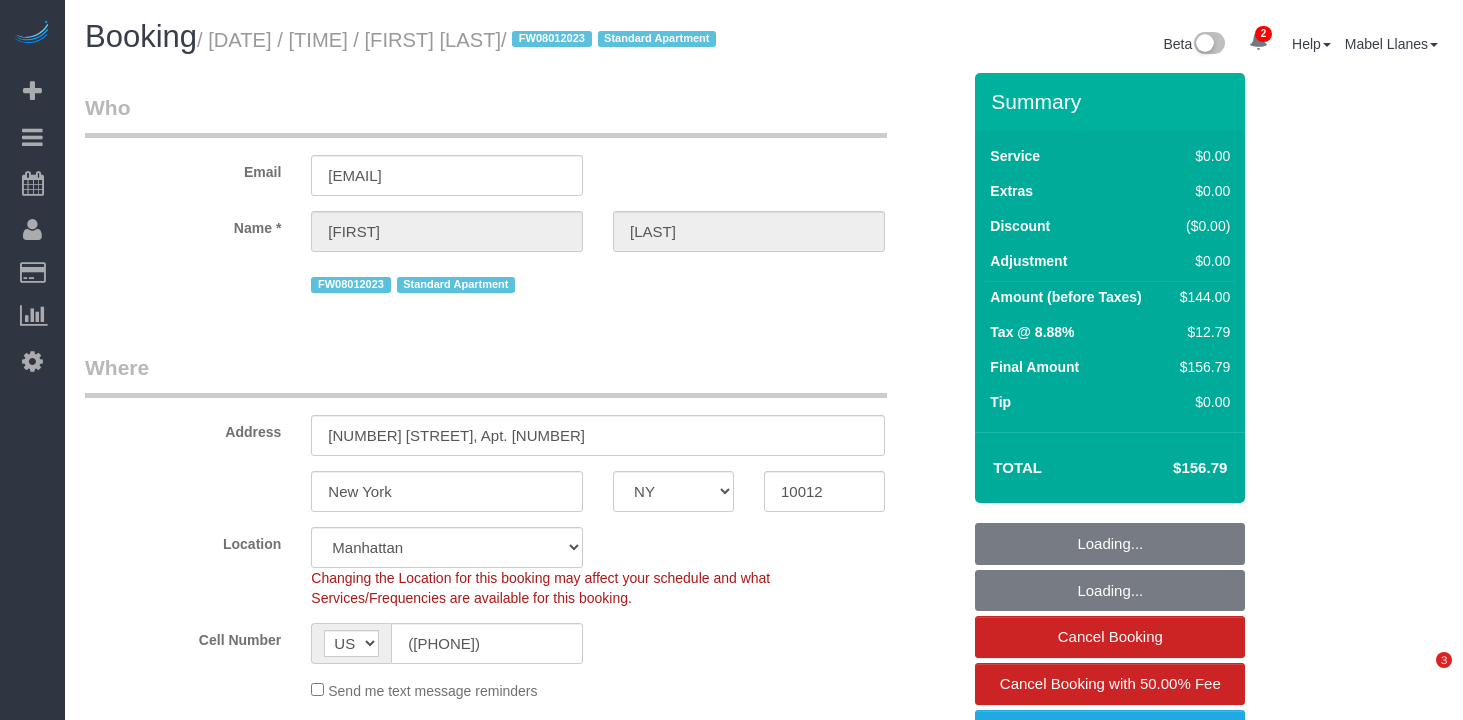 select on "NY" 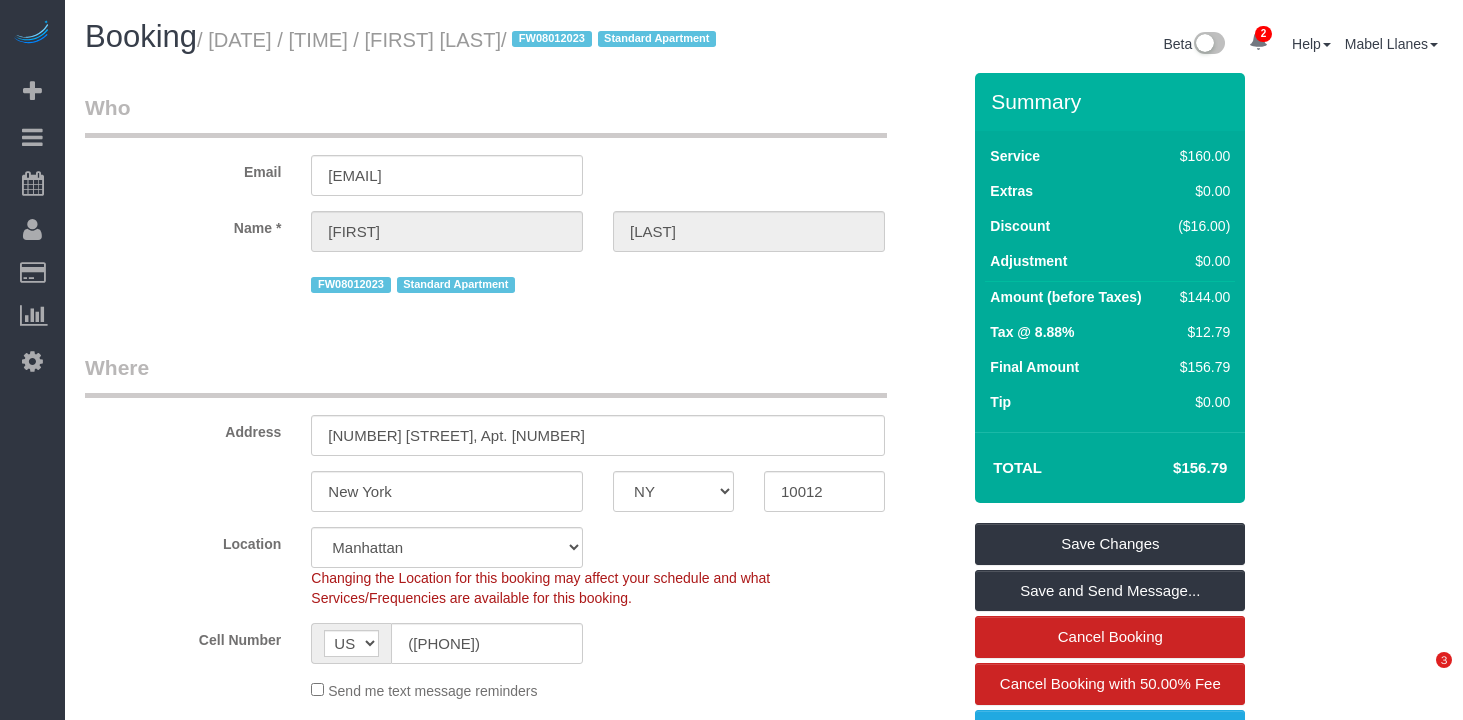 scroll, scrollTop: 0, scrollLeft: 0, axis: both 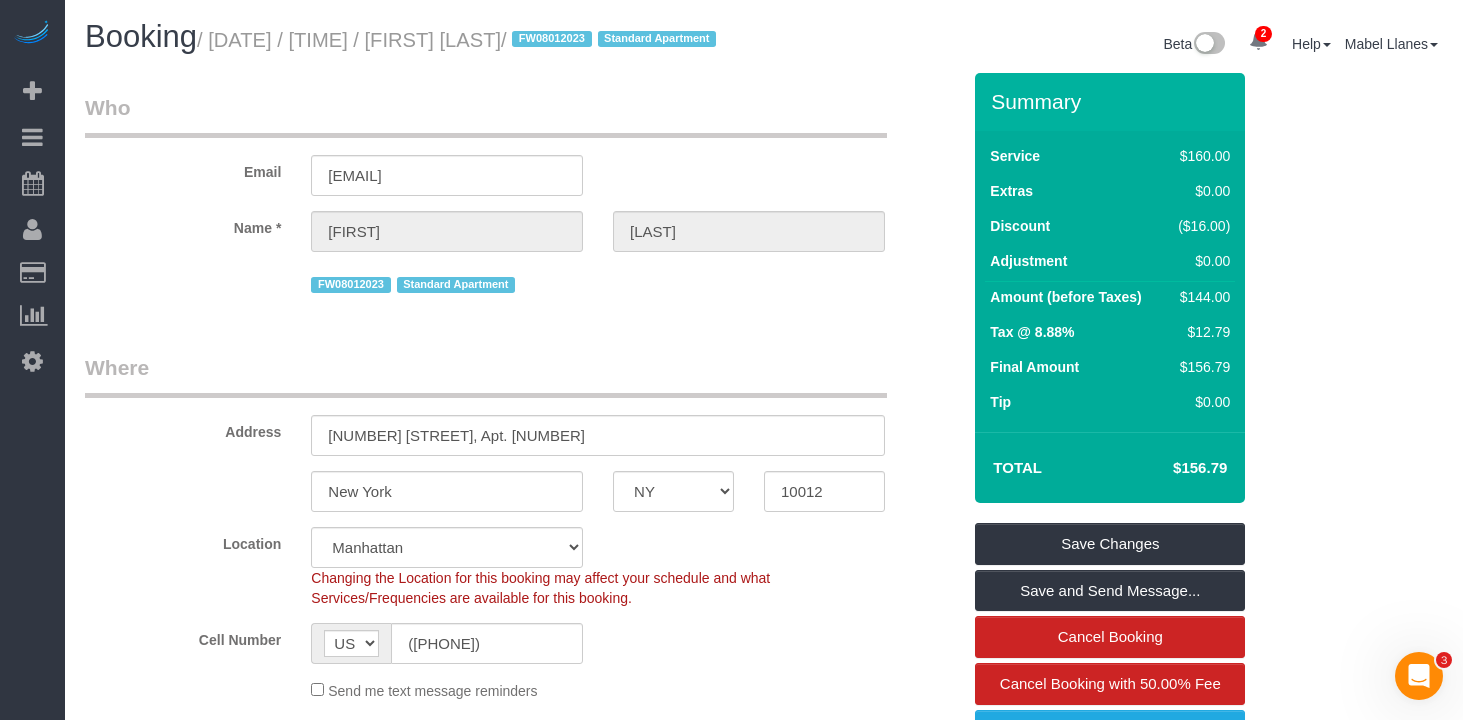 drag, startPoint x: 564, startPoint y: 96, endPoint x: 577, endPoint y: 88, distance: 15.264338 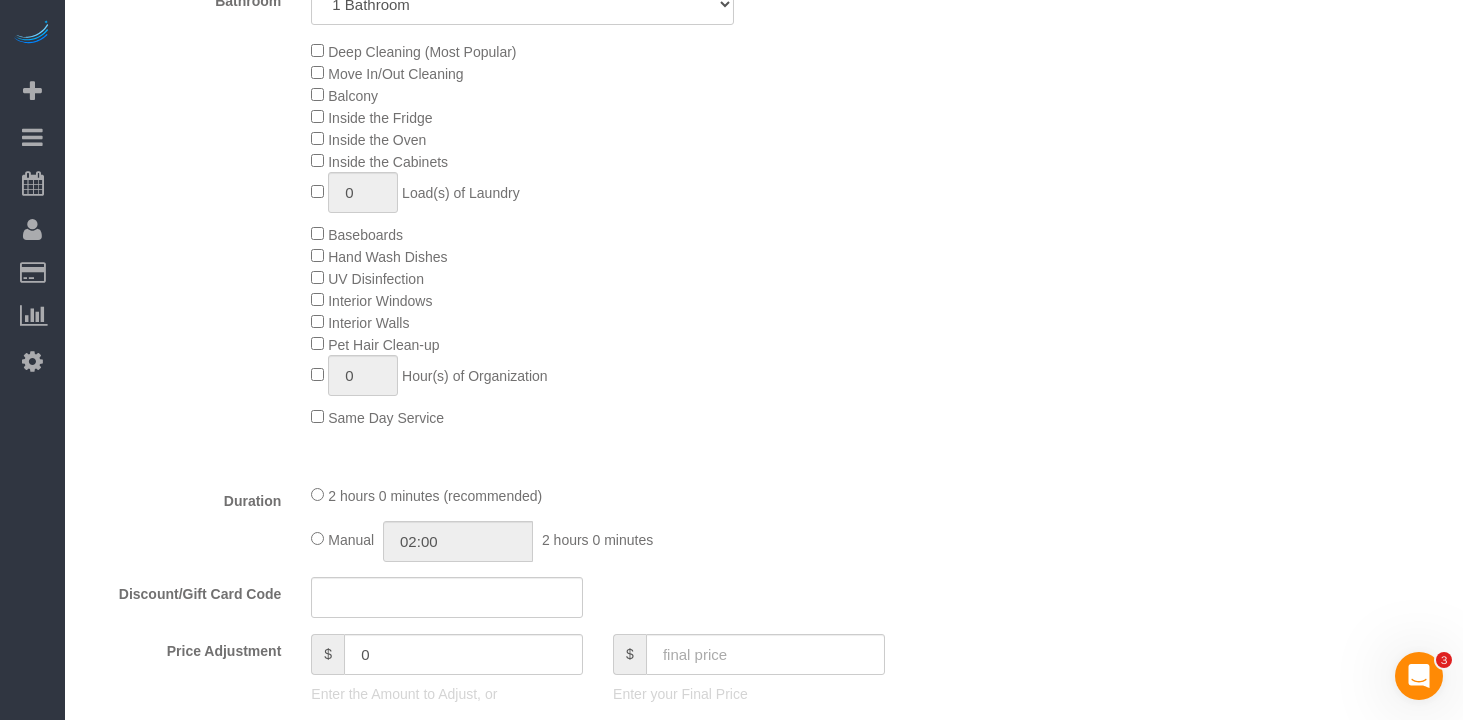 scroll, scrollTop: 1133, scrollLeft: 0, axis: vertical 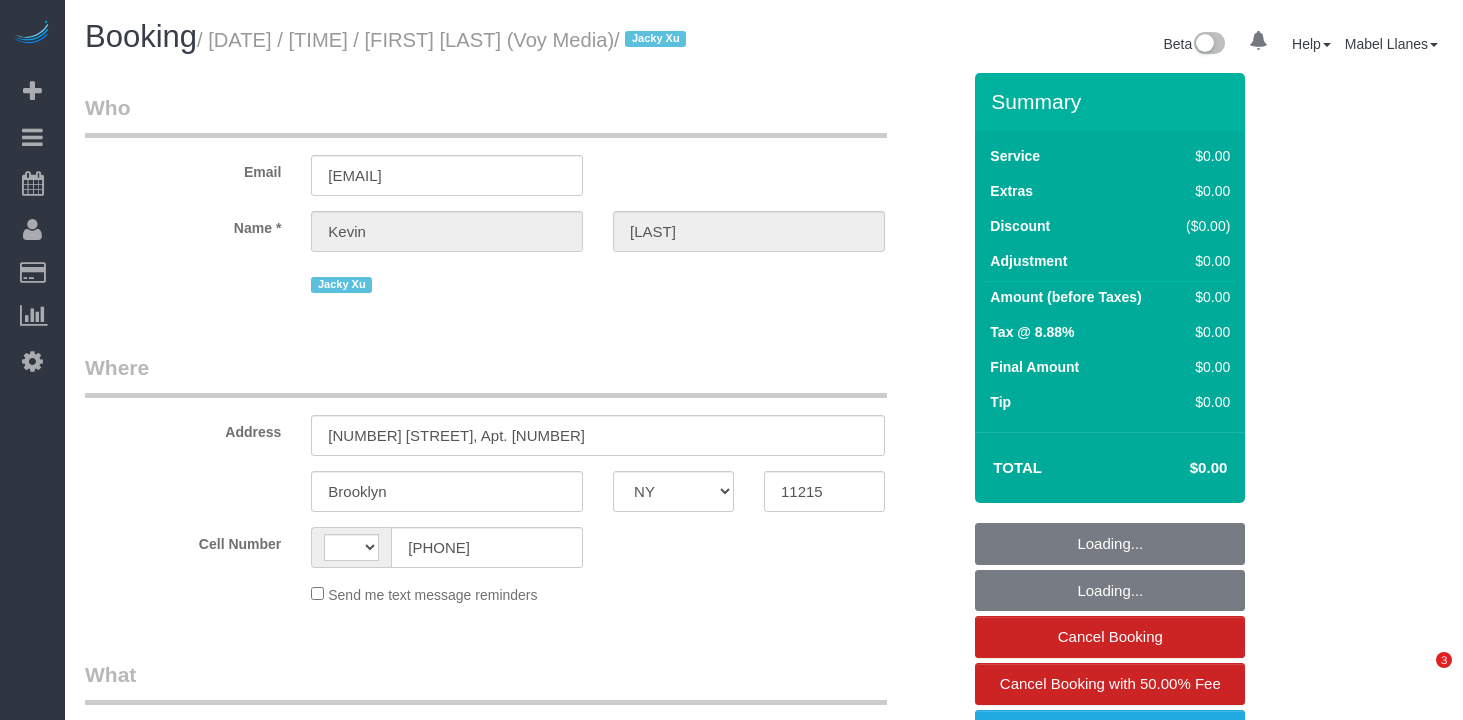 select on "NY" 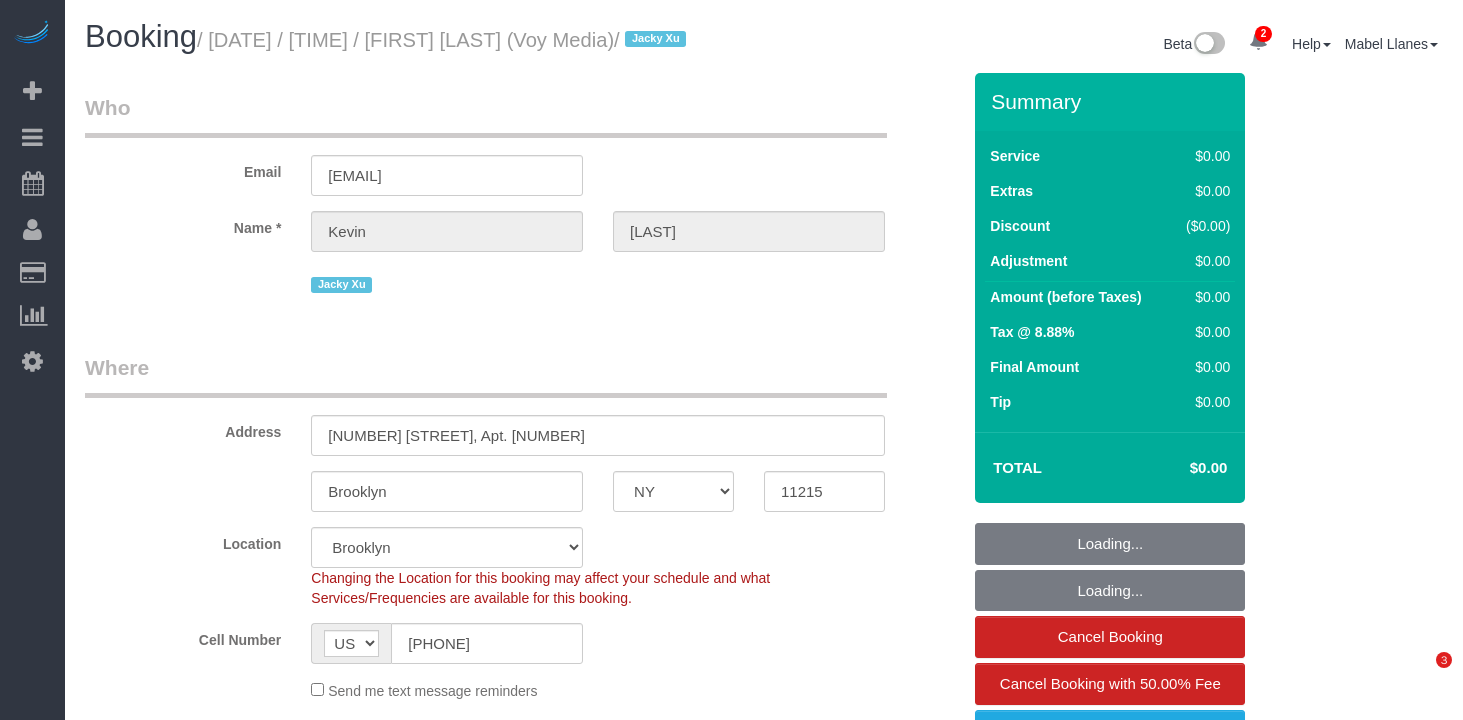 select on "spot1" 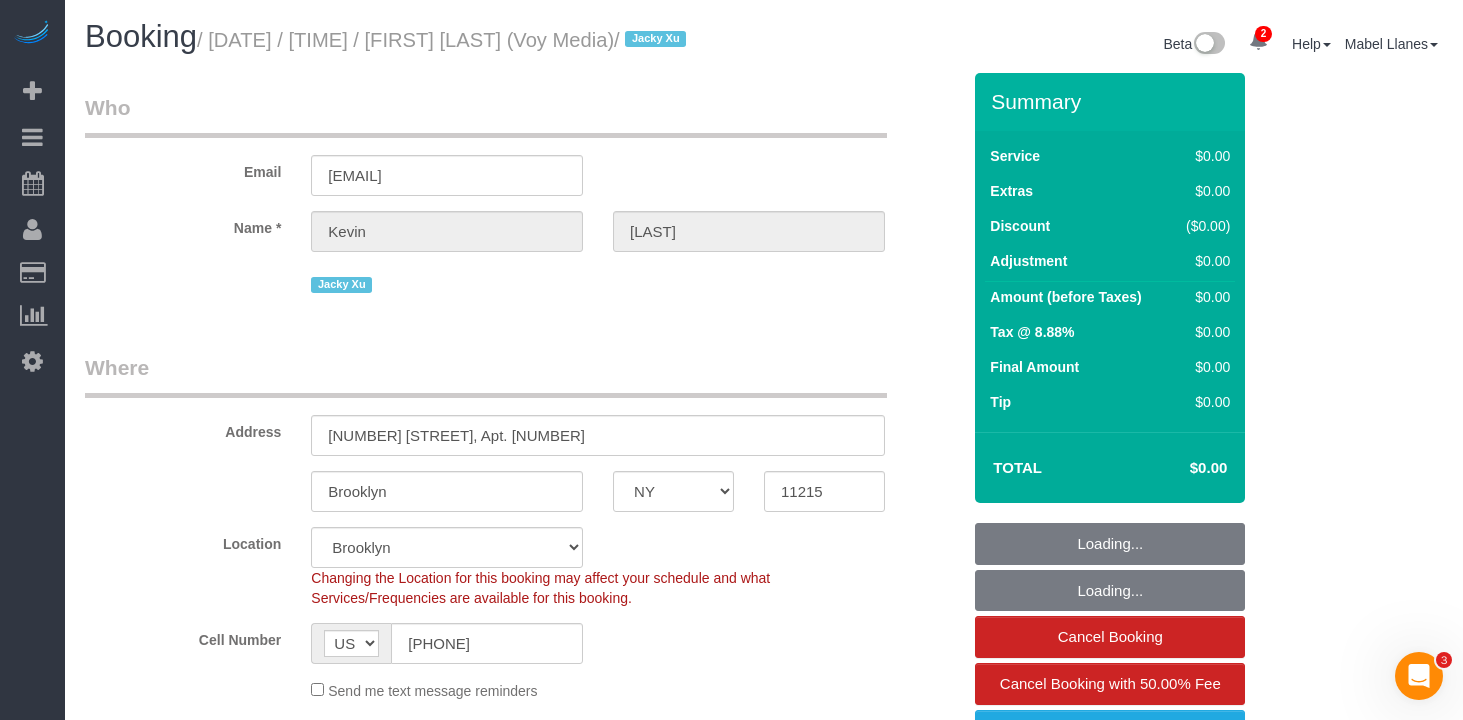 scroll, scrollTop: 0, scrollLeft: 0, axis: both 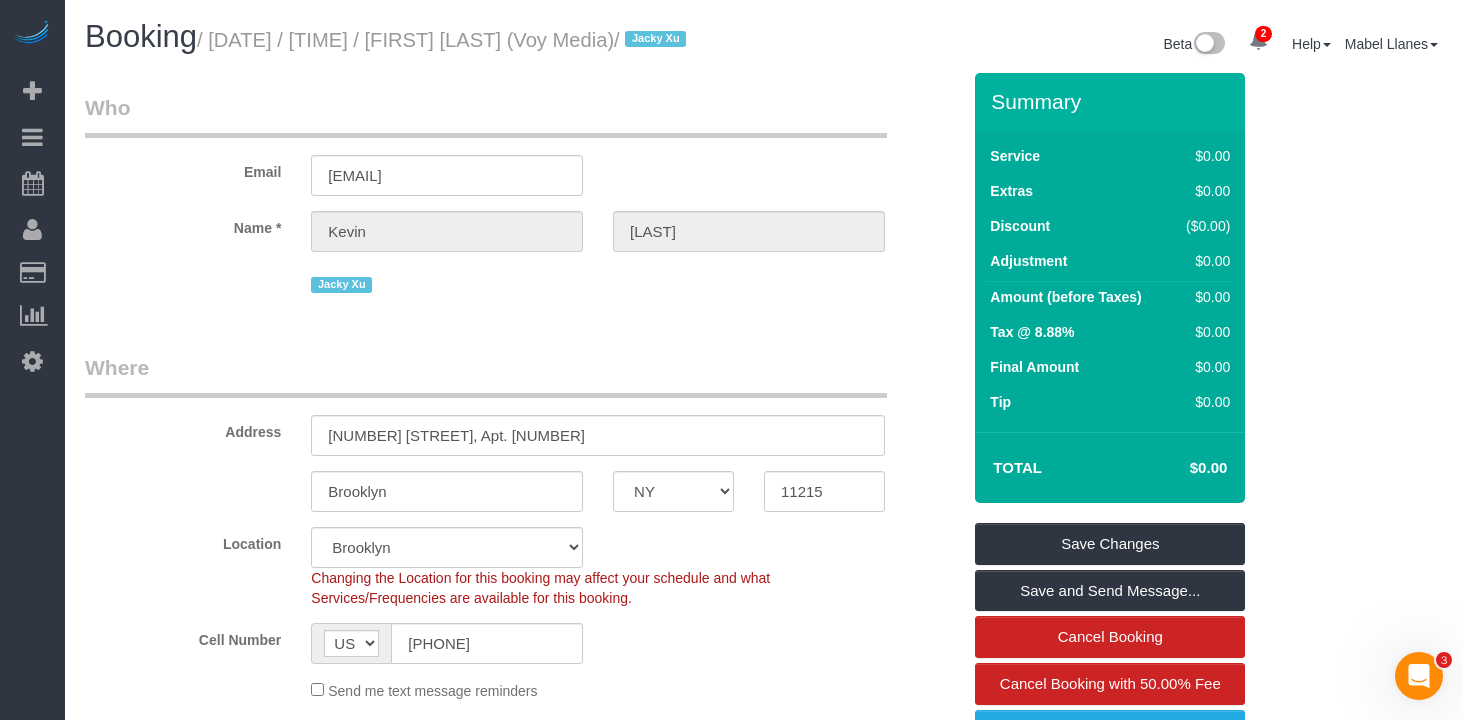drag, startPoint x: 554, startPoint y: 82, endPoint x: 665, endPoint y: 49, distance: 115.80155 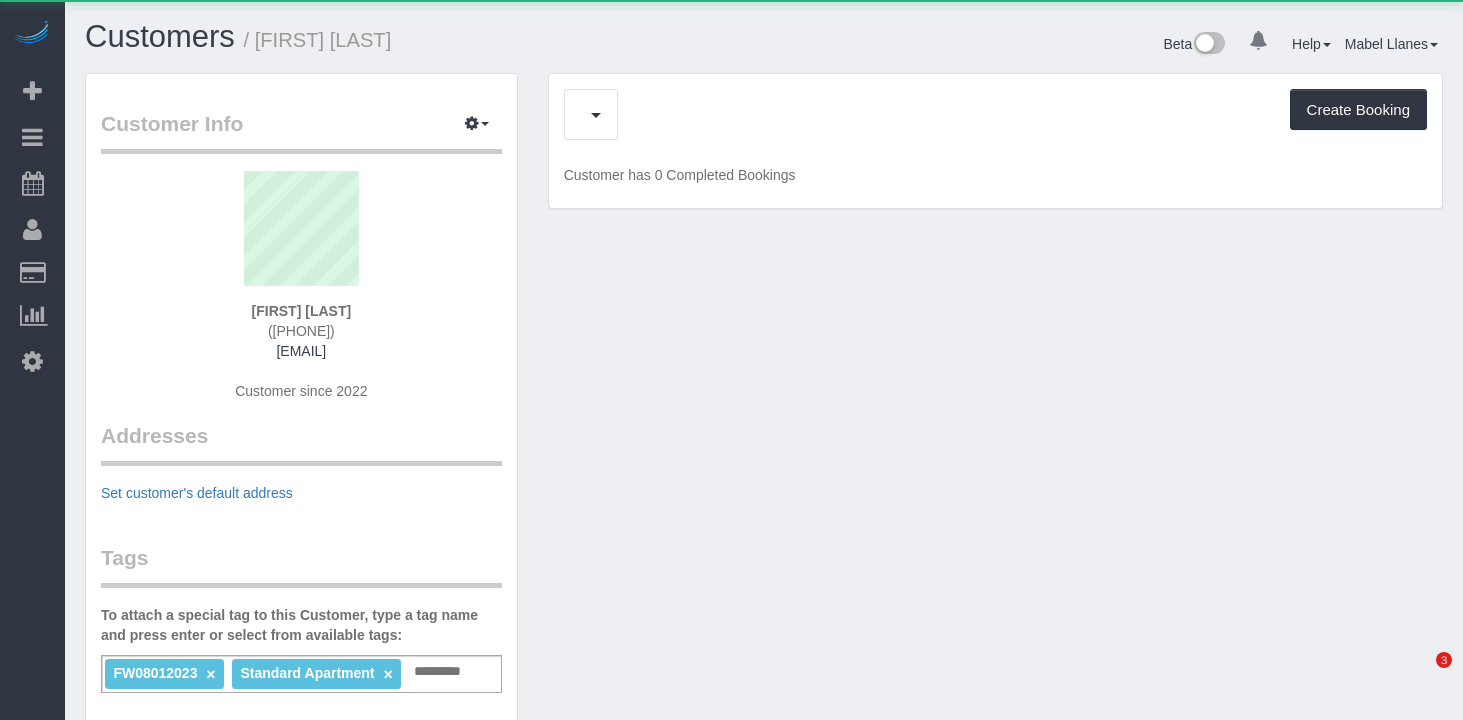 scroll, scrollTop: 0, scrollLeft: 0, axis: both 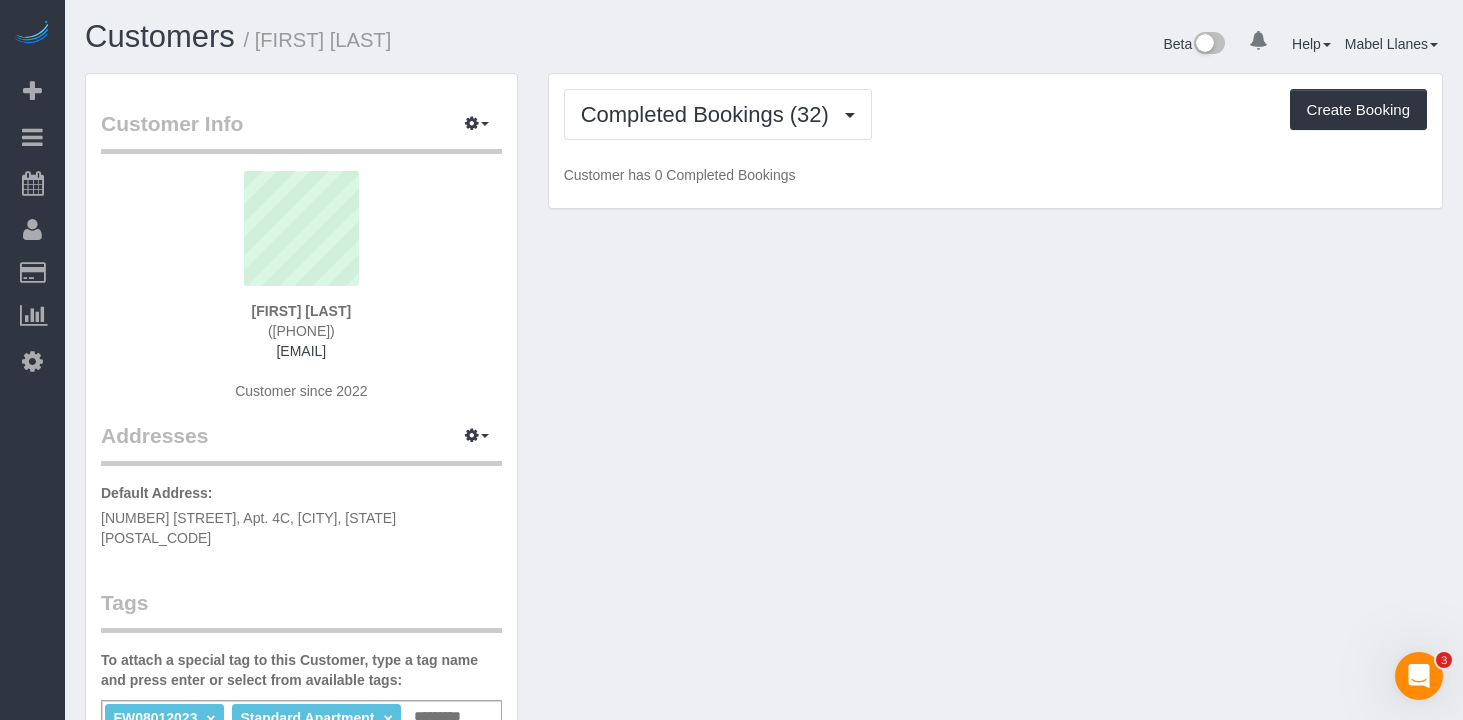 click on "Completed Bookings (32)
Completed Bookings (32)
Upcoming Bookings (7)
Cancelled Bookings (1)
Charges (34)
Feedback (4)
Create Booking" at bounding box center [995, 114] 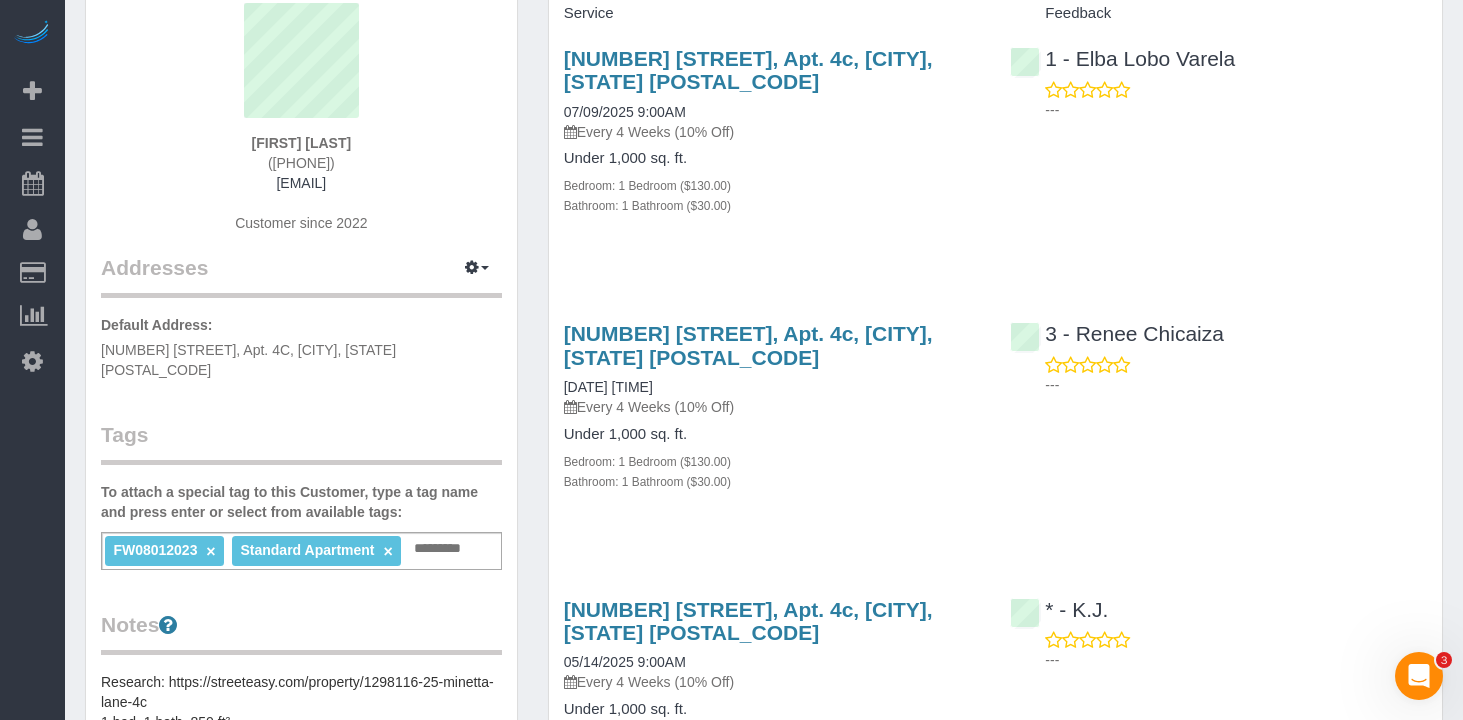 scroll, scrollTop: 0, scrollLeft: 0, axis: both 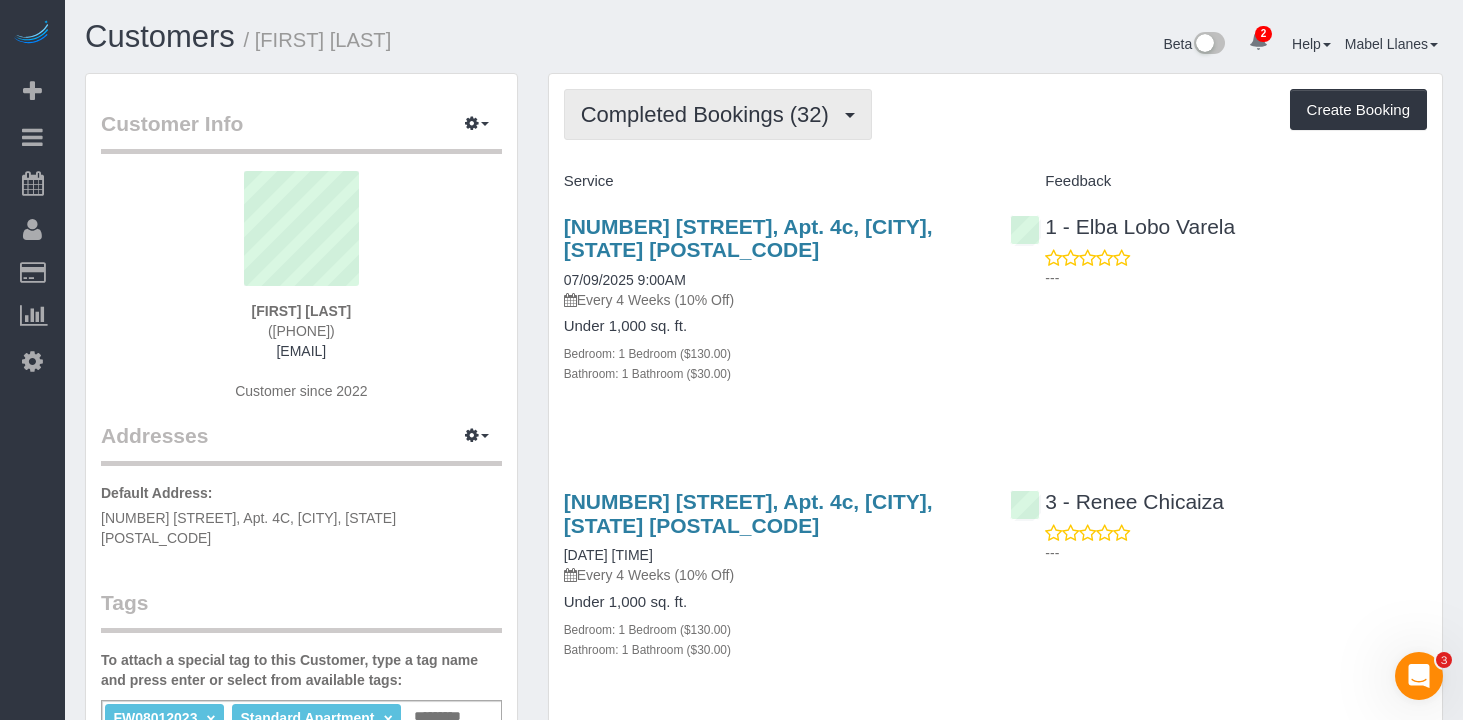 click on "Completed Bookings (32)" at bounding box center [718, 114] 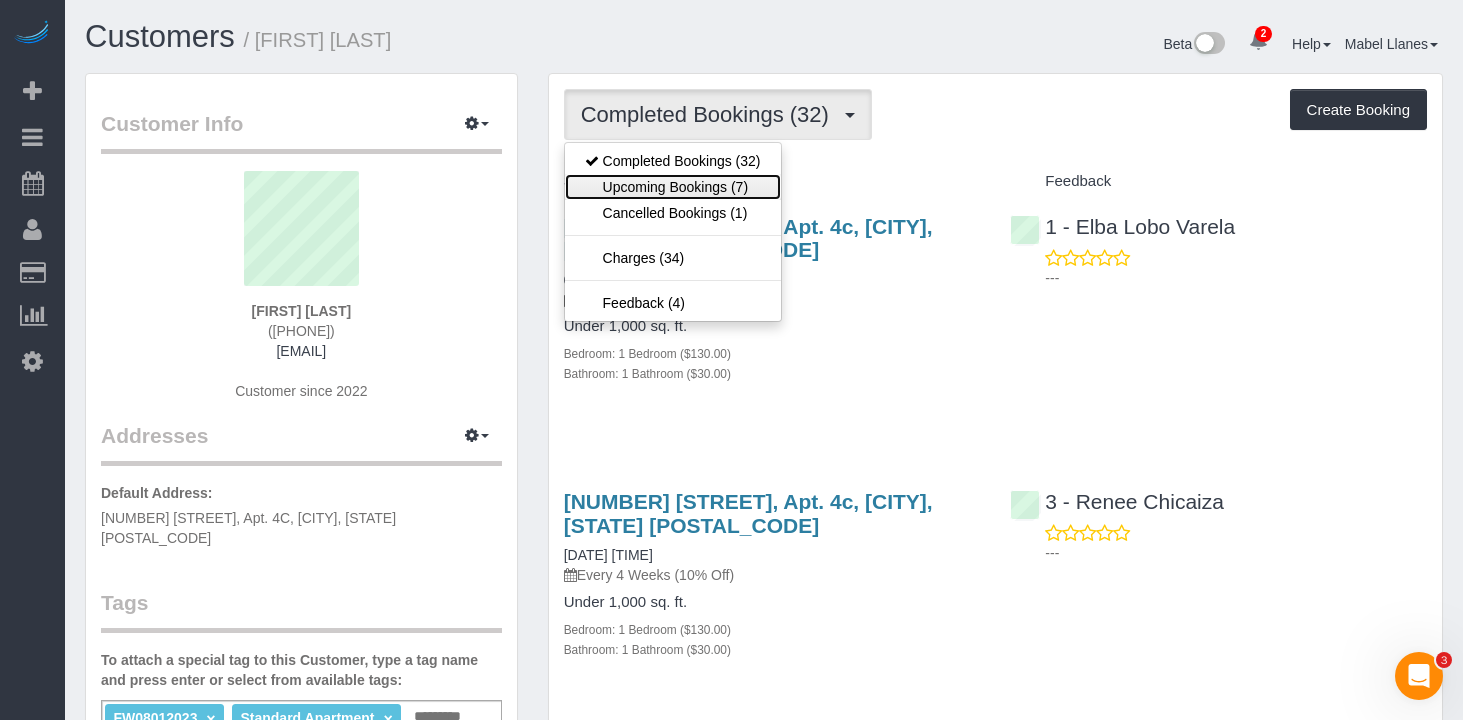 drag, startPoint x: 689, startPoint y: 187, endPoint x: 803, endPoint y: 143, distance: 122.19656 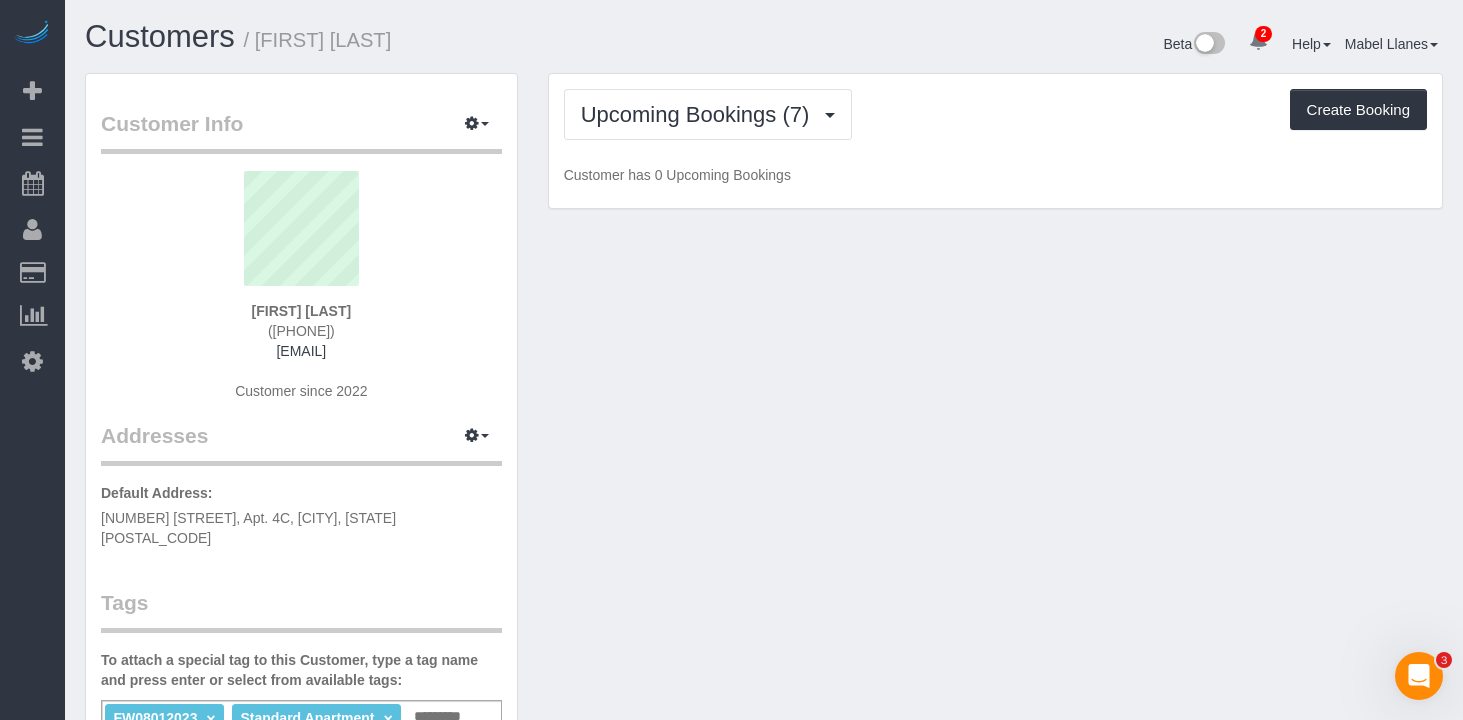 click on "Beta
2
Your Notifications
You have 0 alerts
×
You have 6  to charge for [DATE]
×
You have 6  to charge for [DATE]
Help
Help Docs
Take a Tour
Contact Support
[FIRST] [LAST]
My Account" at bounding box center (1111, 46) 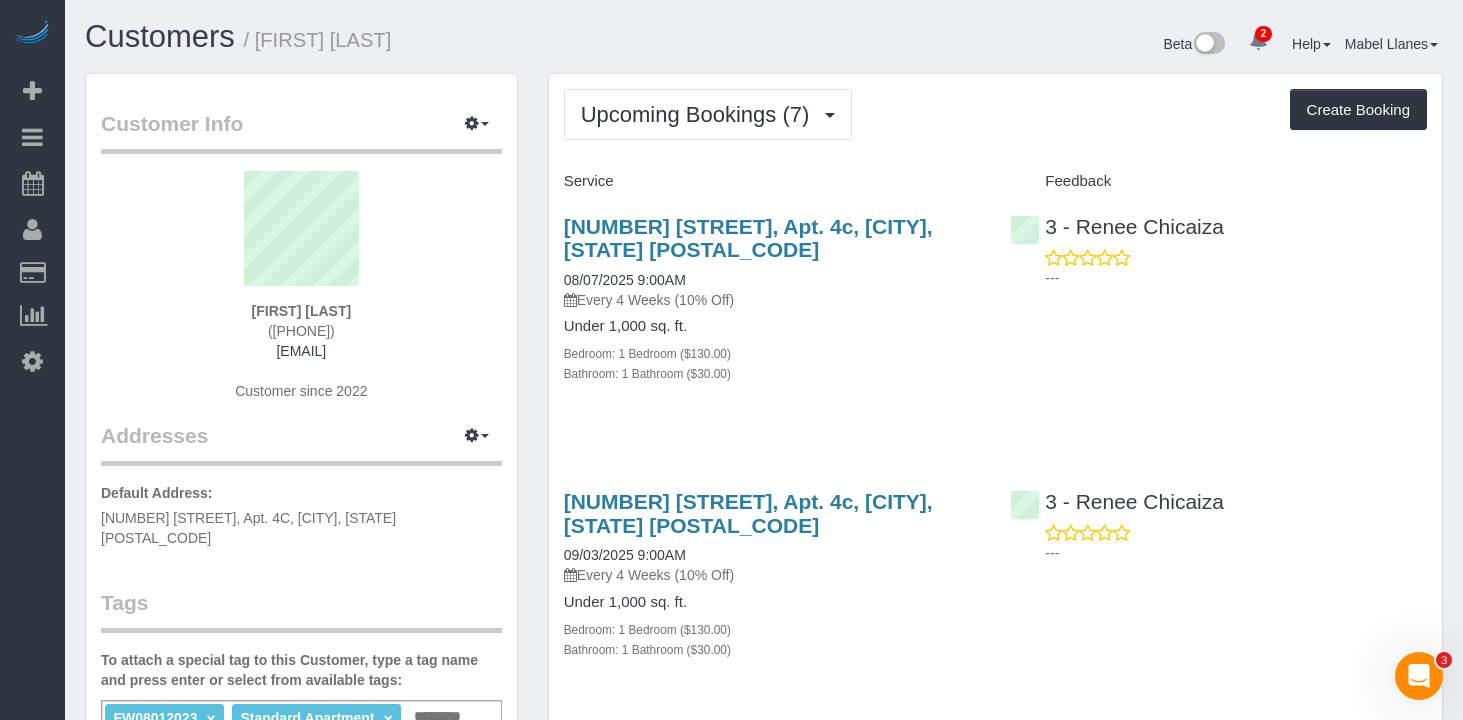 drag, startPoint x: 651, startPoint y: 242, endPoint x: 542, endPoint y: 227, distance: 110.02727 